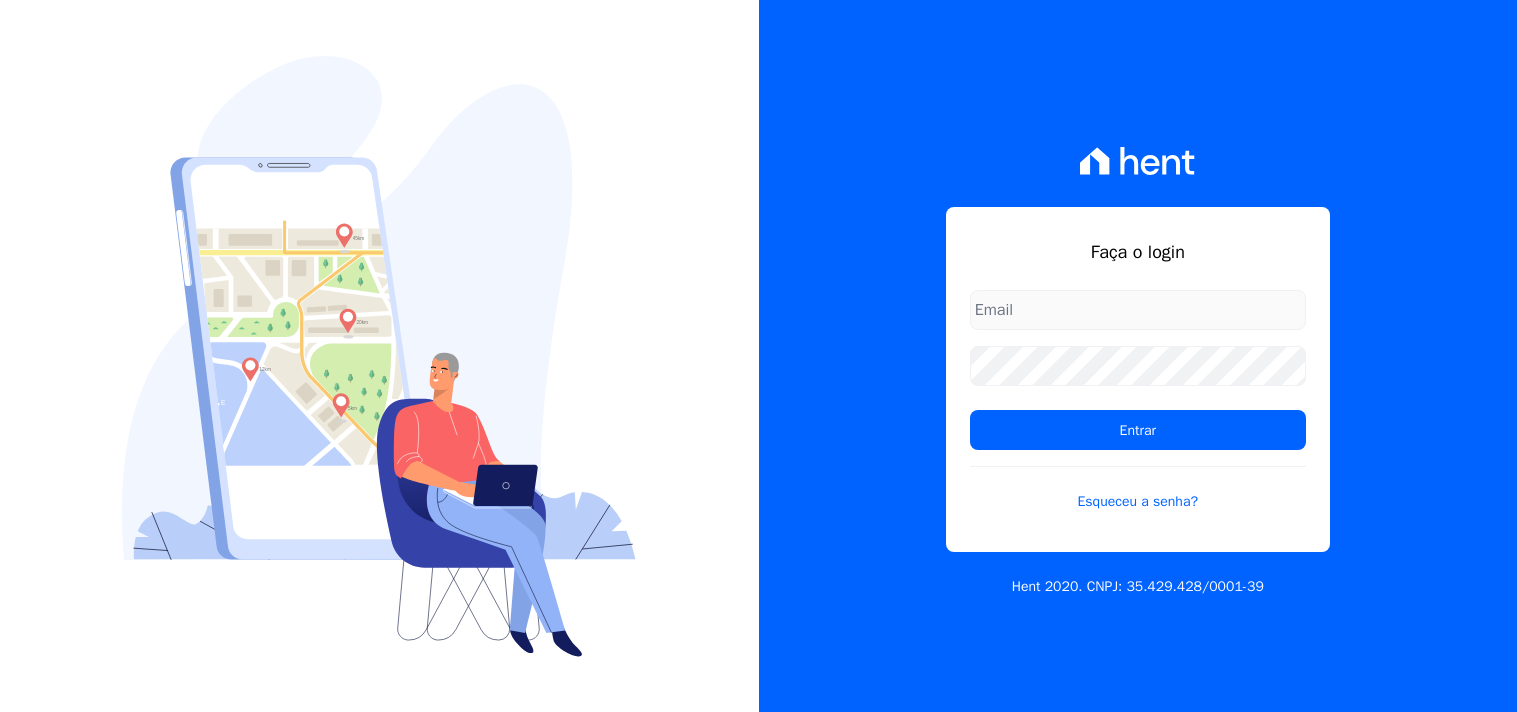 scroll, scrollTop: 0, scrollLeft: 0, axis: both 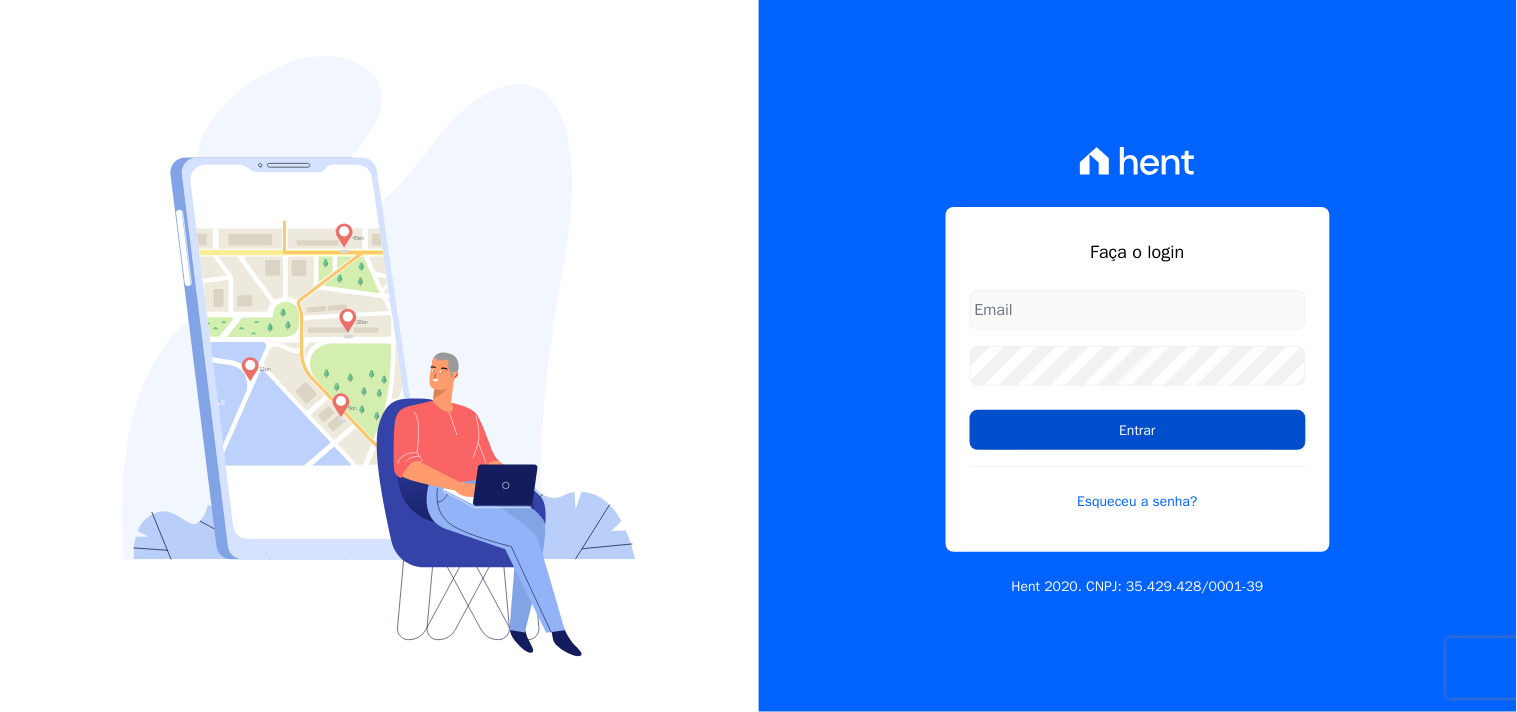 type on "[EMAIL_ADDRESS][DOMAIN_NAME]" 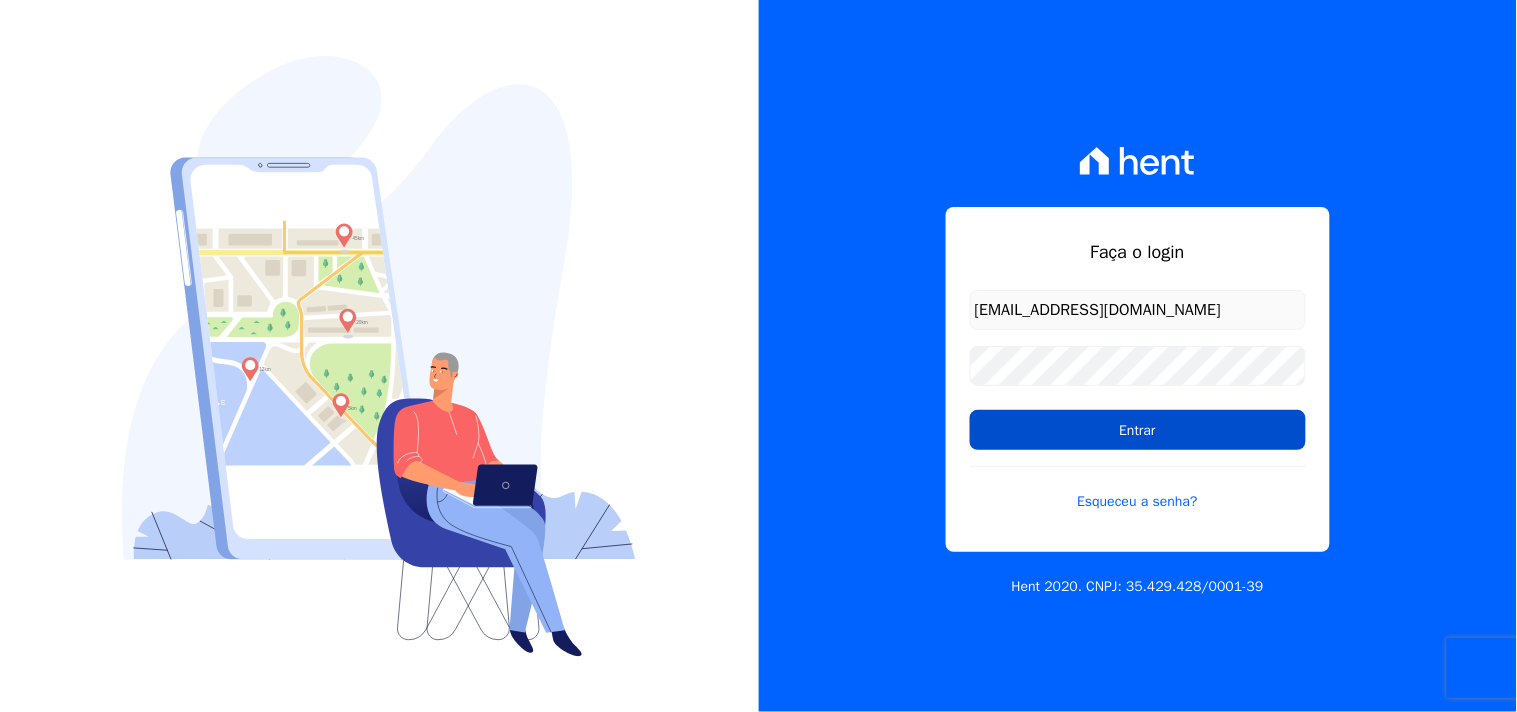 click on "Entrar" at bounding box center (1138, 430) 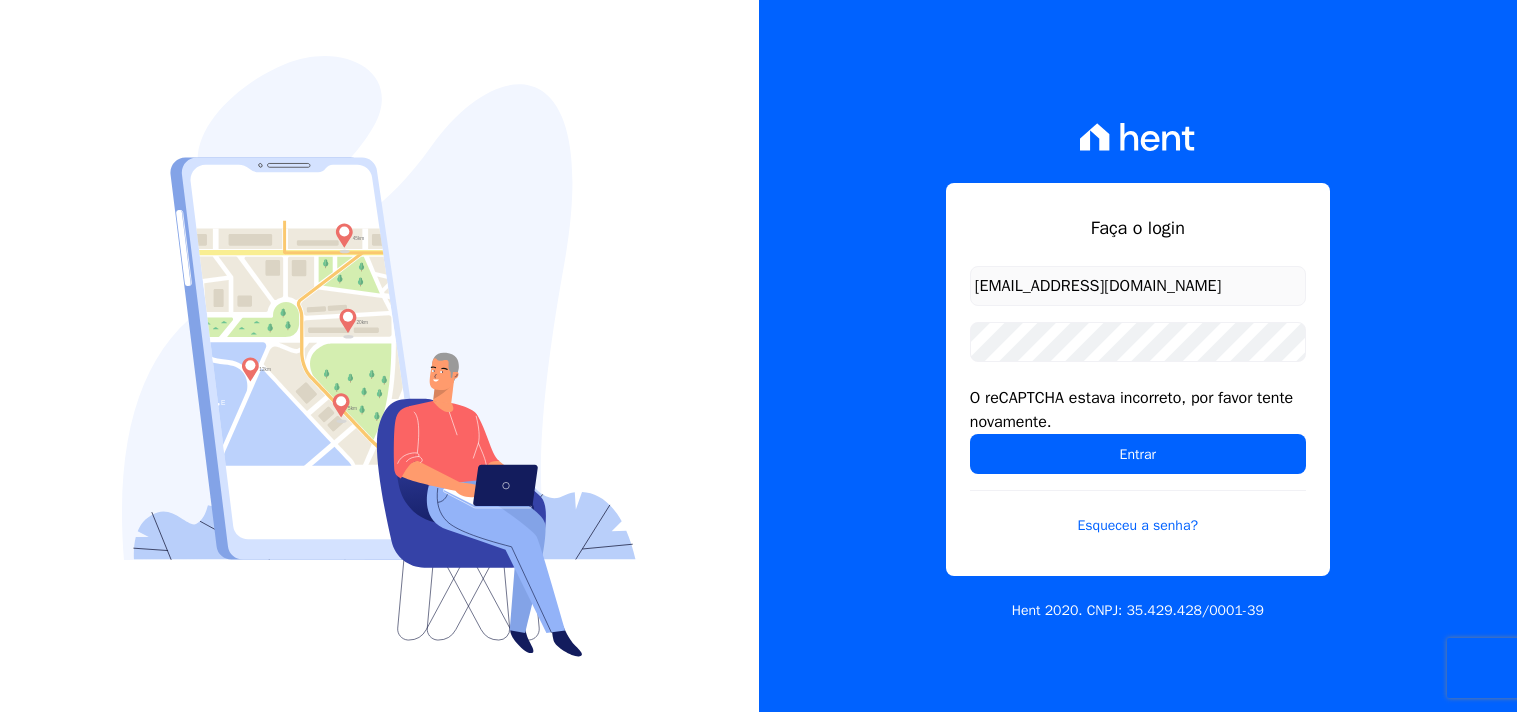 scroll, scrollTop: 0, scrollLeft: 0, axis: both 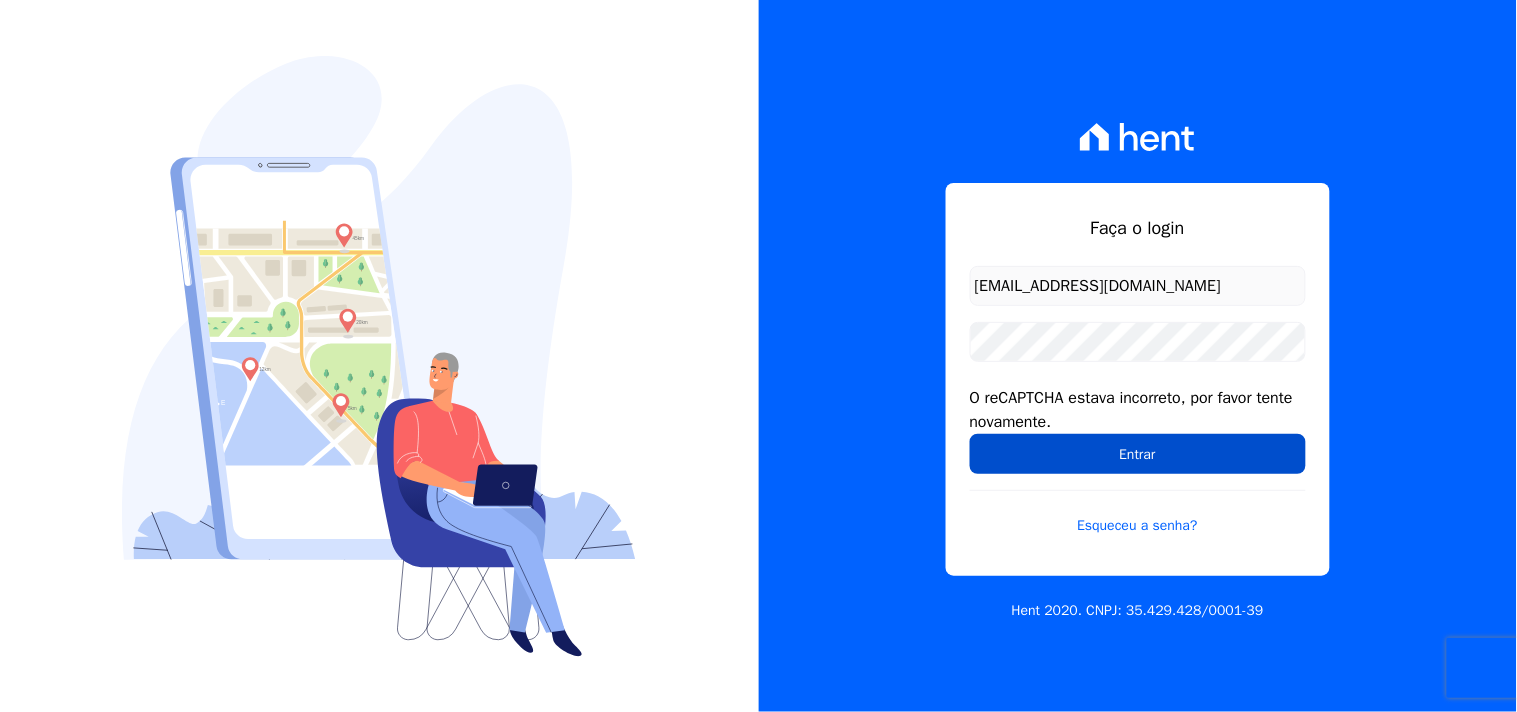 click on "Entrar" at bounding box center [1138, 454] 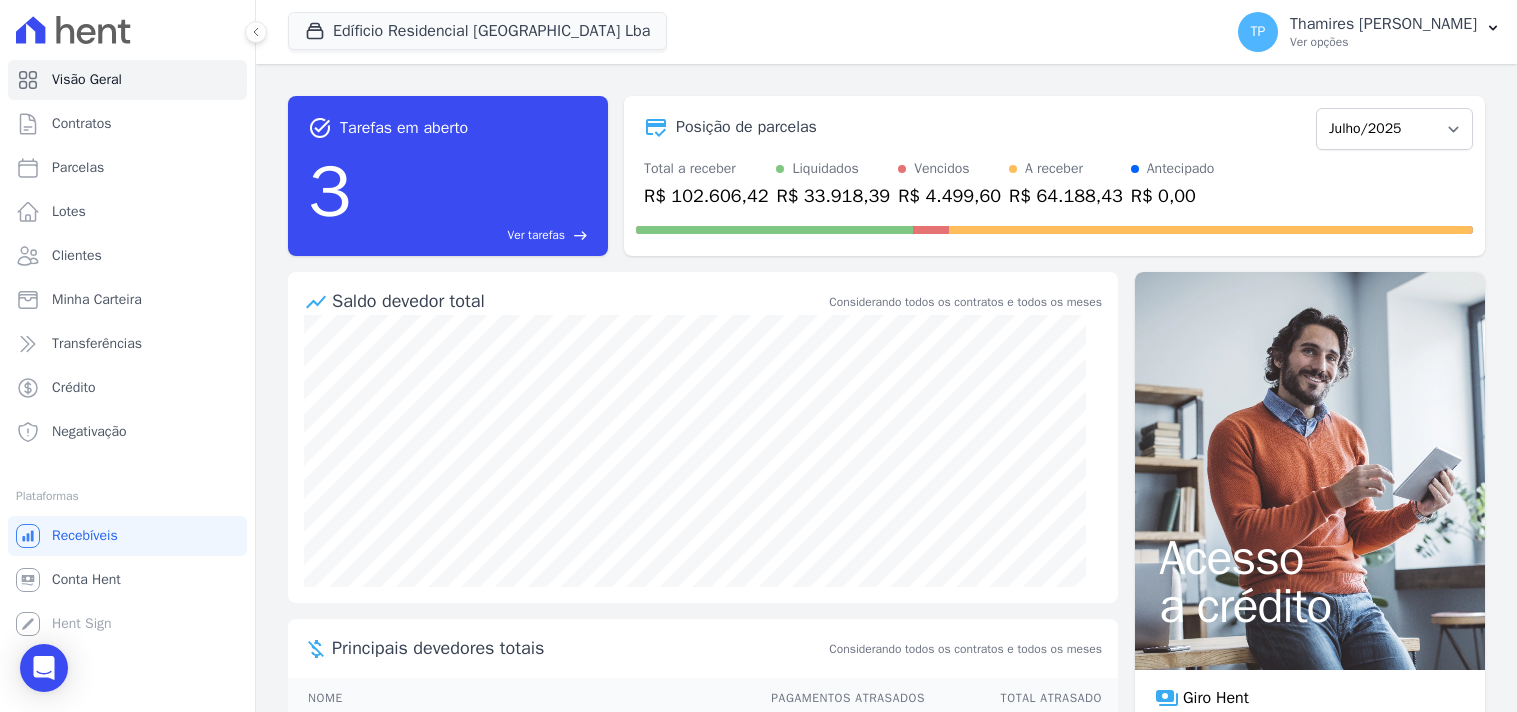 scroll, scrollTop: 0, scrollLeft: 0, axis: both 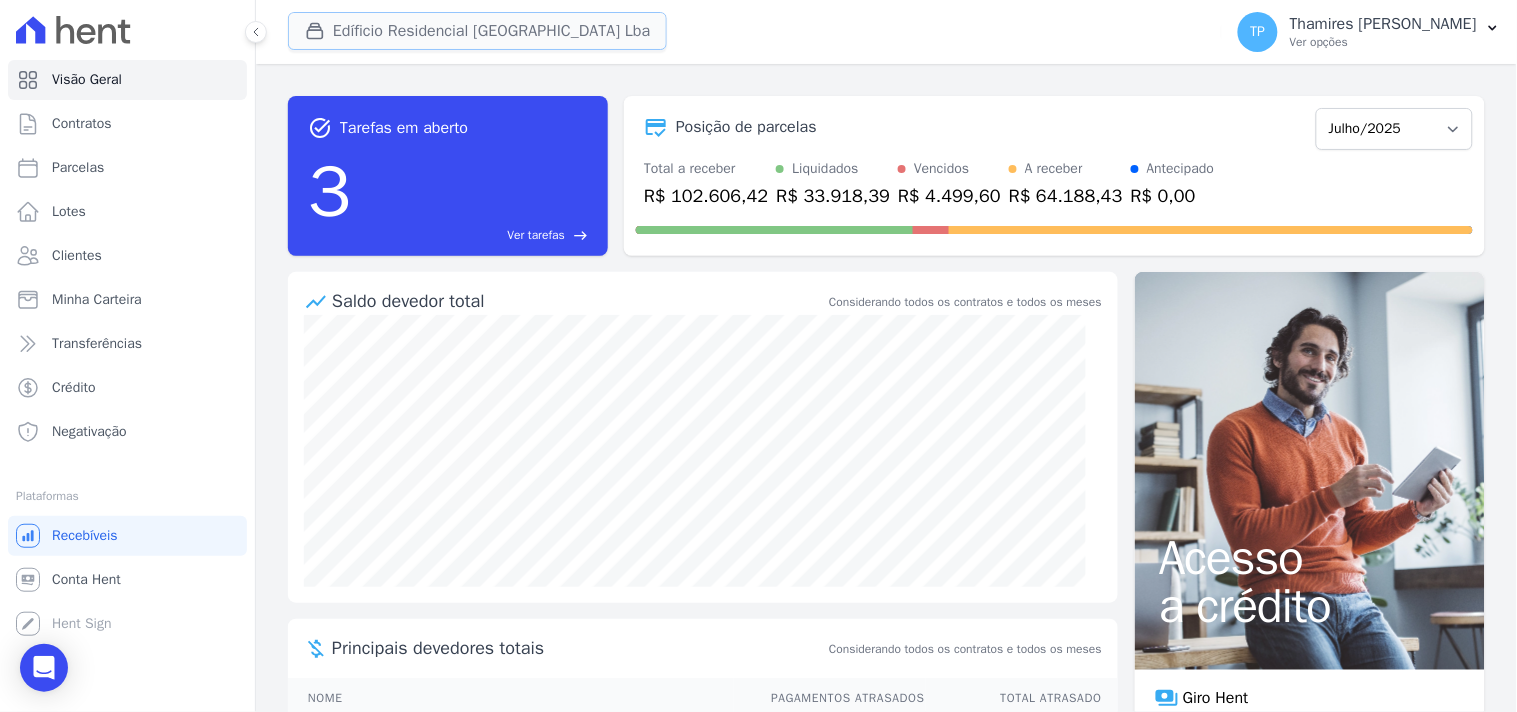 click on "Edíficio Residencial Grevílea Park   Lba" at bounding box center (477, 31) 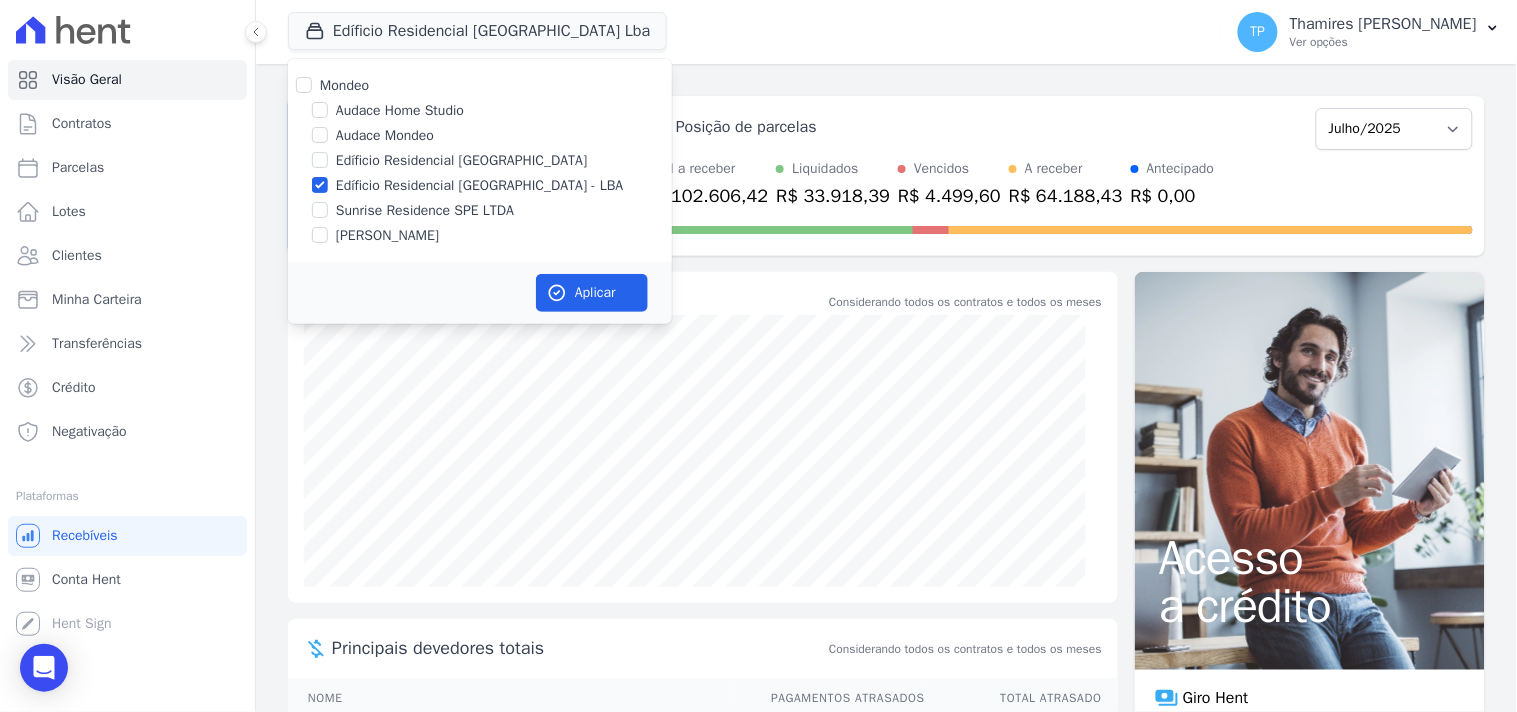 click on "Mondeo
Audace Home Studio
Audace Mondeo
Edíficio Residencial Grevílea Park
Edíficio Residencial Grevílea Park - LBA
Sunrise Residence SPE LTDA" at bounding box center (480, 160) 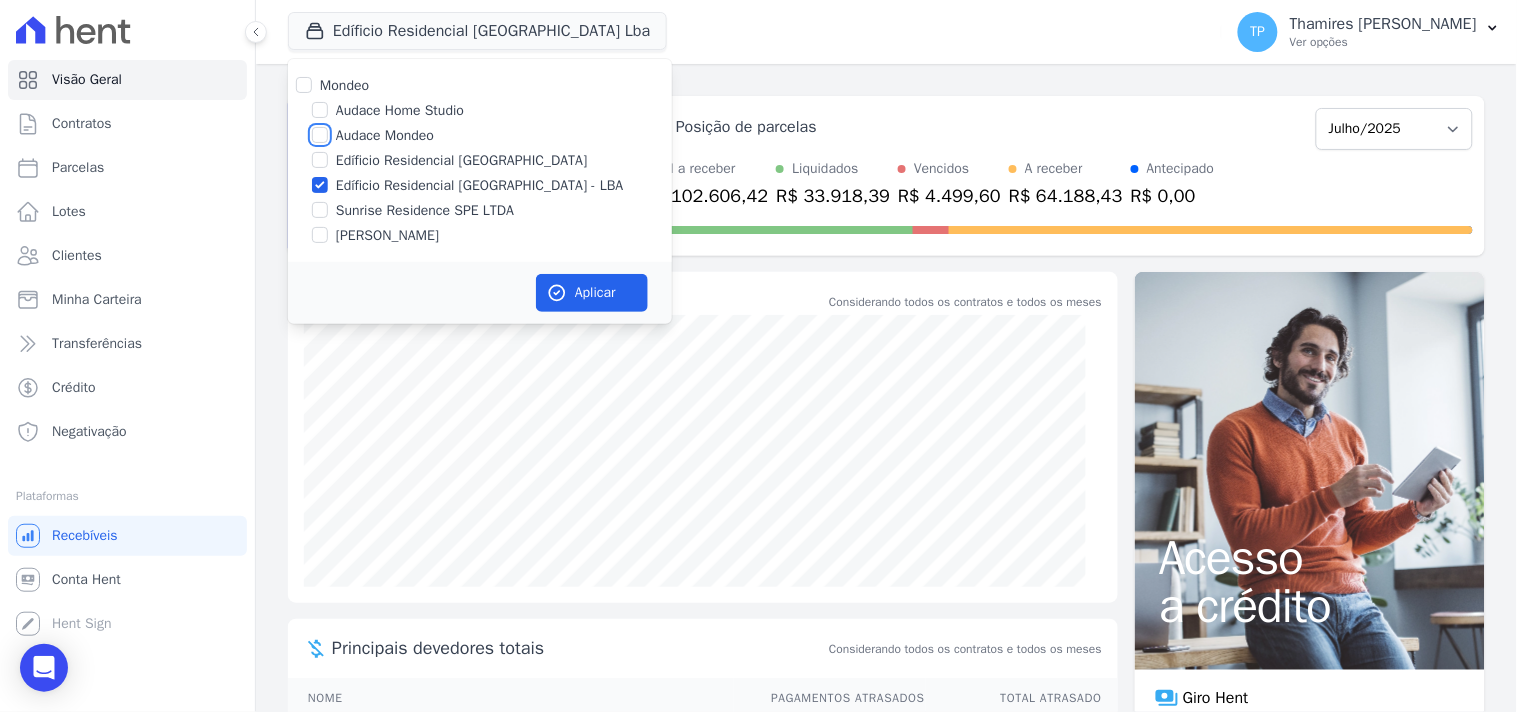 click on "Audace Mondeo" at bounding box center (320, 135) 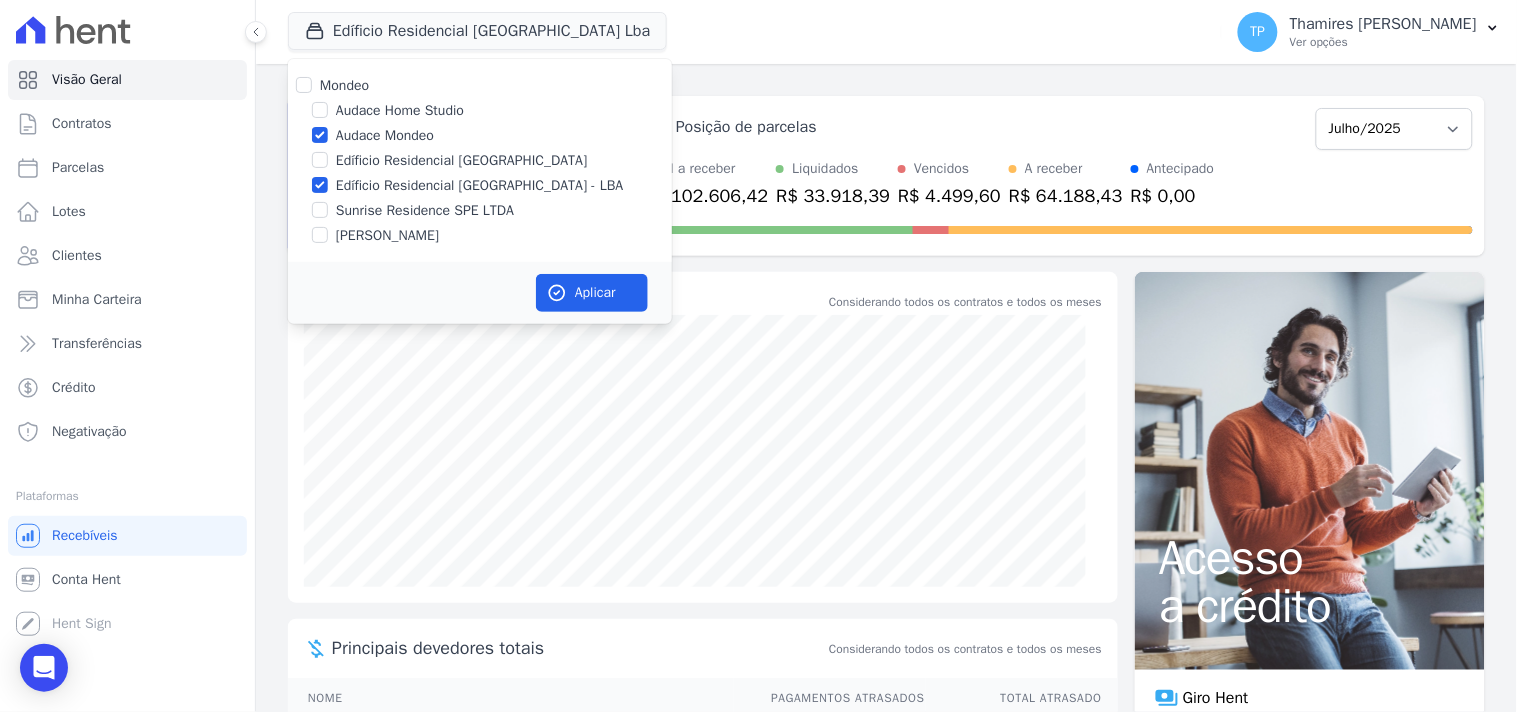 drag, startPoint x: 401, startPoint y: 187, endPoint x: 495, endPoint y: 220, distance: 99.62429 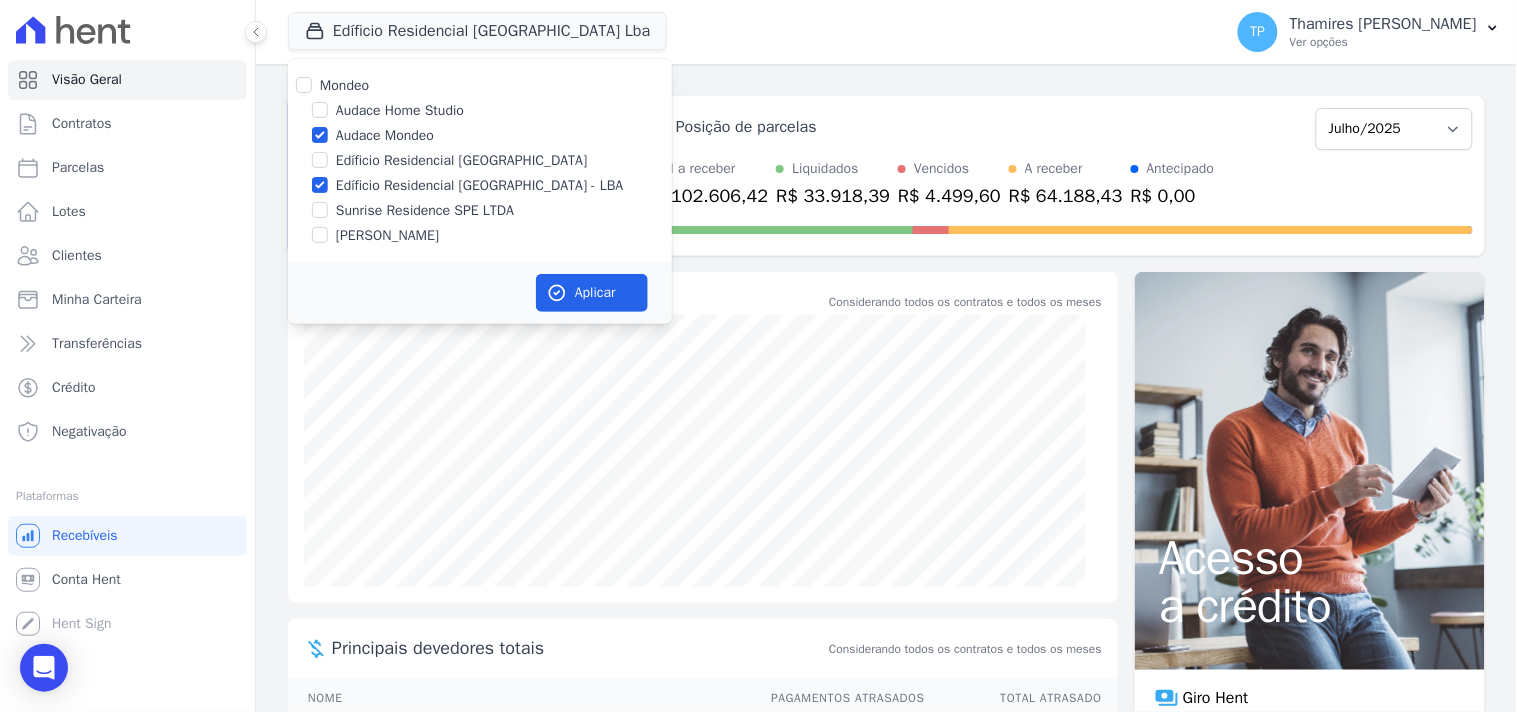 click on "Edíficio Residencial [GEOGRAPHIC_DATA] - LBA" at bounding box center [480, 185] 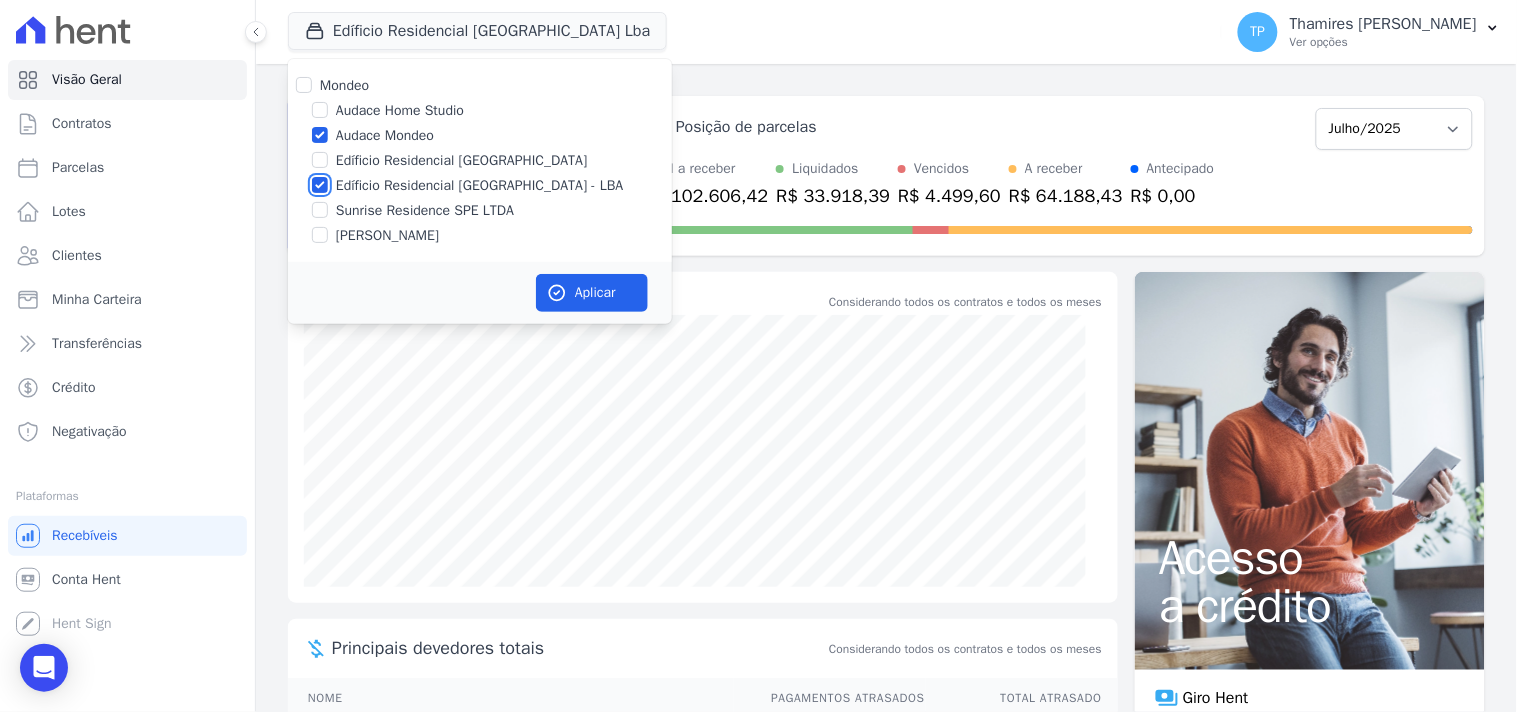 checkbox on "false" 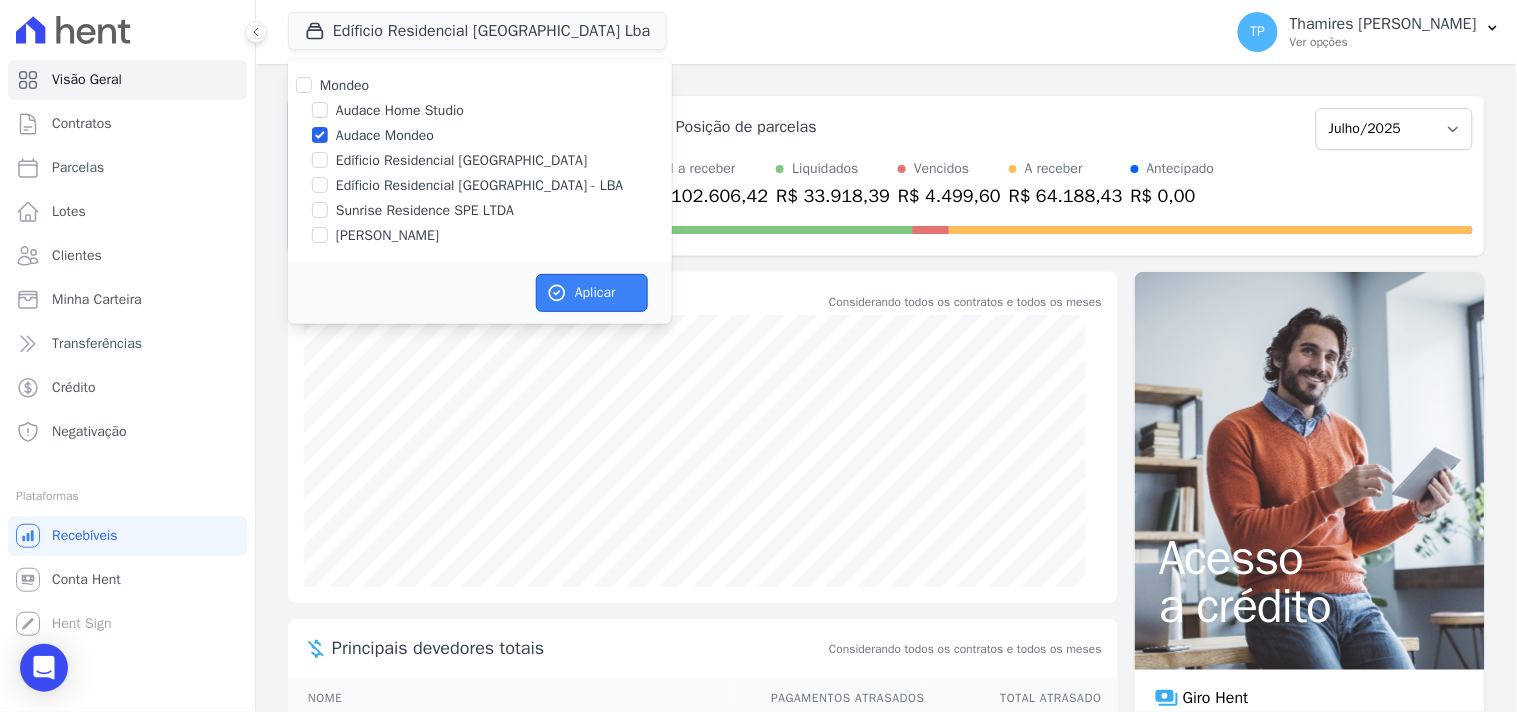 click on "Aplicar" at bounding box center (592, 293) 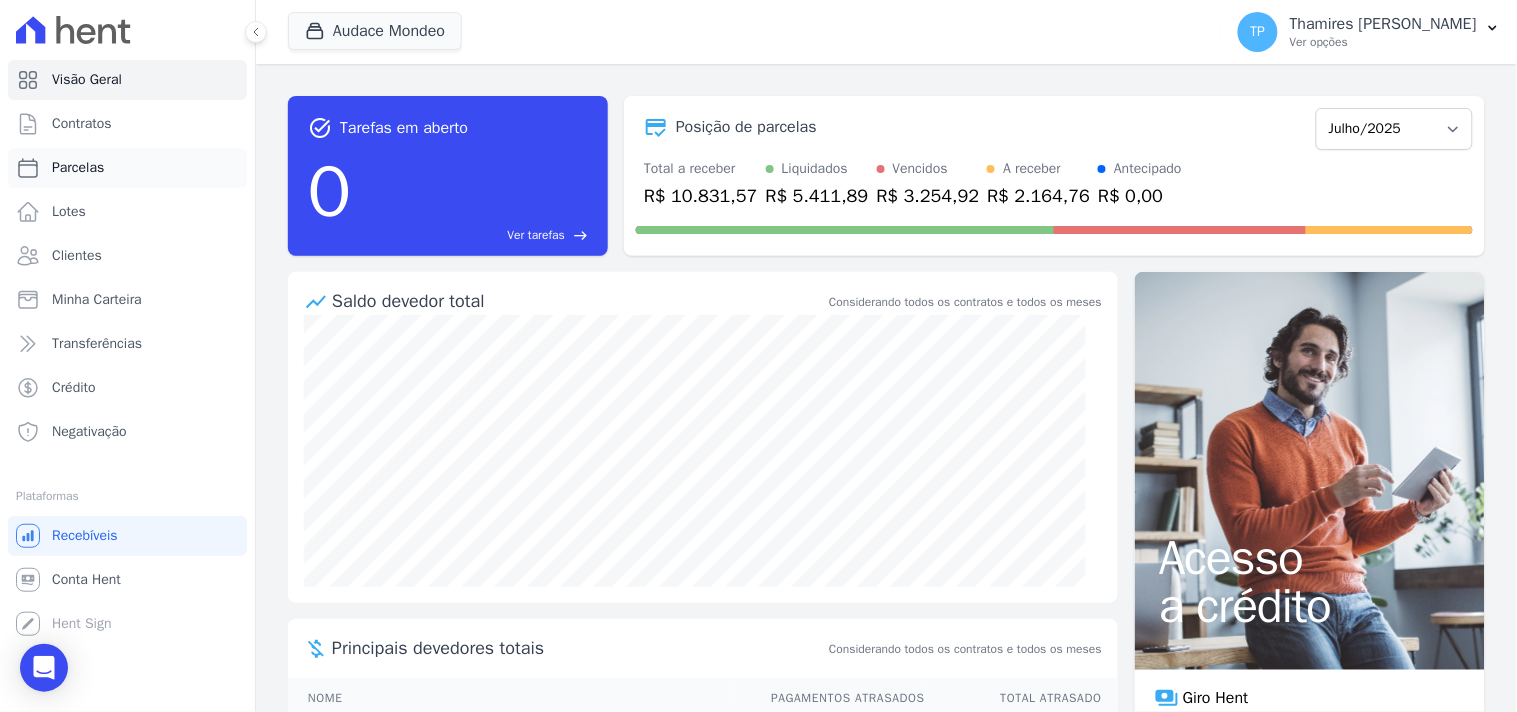 click on "Parcelas" at bounding box center (127, 168) 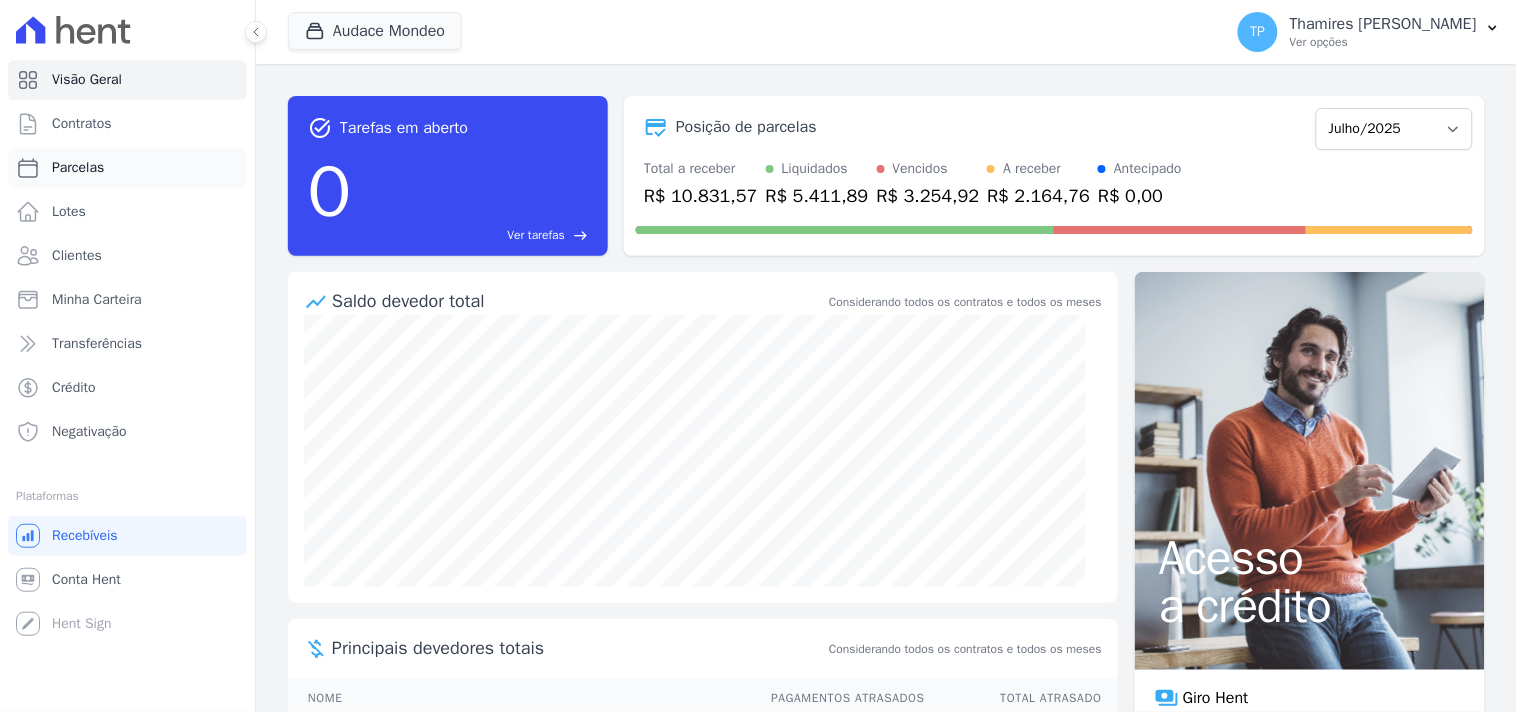 select 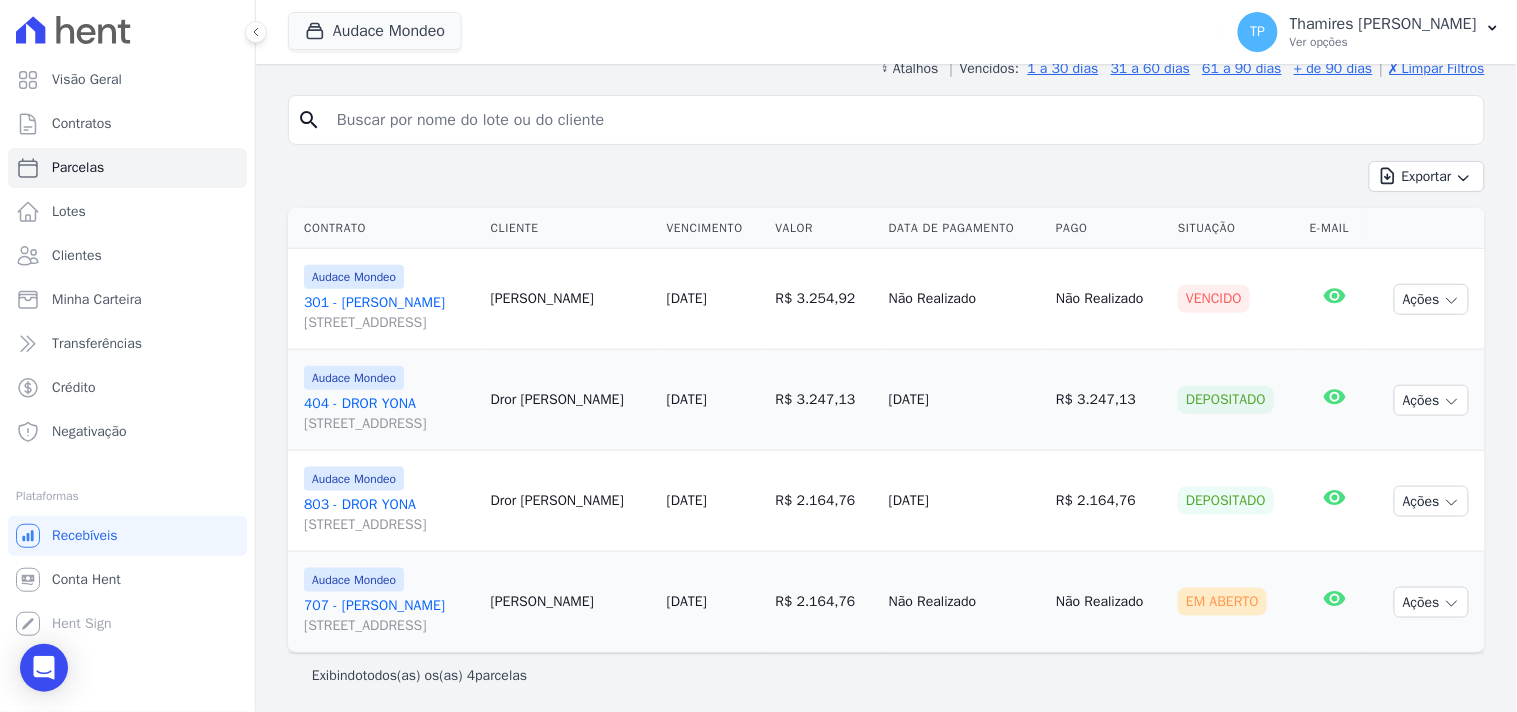 scroll, scrollTop: 348, scrollLeft: 0, axis: vertical 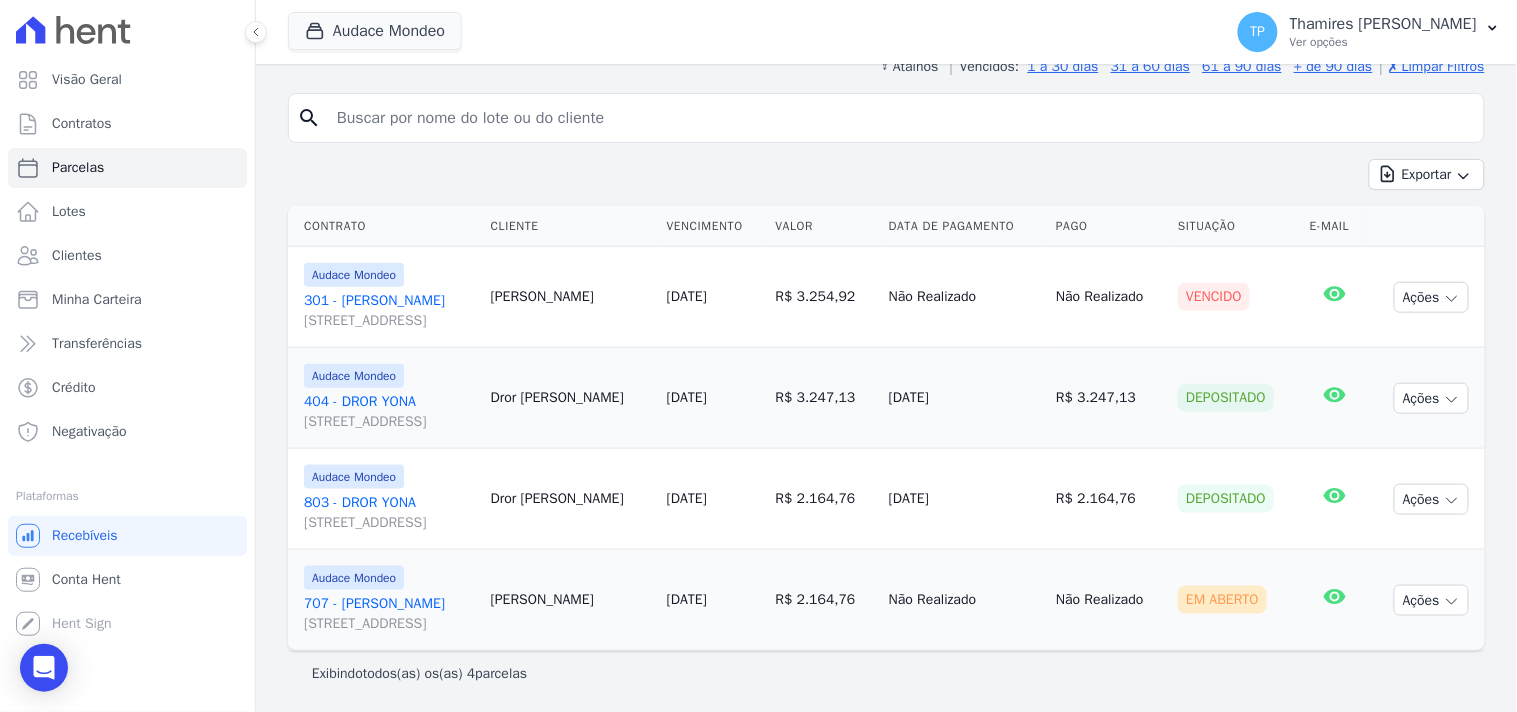 click on "301 - Gabriela Nogueira Marion
Rua Guaritá, 250, APTO 301, Vila Bosque" at bounding box center [389, 311] 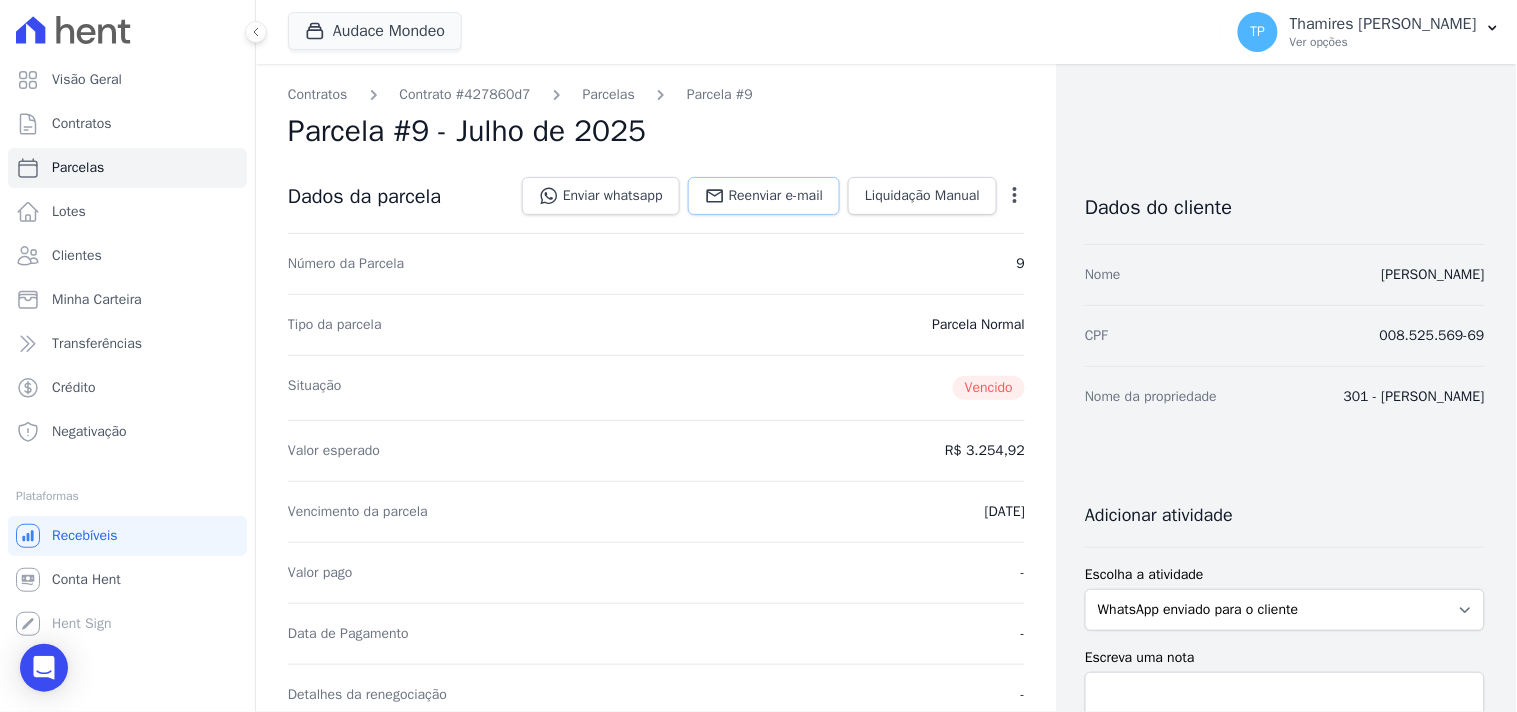 click on "Reenviar e-mail" at bounding box center (776, 196) 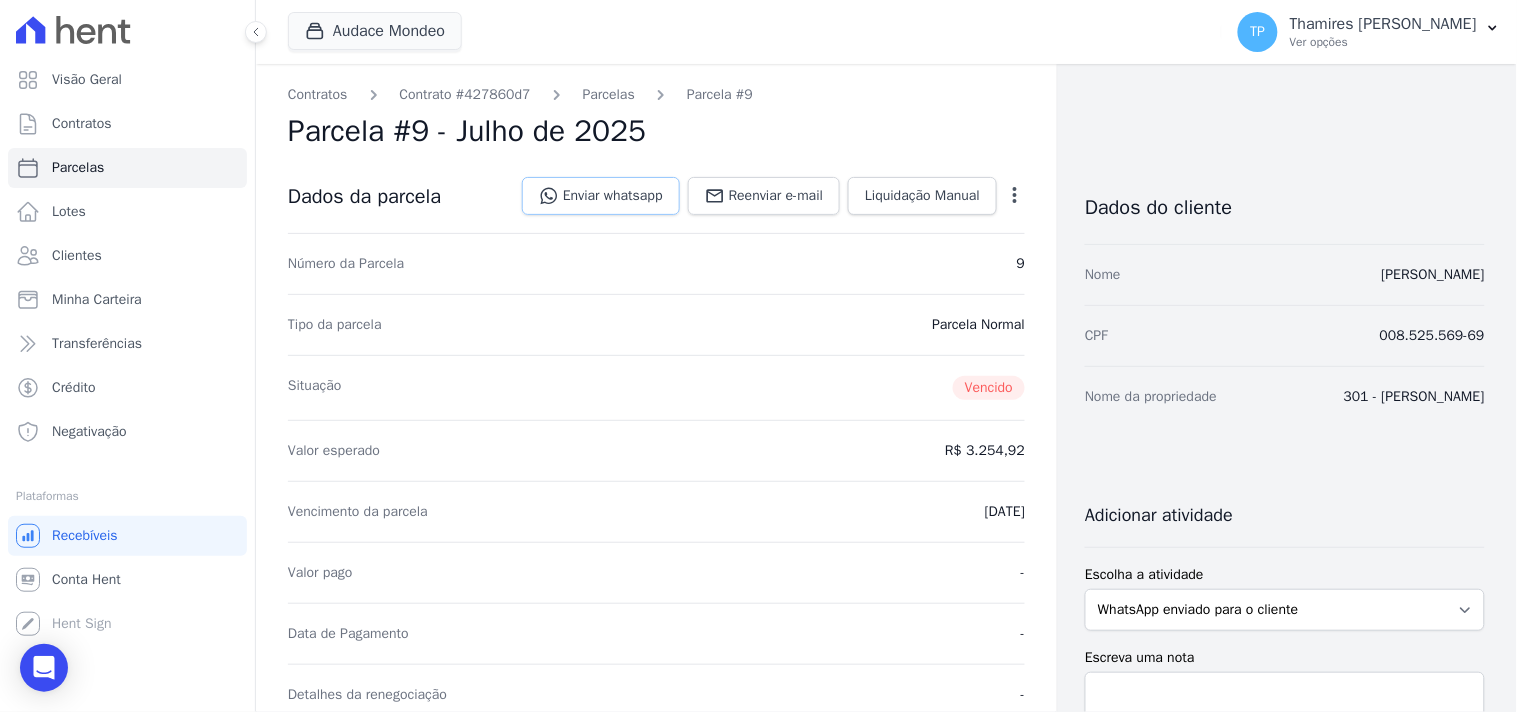 click on "Enviar whatsapp" at bounding box center [601, 196] 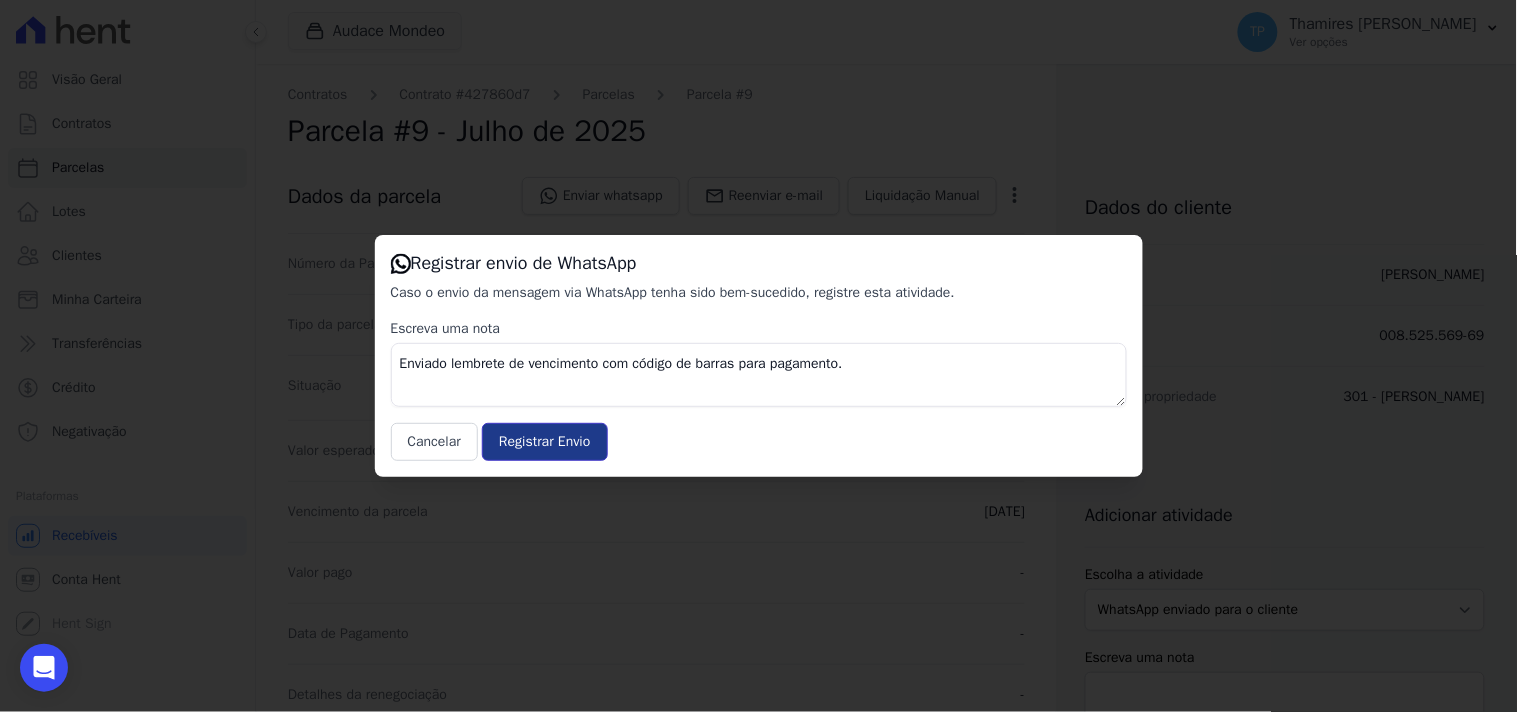 click on "Registrar Envio" at bounding box center (544, 442) 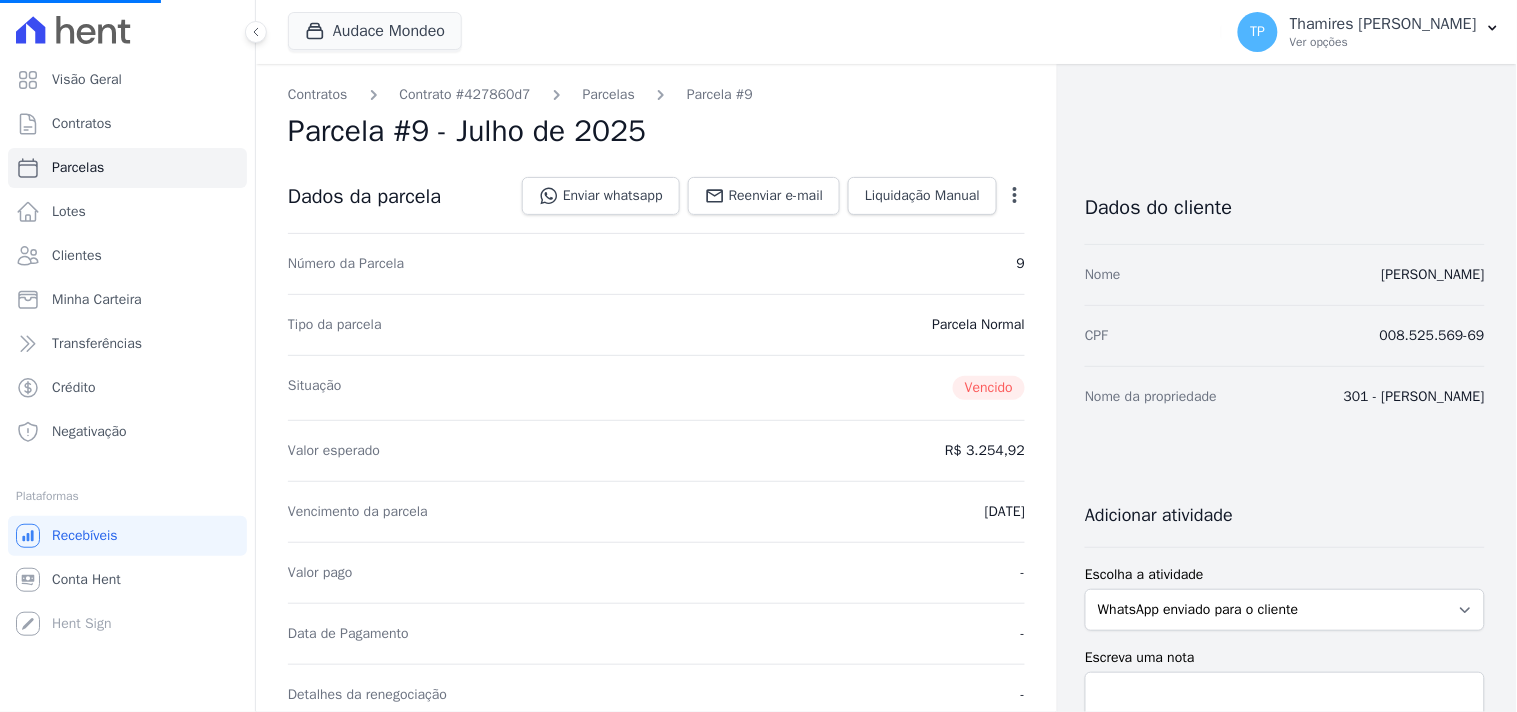 select 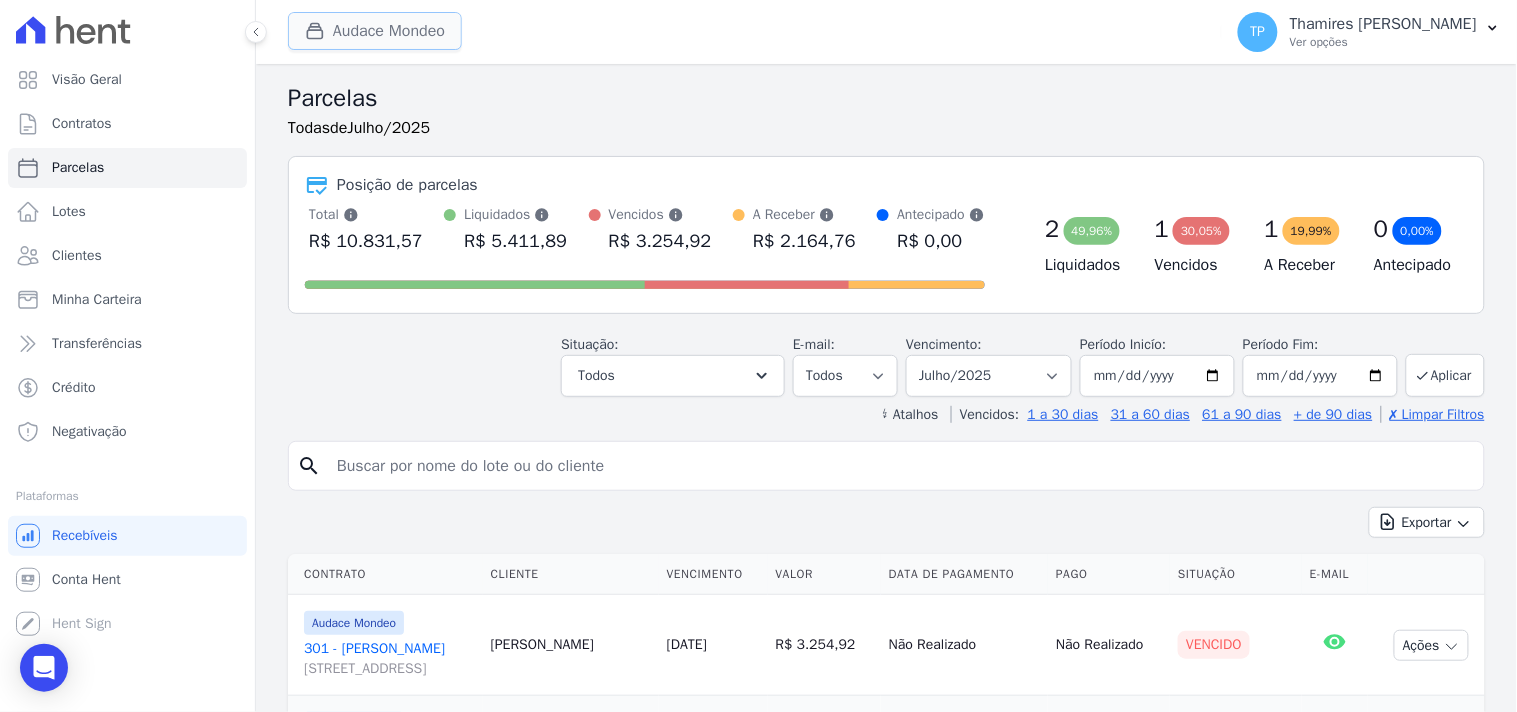 click on "Audace Mondeo" at bounding box center [375, 31] 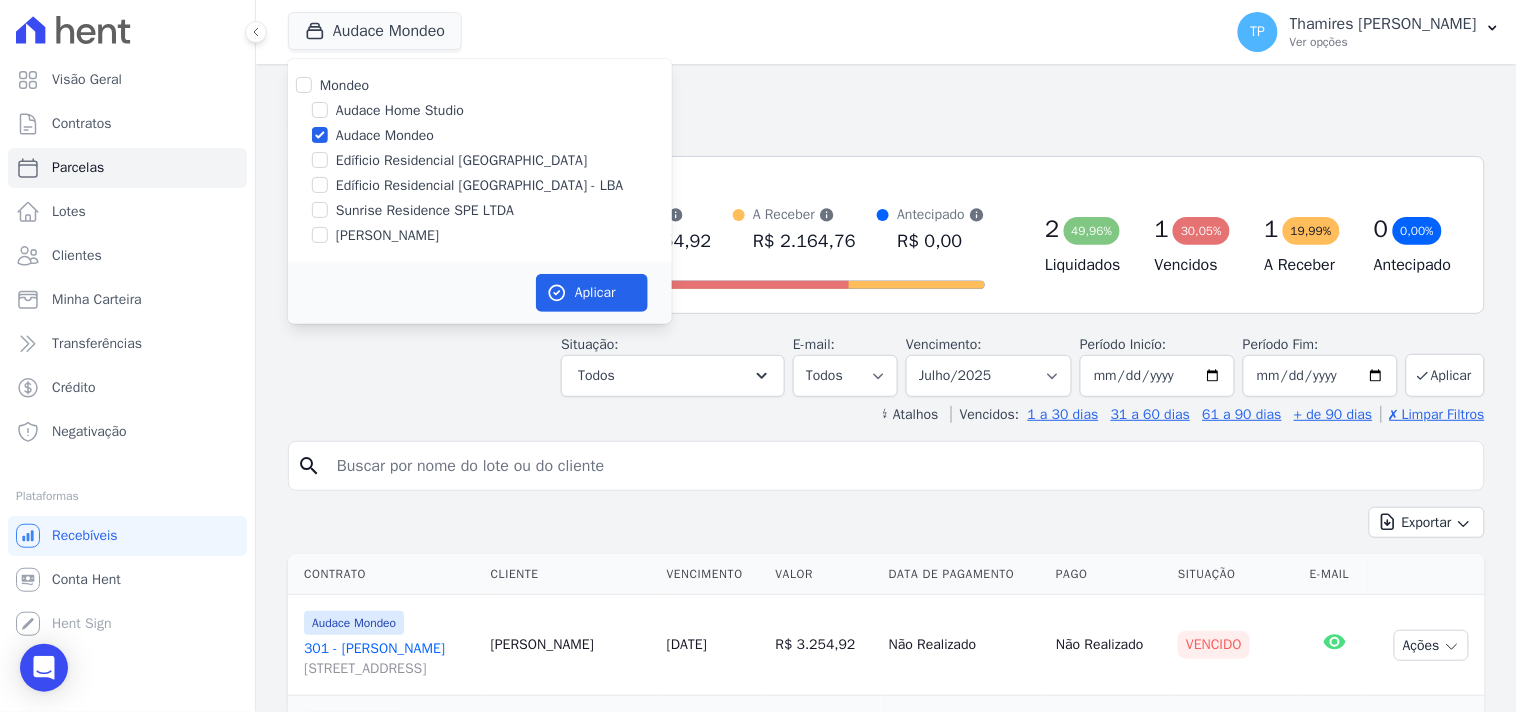 click on "Audace Mondeo" at bounding box center [385, 135] 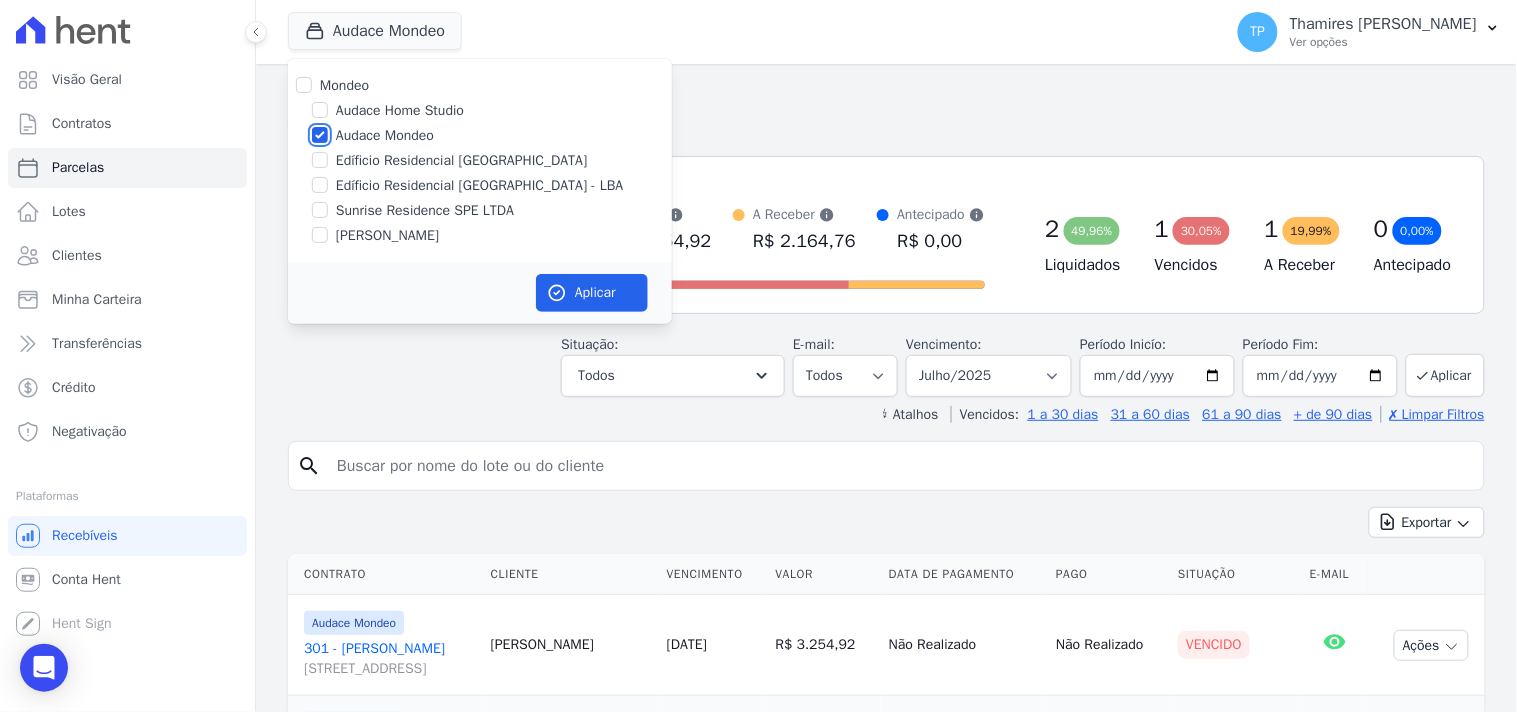 click on "Audace Mondeo" at bounding box center (320, 135) 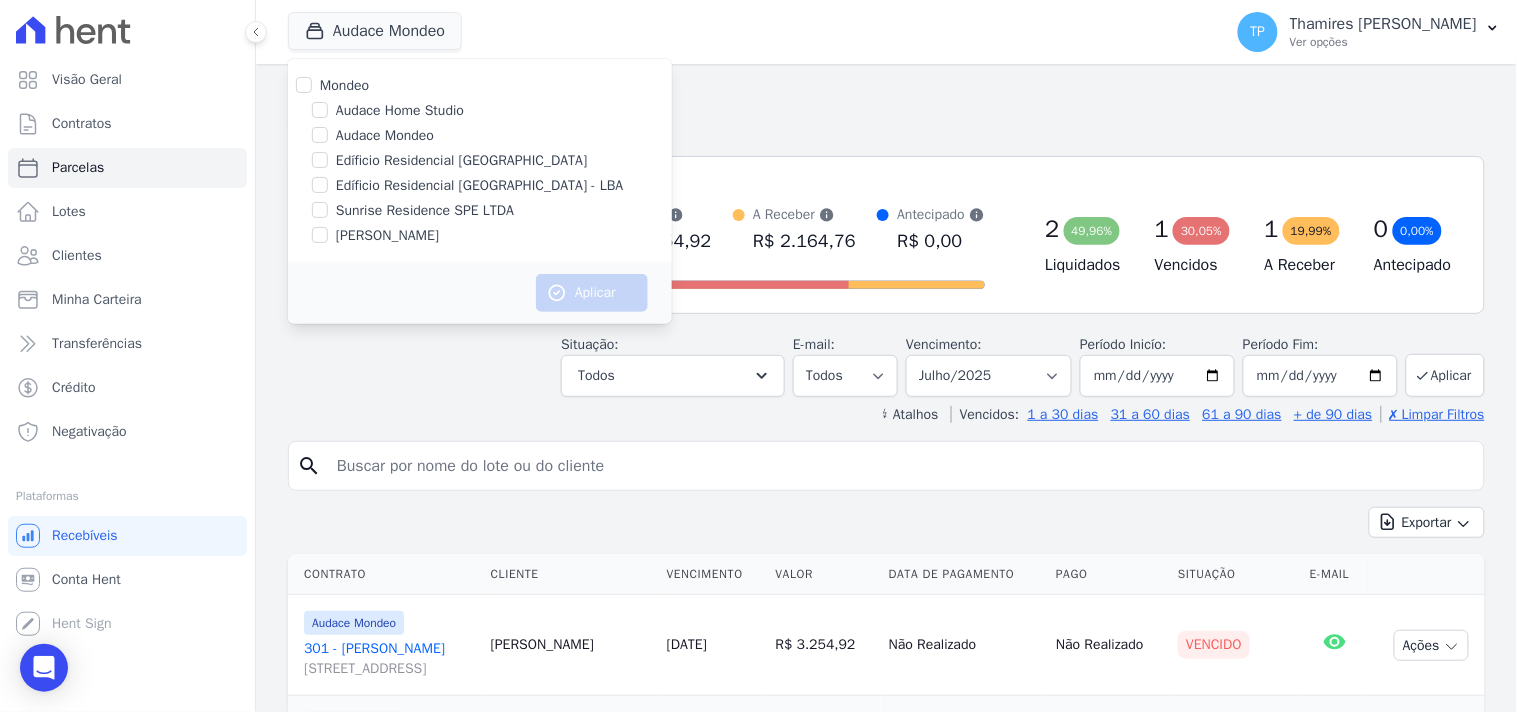 click on "Edíficio Residencial [GEOGRAPHIC_DATA] - LBA" at bounding box center (480, 185) 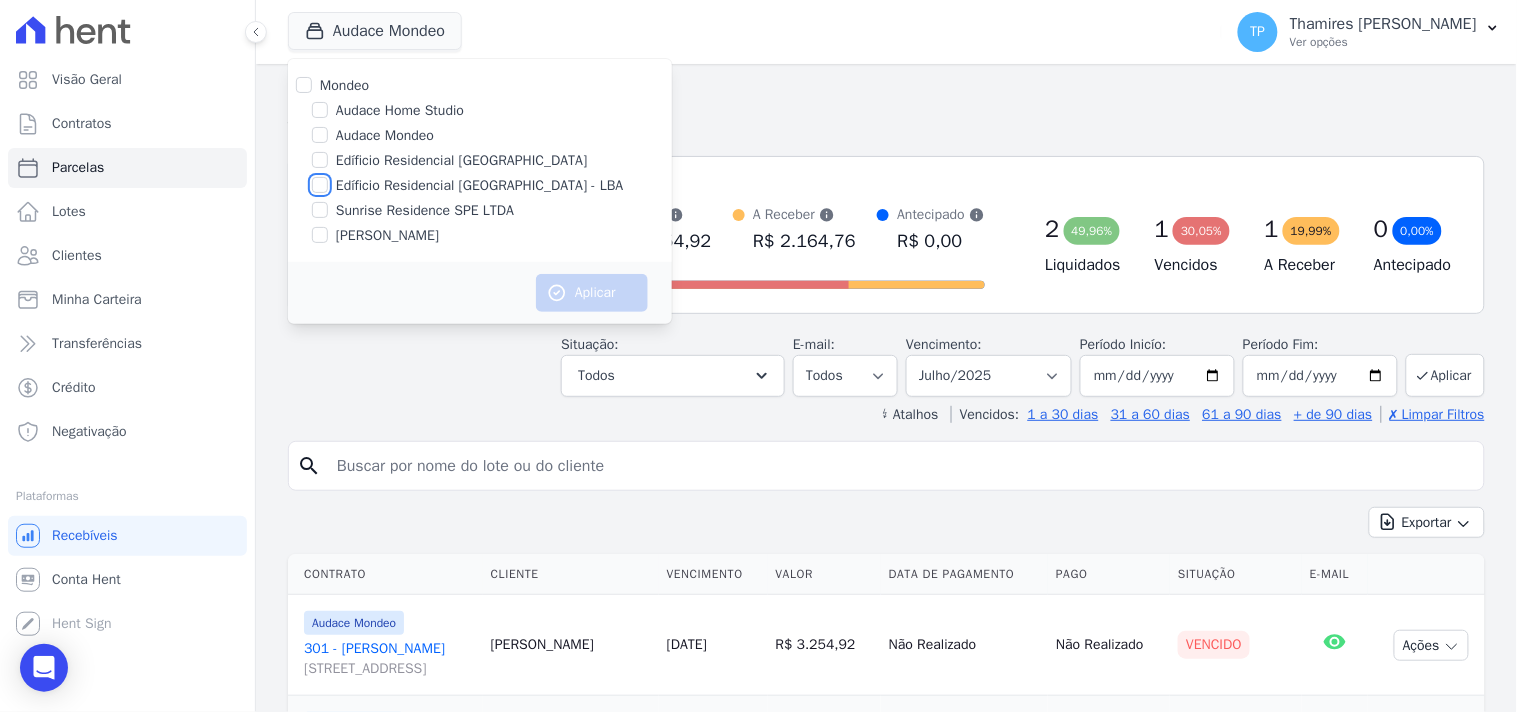 checkbox on "true" 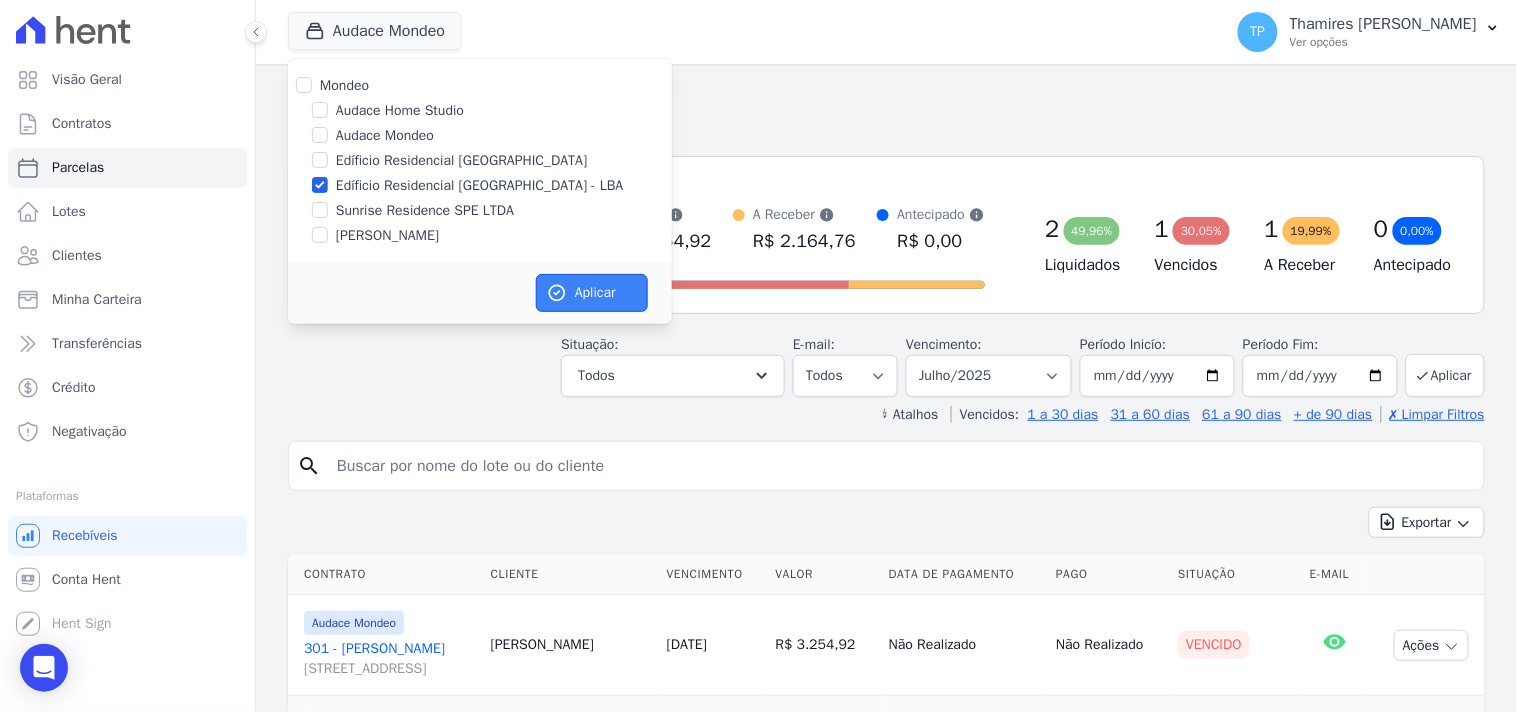 click on "Aplicar" at bounding box center (592, 293) 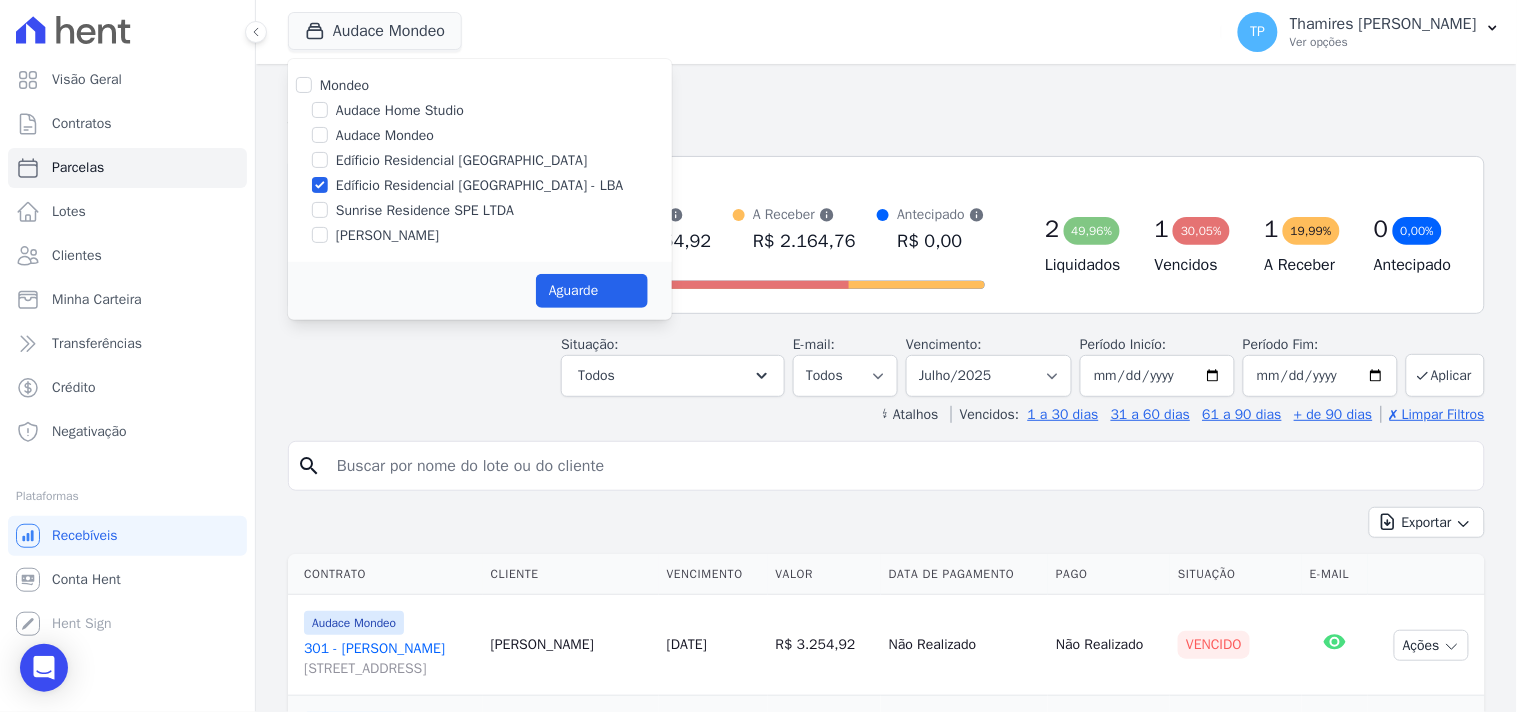 select 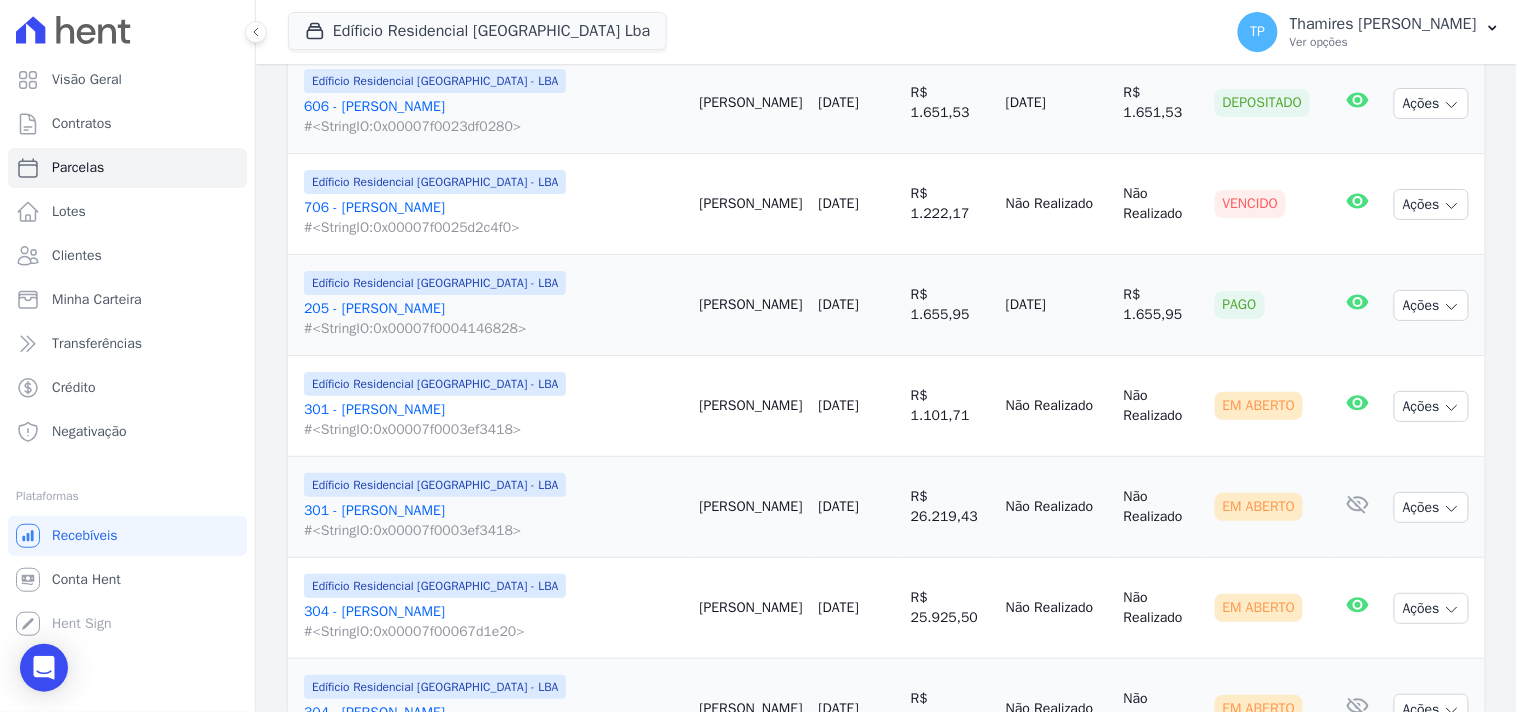 scroll, scrollTop: 1888, scrollLeft: 0, axis: vertical 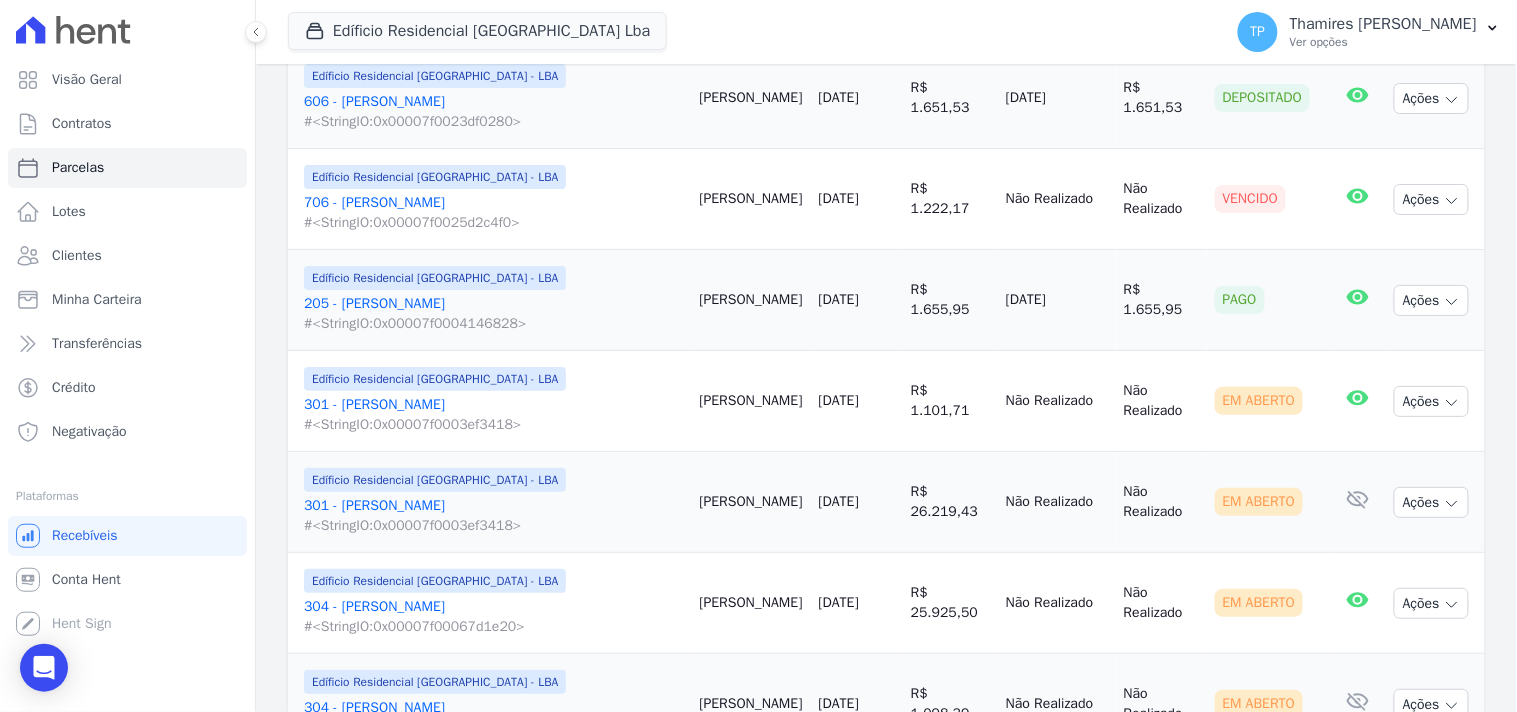 drag, startPoint x: 981, startPoint y: 304, endPoint x: 1083, endPoint y: 312, distance: 102.31325 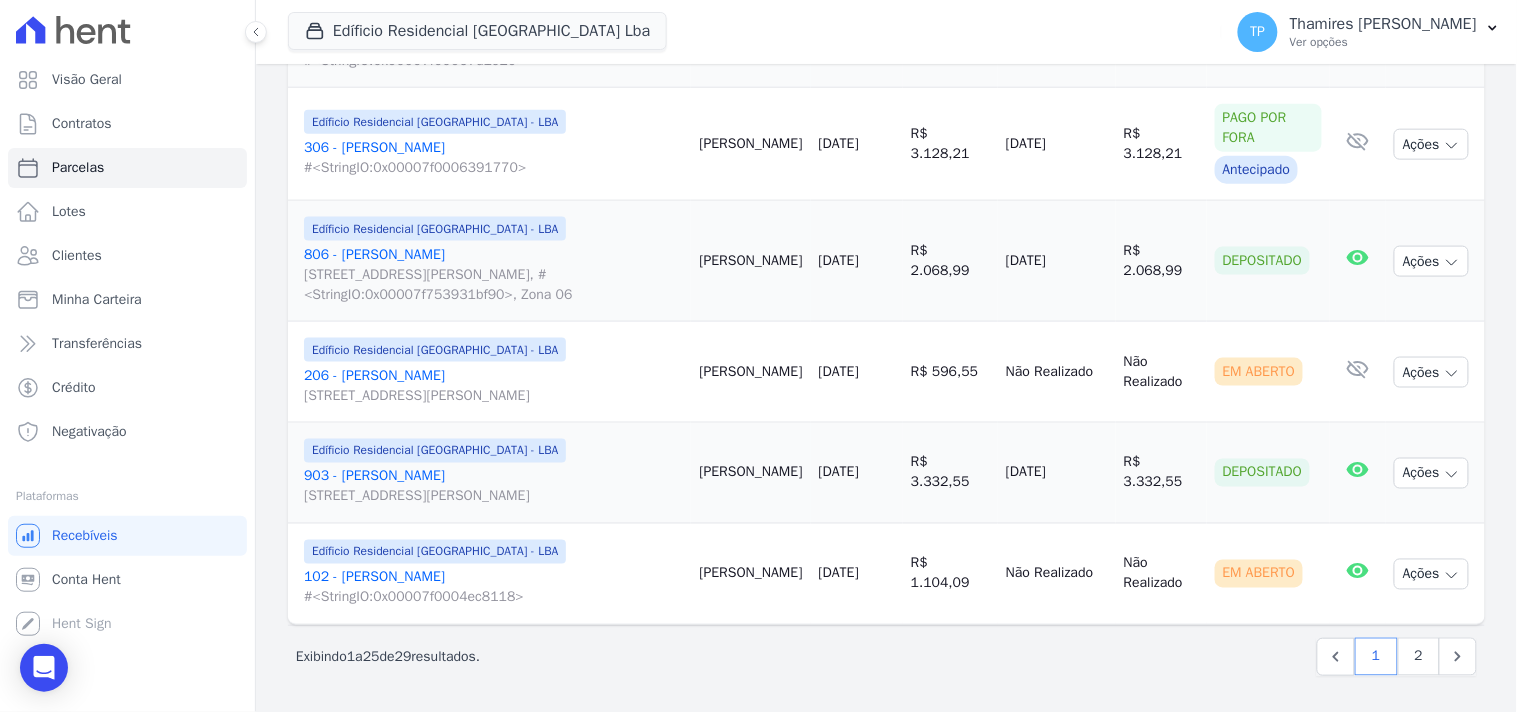 scroll, scrollTop: 2557, scrollLeft: 0, axis: vertical 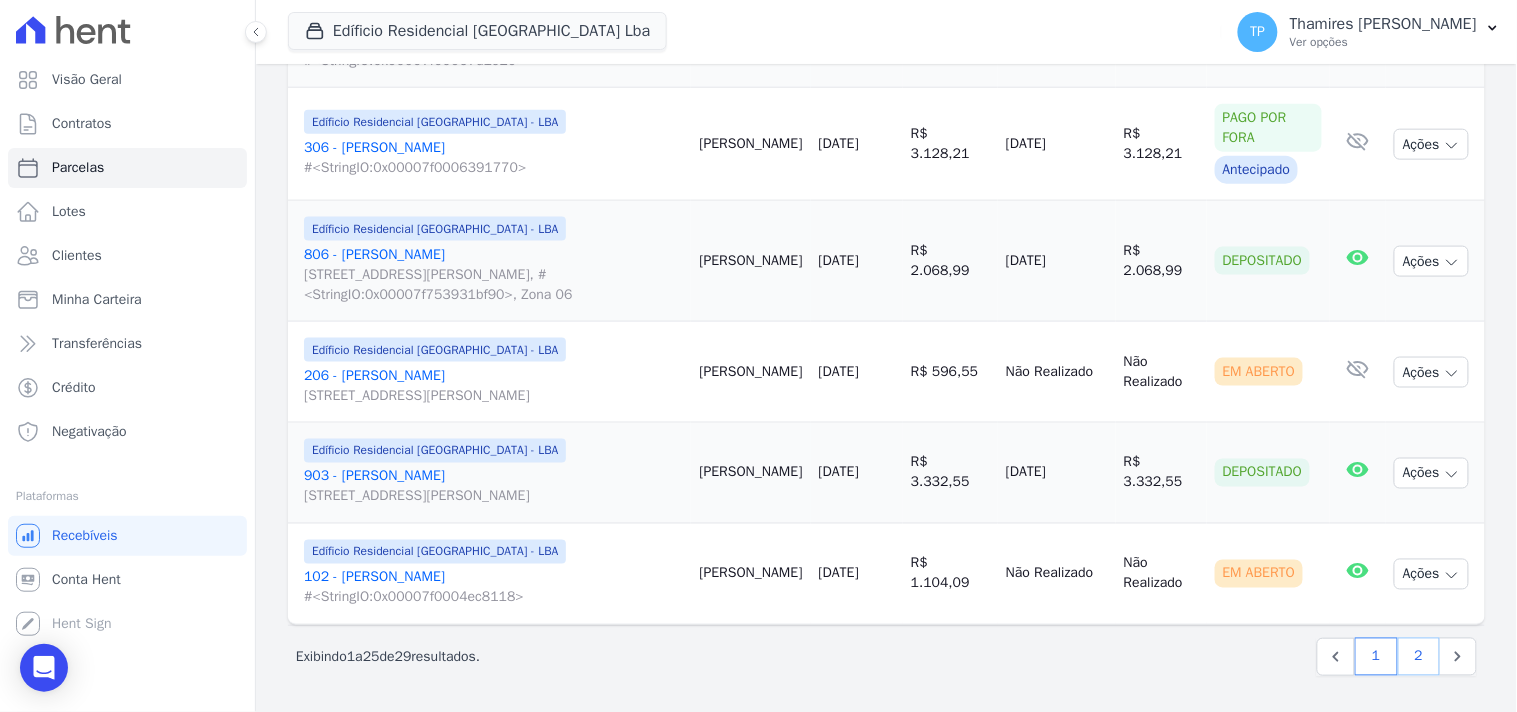 click on "2" at bounding box center (1419, 657) 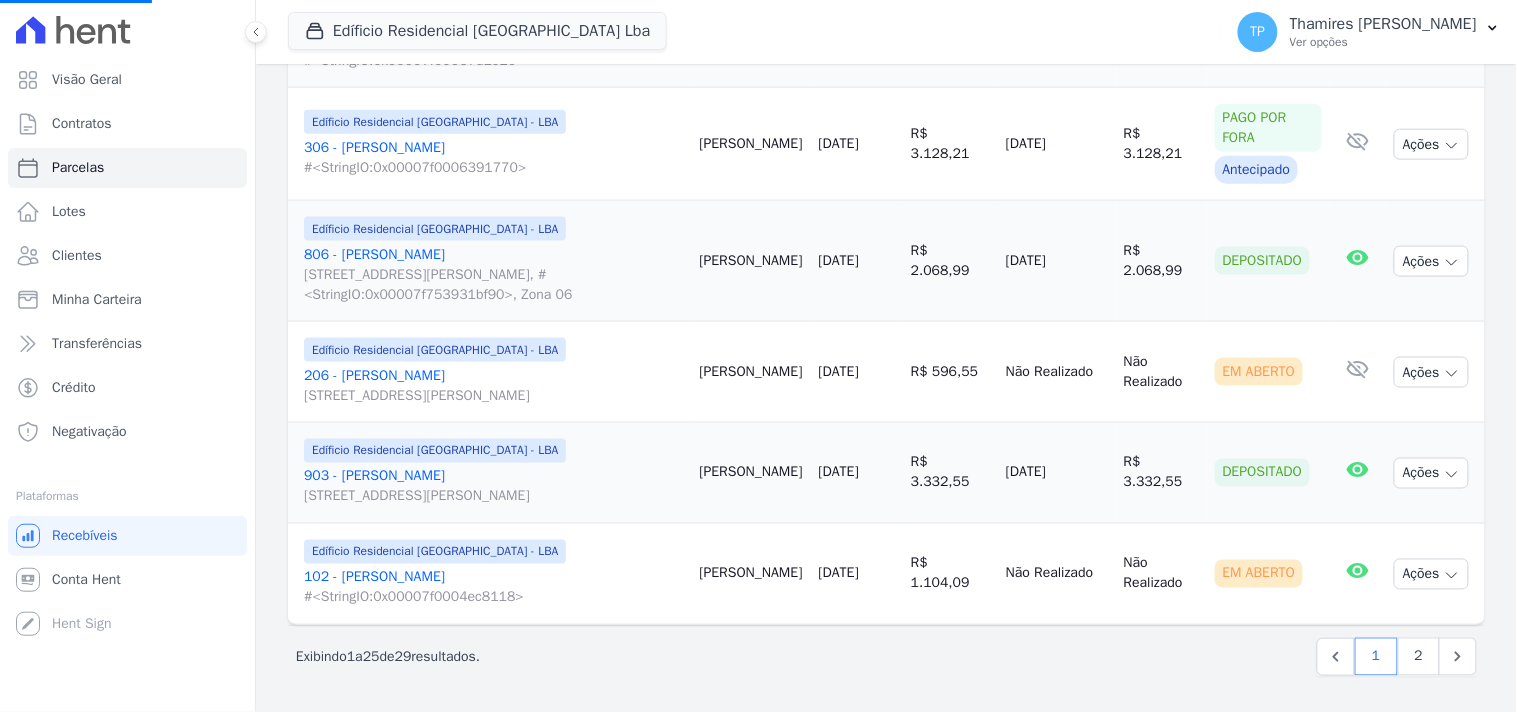 select 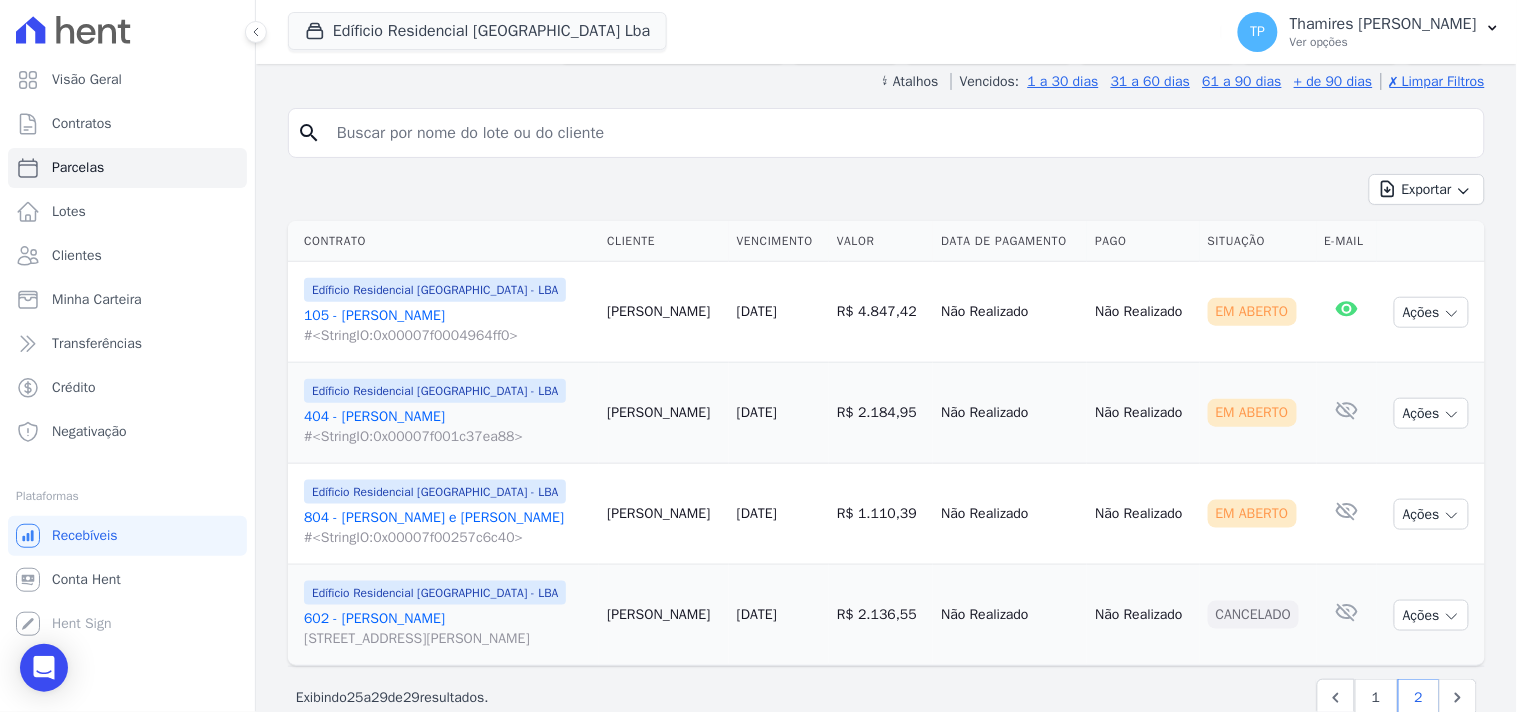 scroll, scrollTop: 411, scrollLeft: 0, axis: vertical 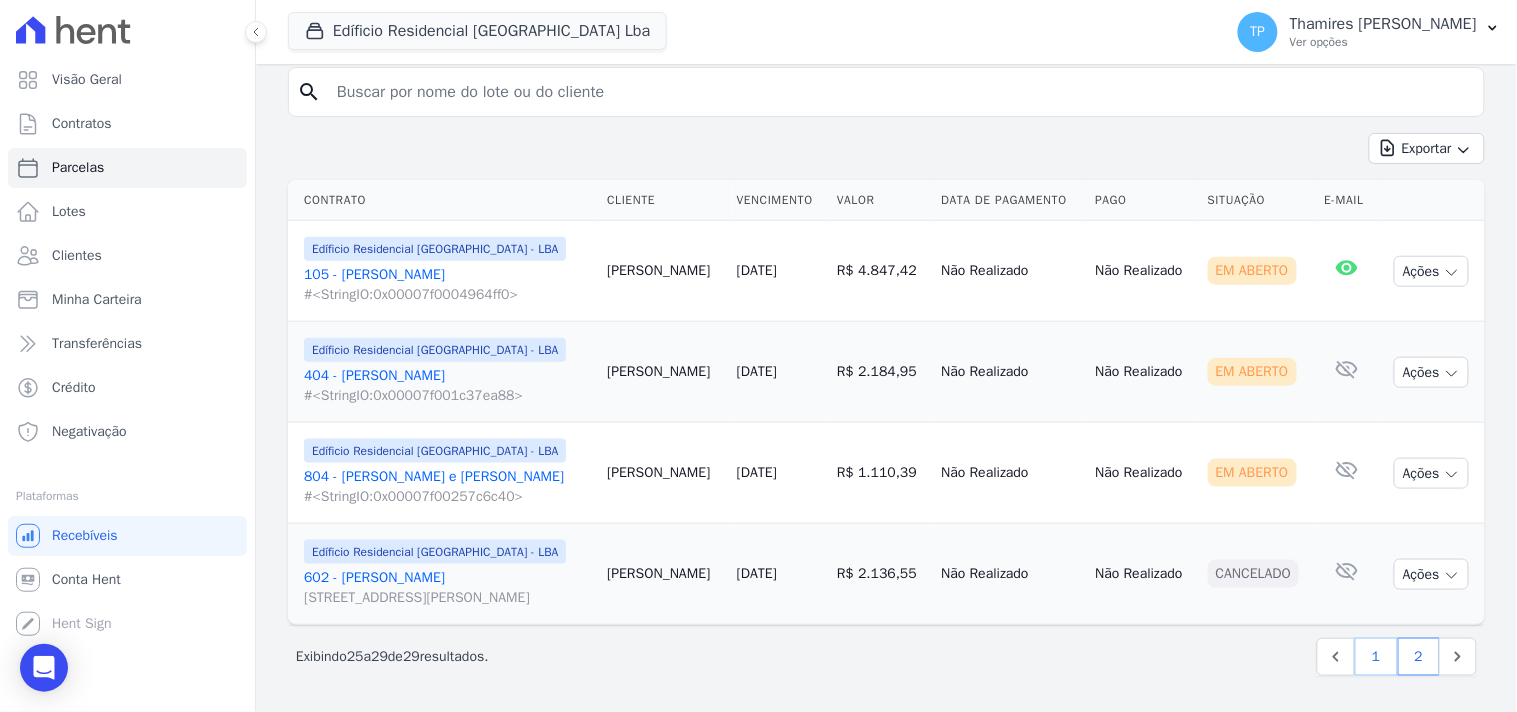 click on "1" at bounding box center (1376, 657) 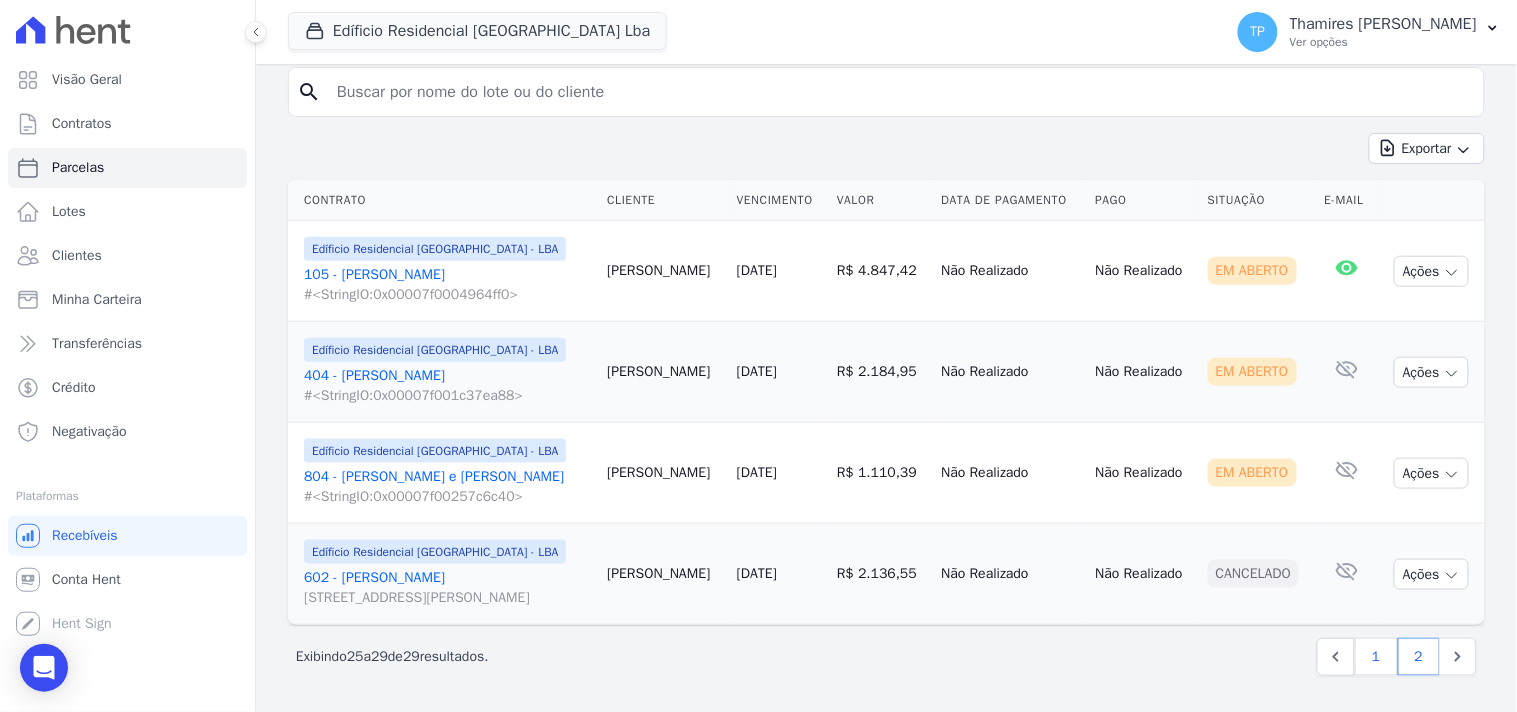select 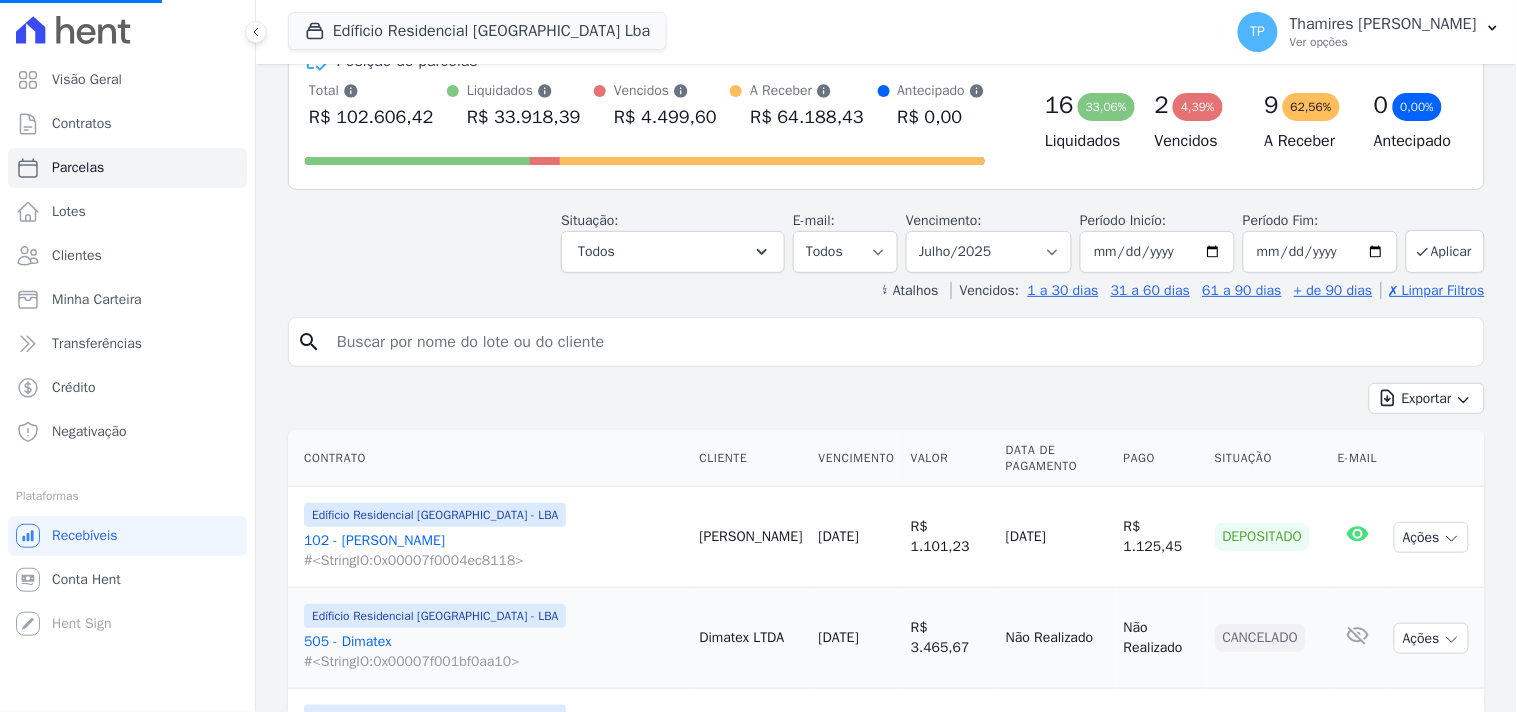 scroll, scrollTop: 444, scrollLeft: 0, axis: vertical 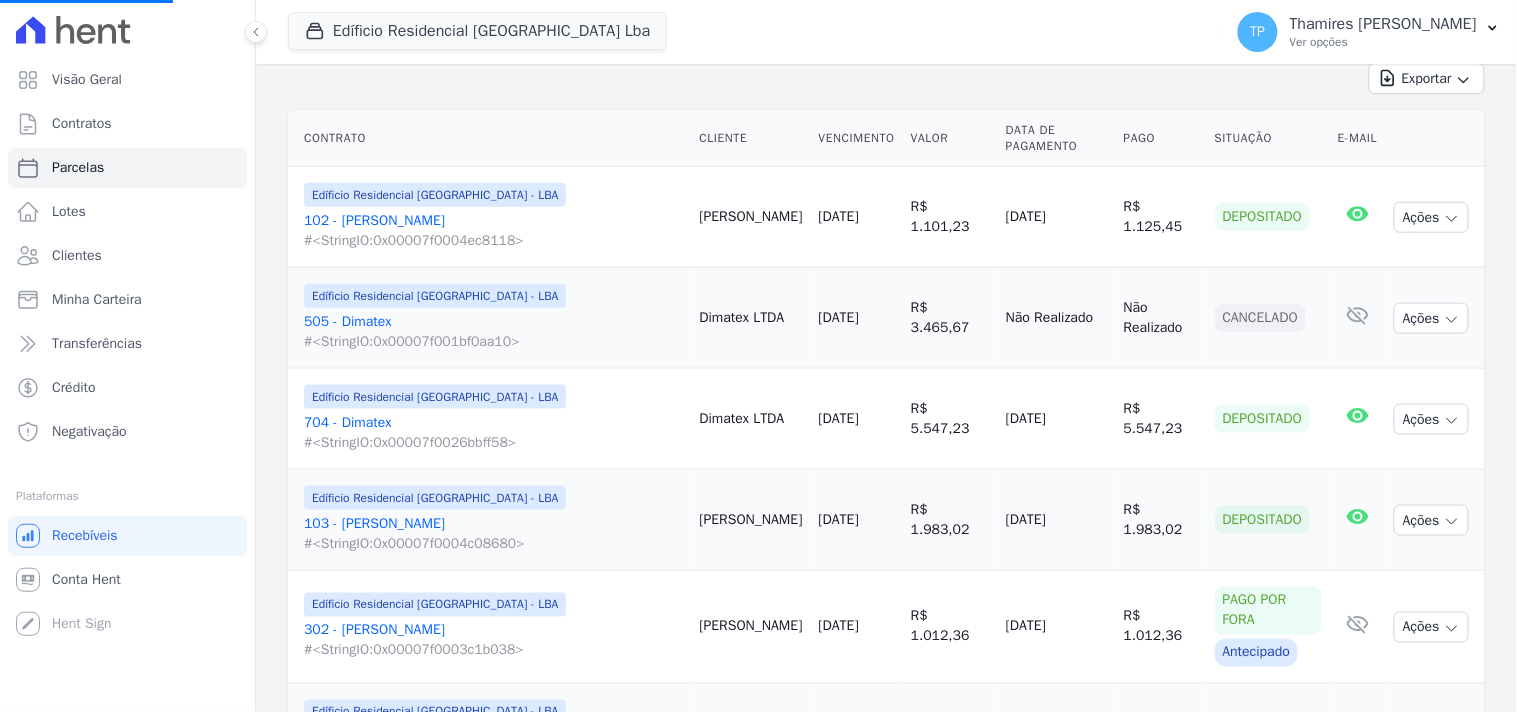 select 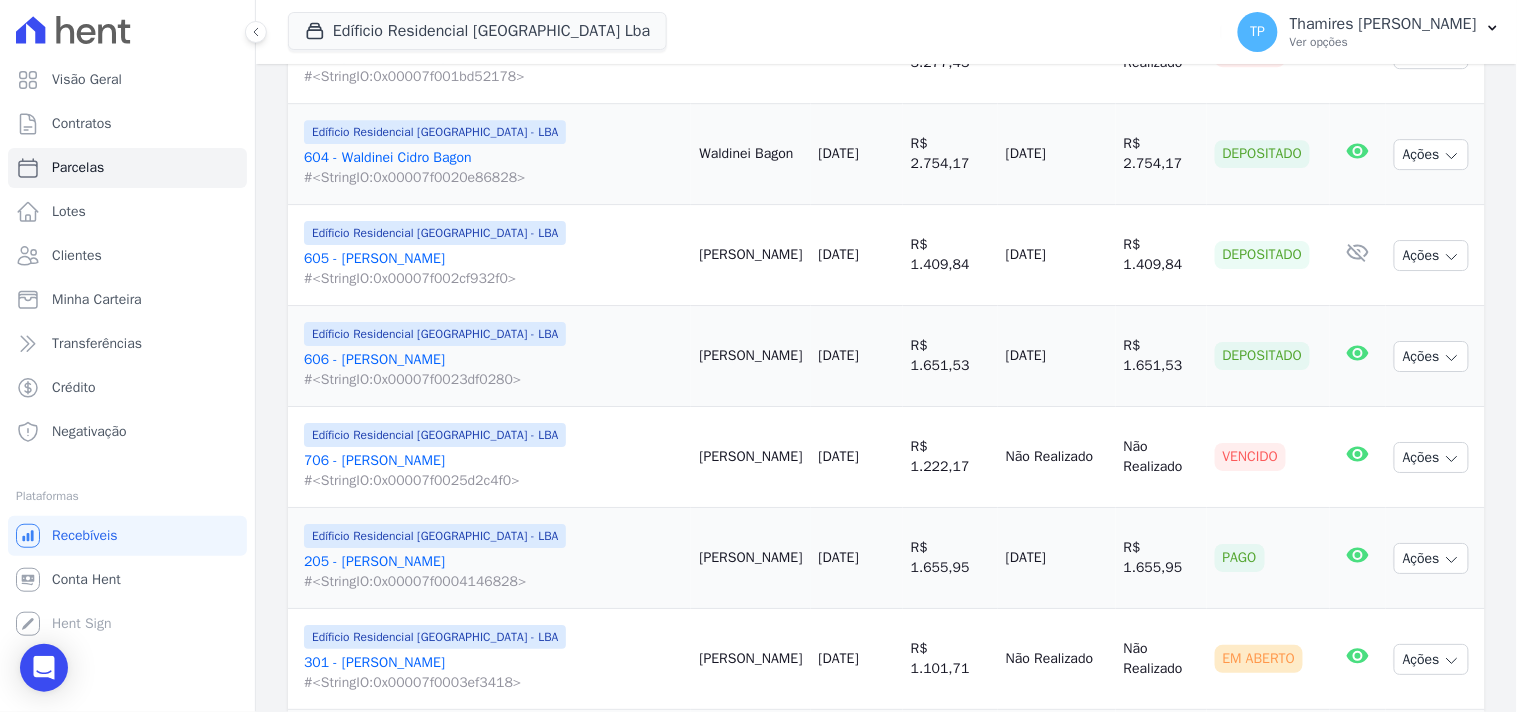scroll, scrollTop: 1668, scrollLeft: 0, axis: vertical 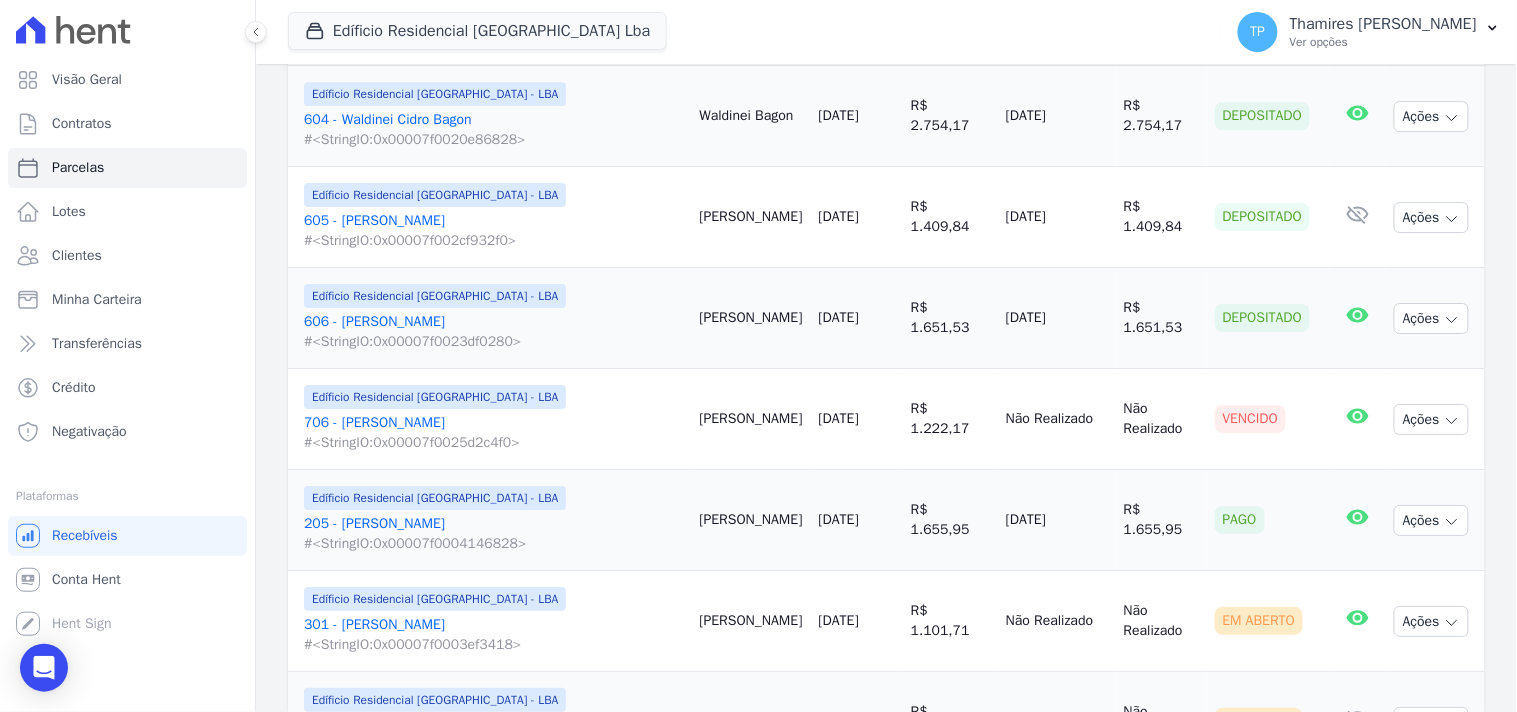 click on "706 - André Luiz Batalini Paulino
#<StringIO:0x00007f0025d2c4f0>" at bounding box center [493, 433] 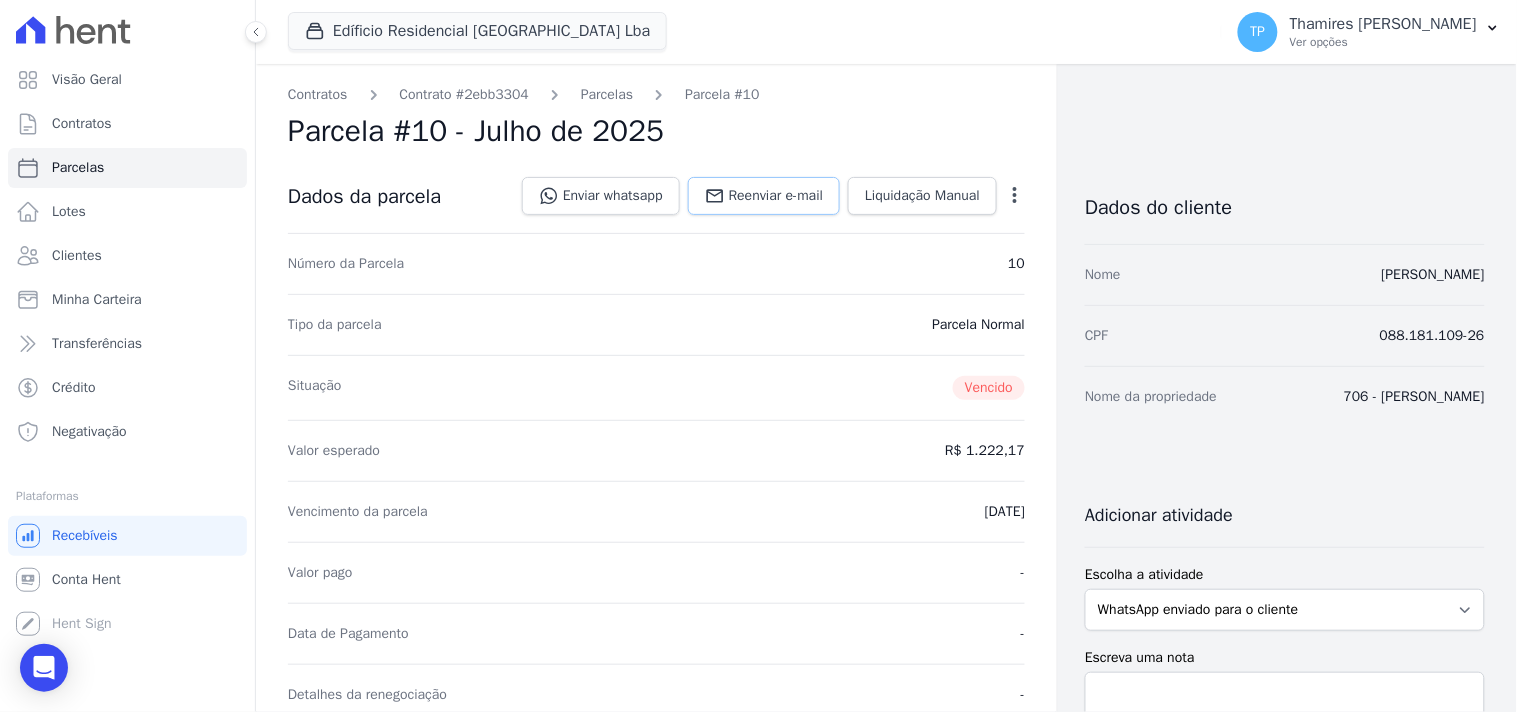 click on "Reenviar e-mail" at bounding box center (776, 196) 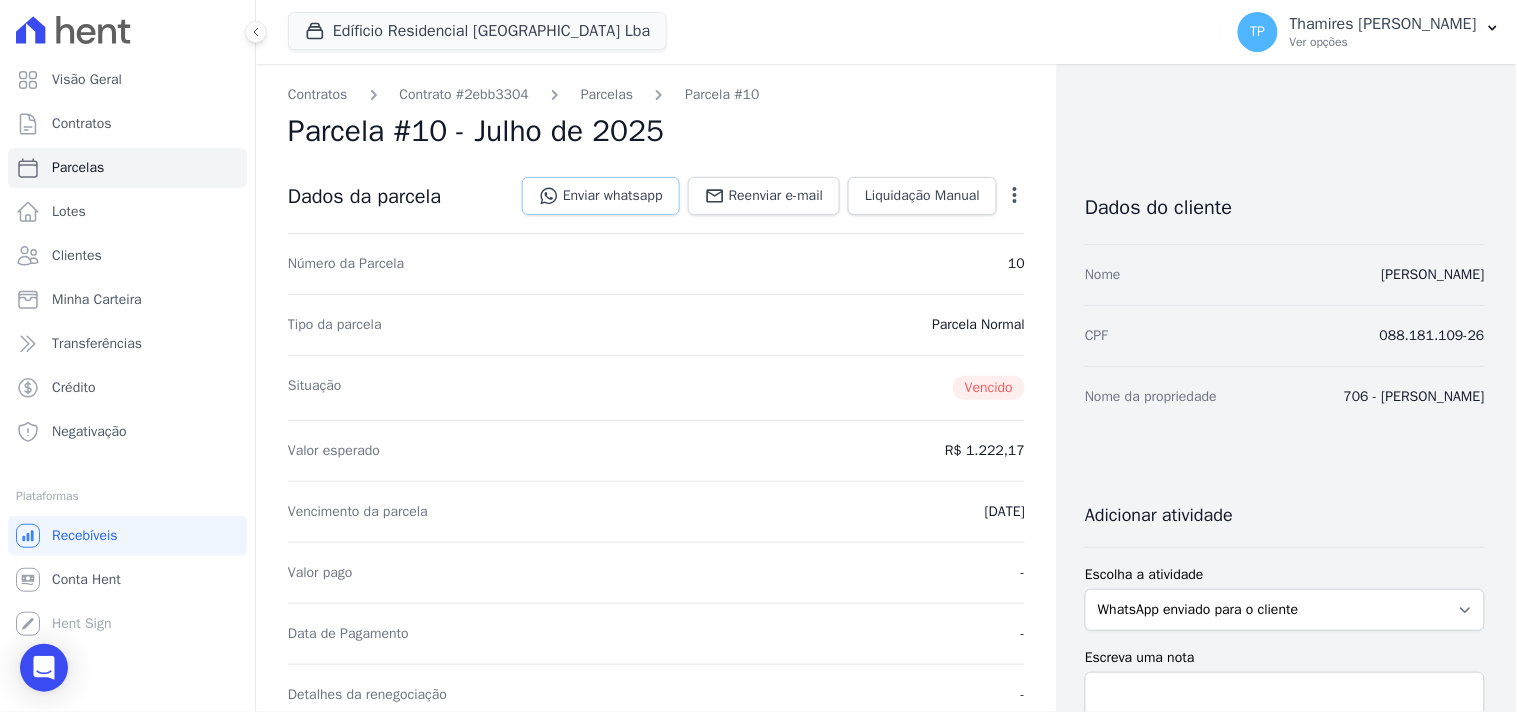 click on "Enviar whatsapp" at bounding box center [601, 196] 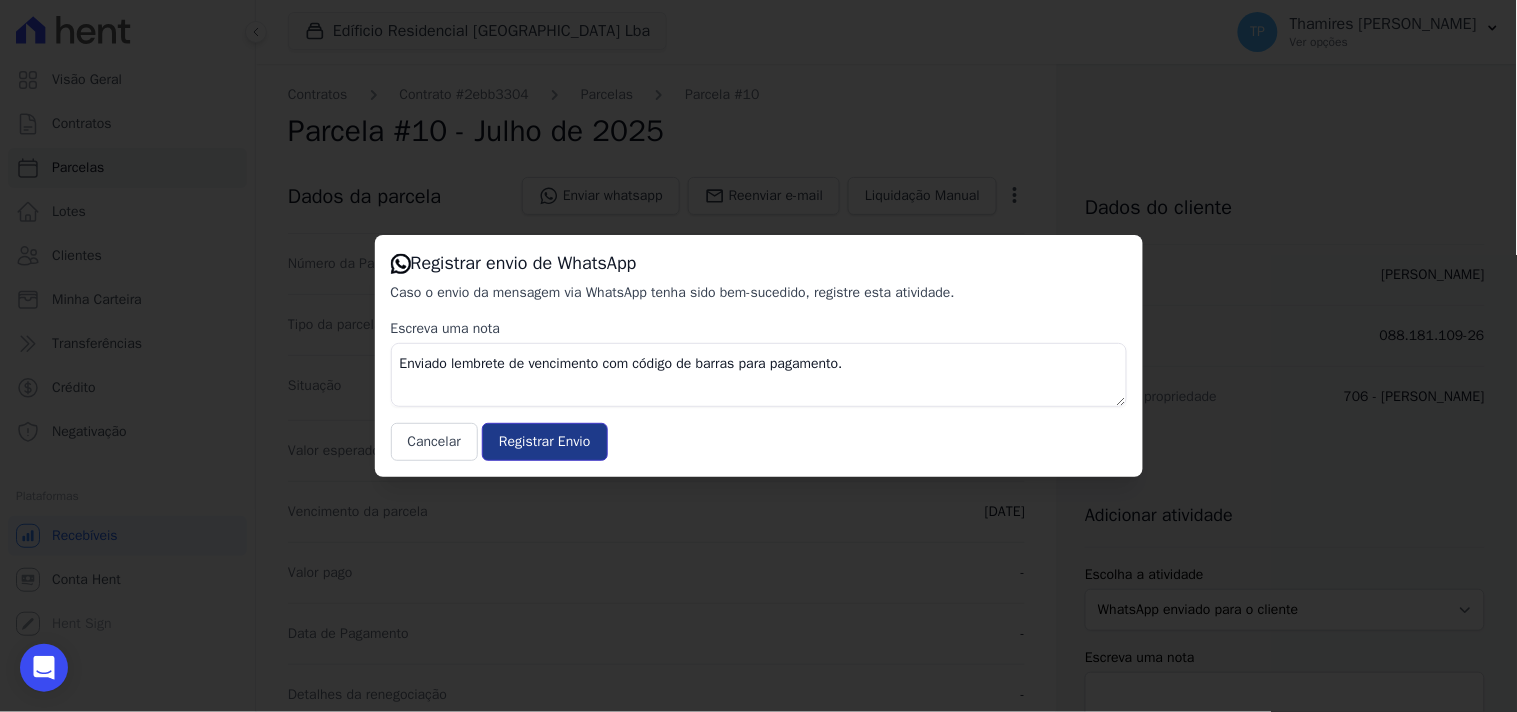 click on "Registrar Envio" at bounding box center [544, 442] 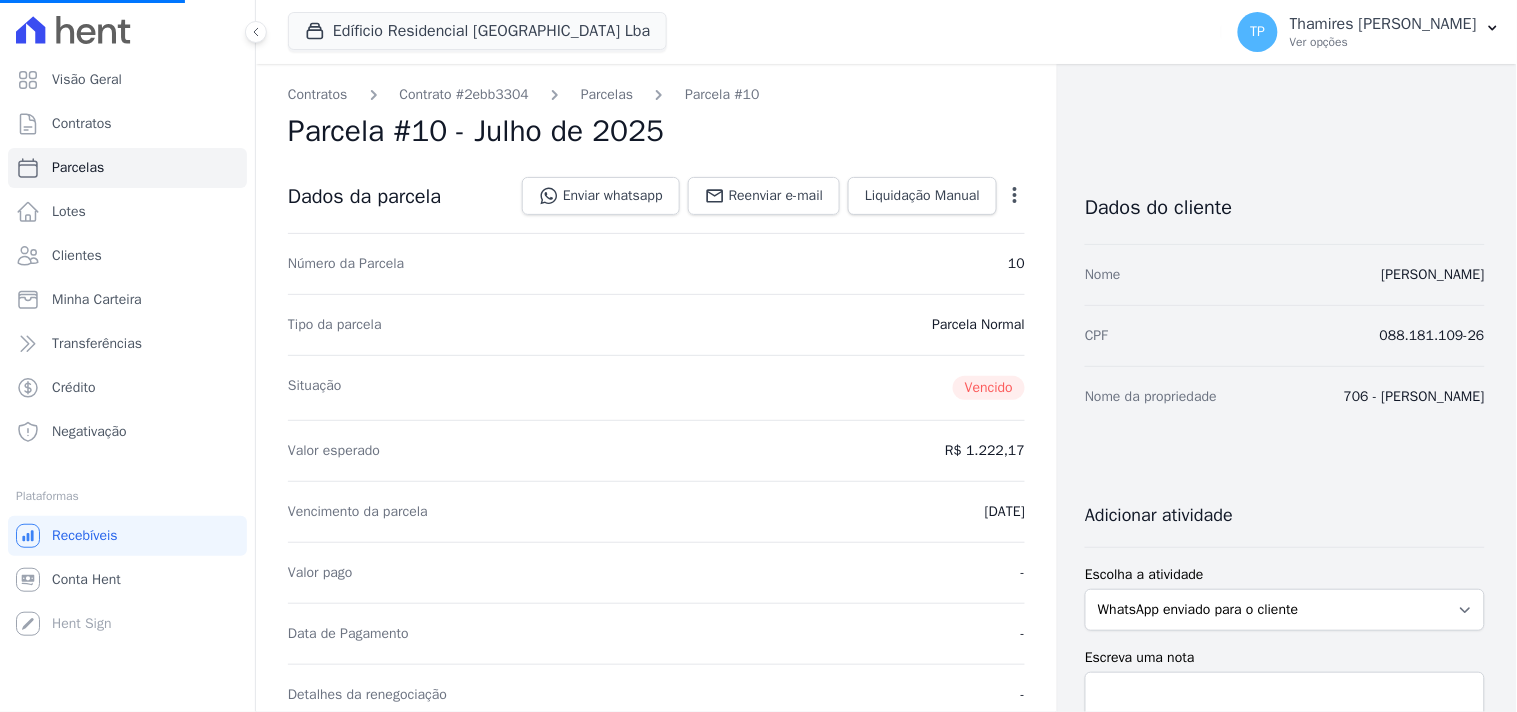 select 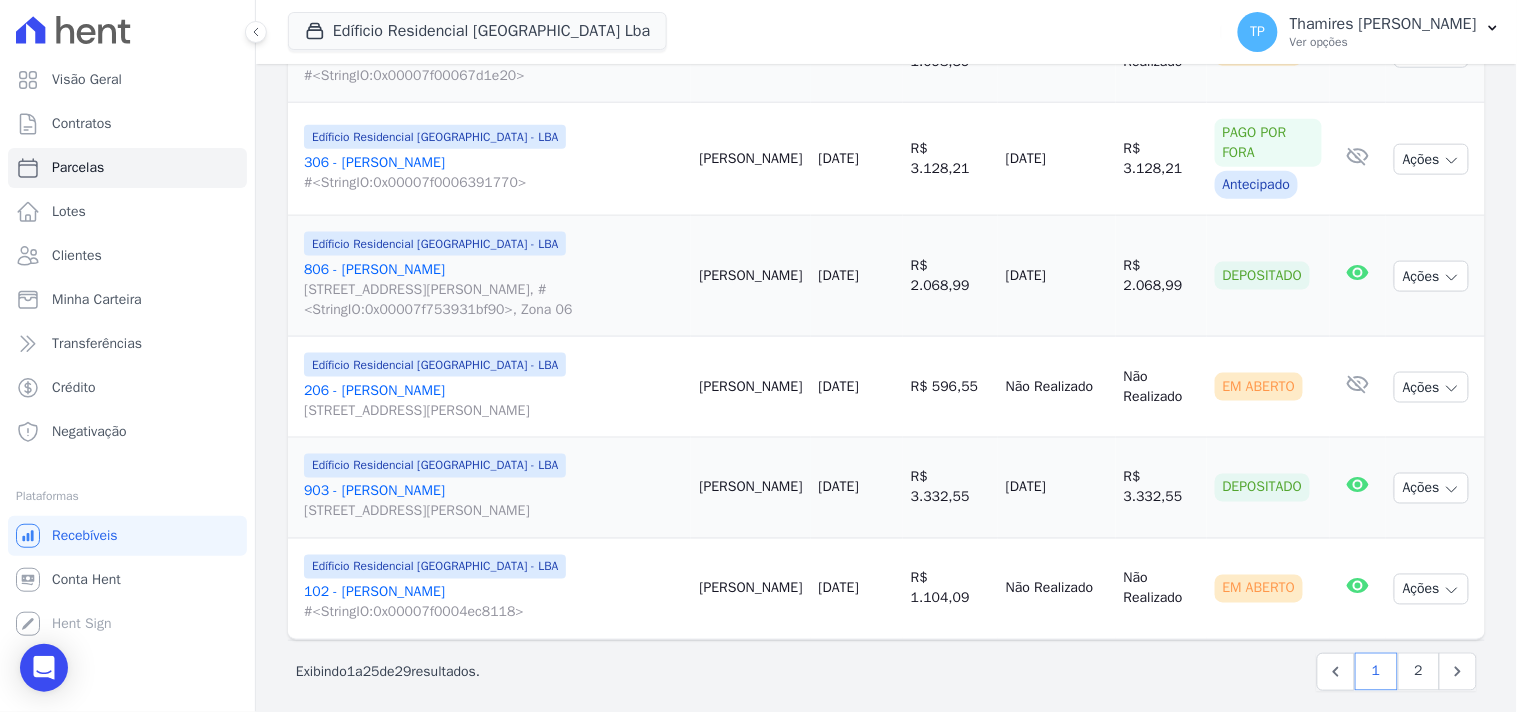 scroll, scrollTop: 2555, scrollLeft: 0, axis: vertical 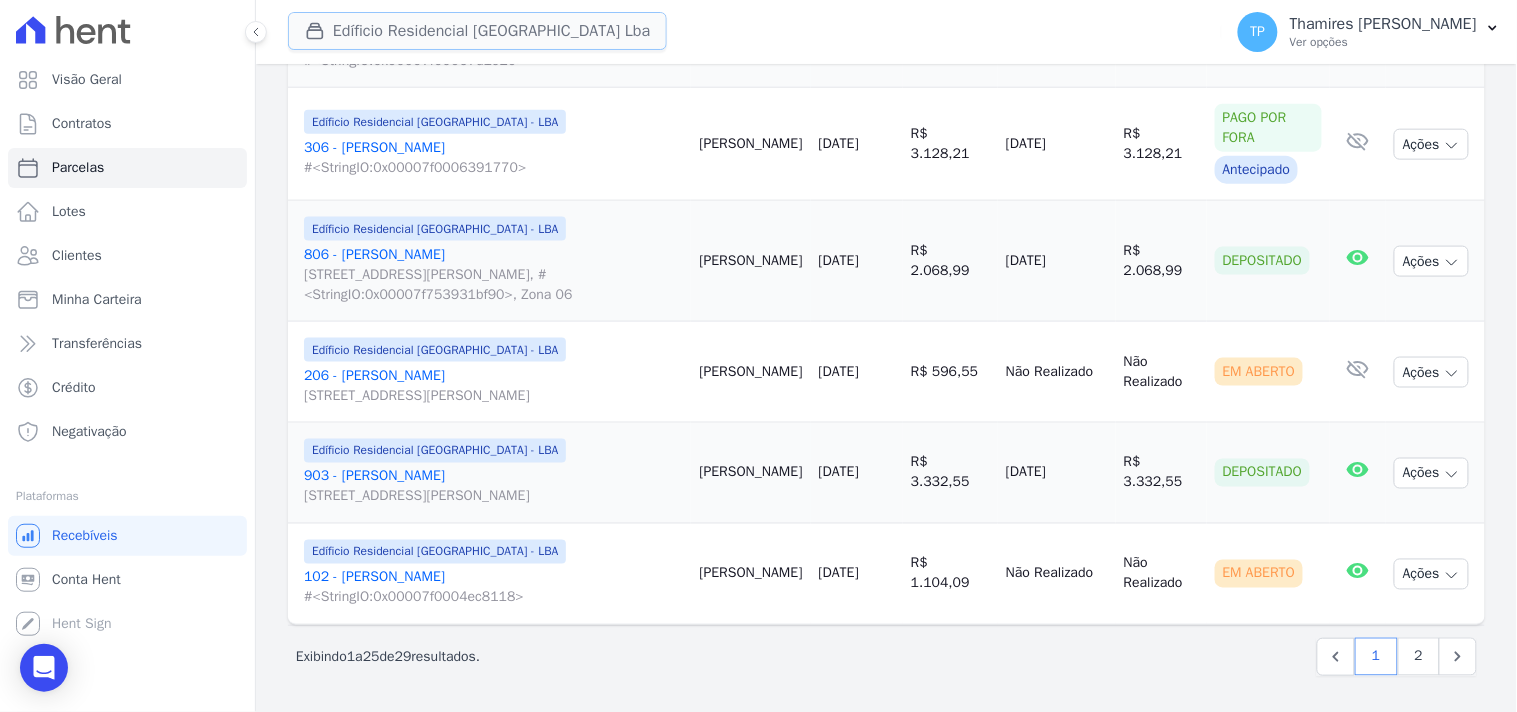 click on "Edíficio Residencial Grevílea Park   Lba" at bounding box center [477, 31] 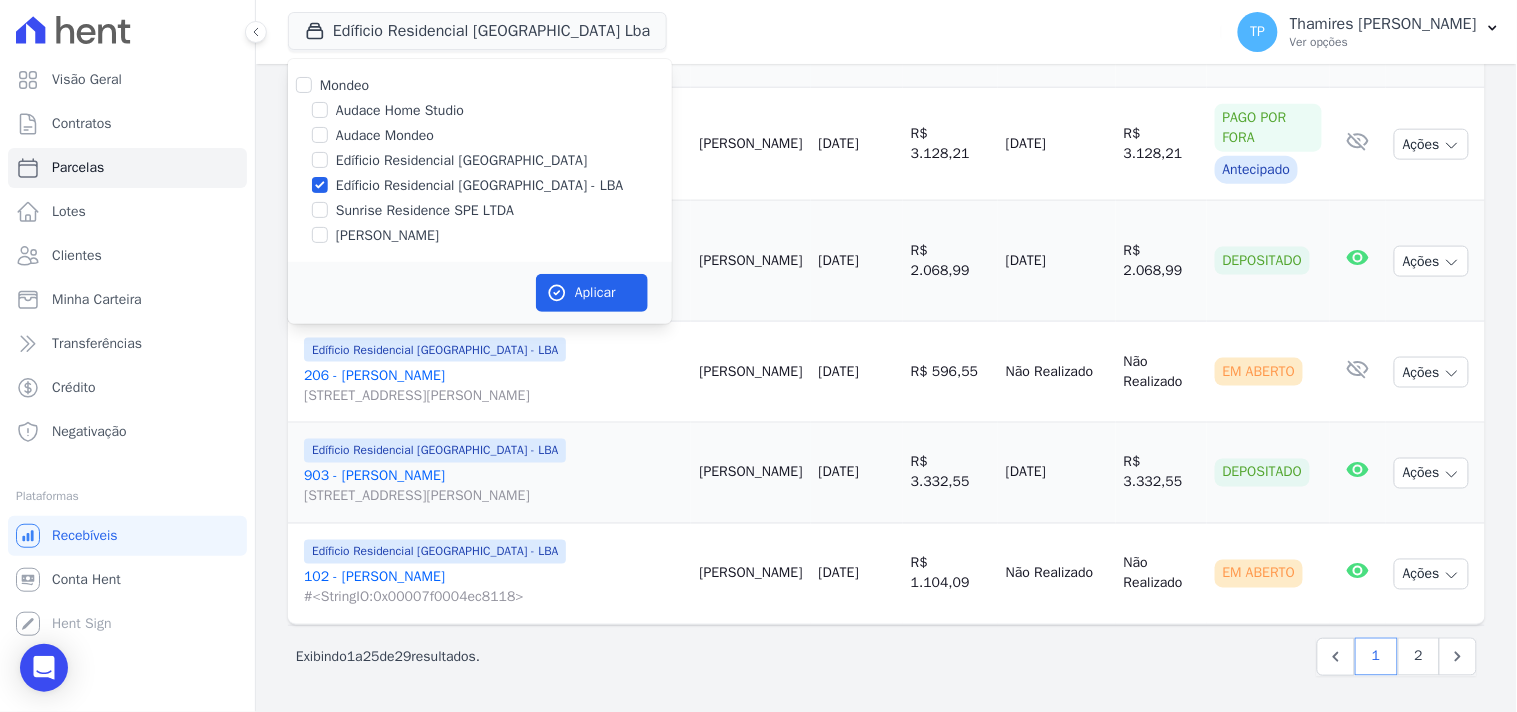 click on "[PERSON_NAME]" at bounding box center (387, 235) 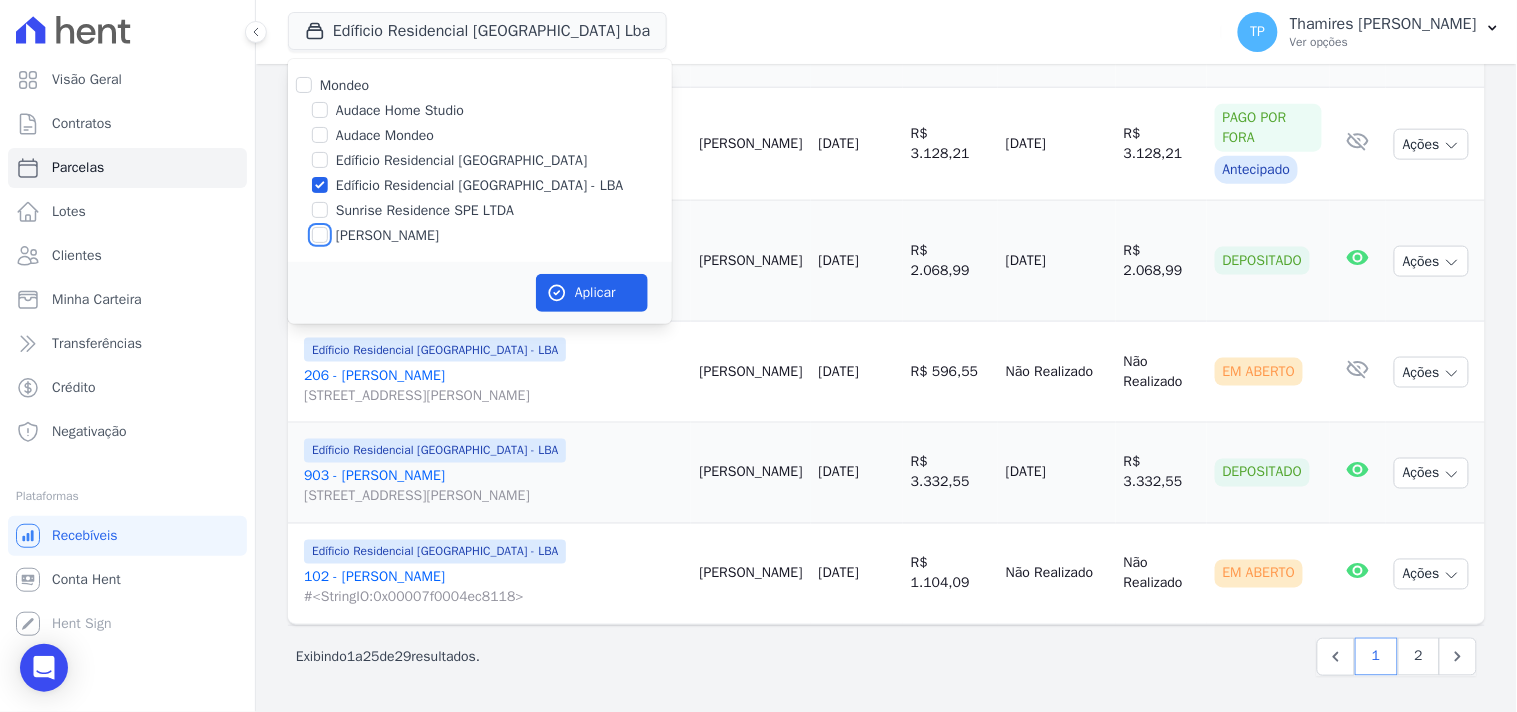 checkbox on "true" 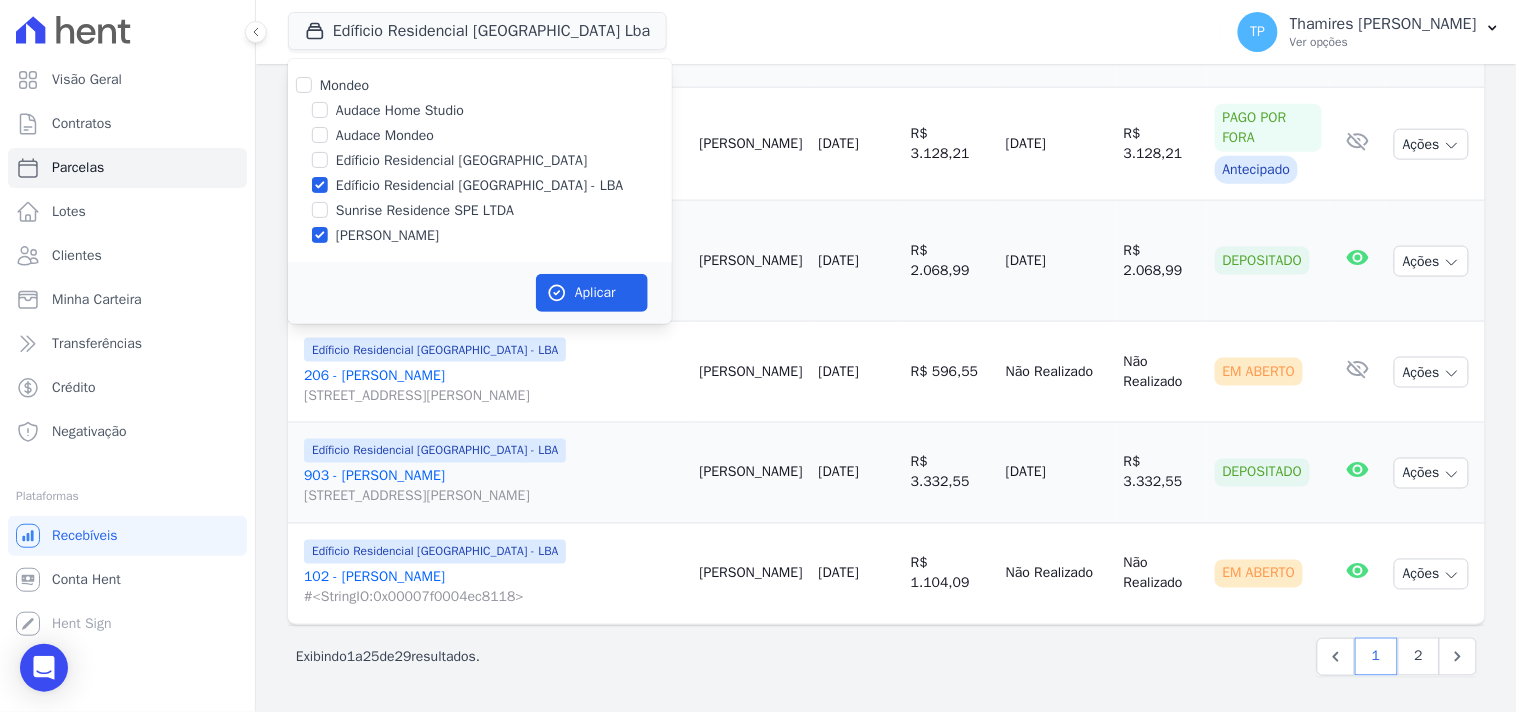 click on "Edíficio Residencial [GEOGRAPHIC_DATA] - LBA" at bounding box center [480, 185] 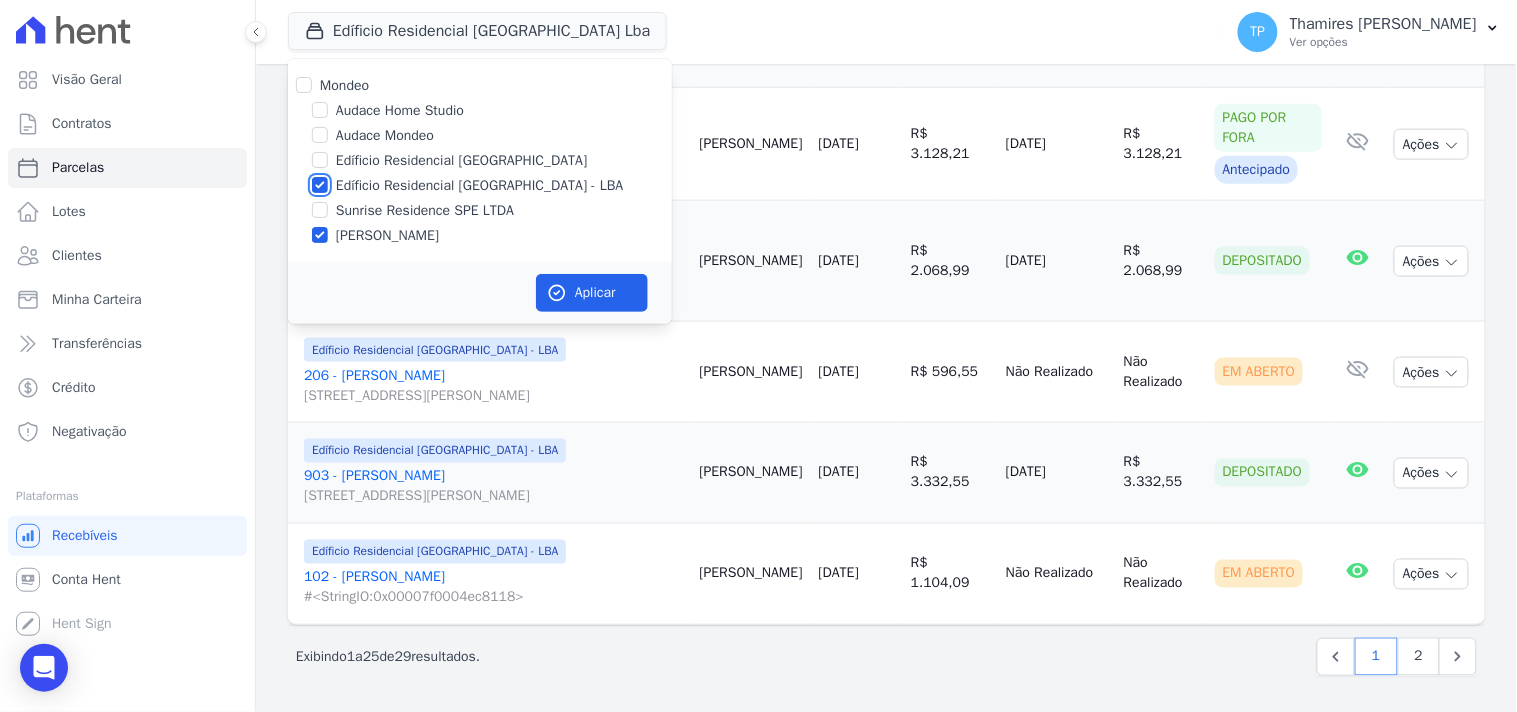 checkbox on "false" 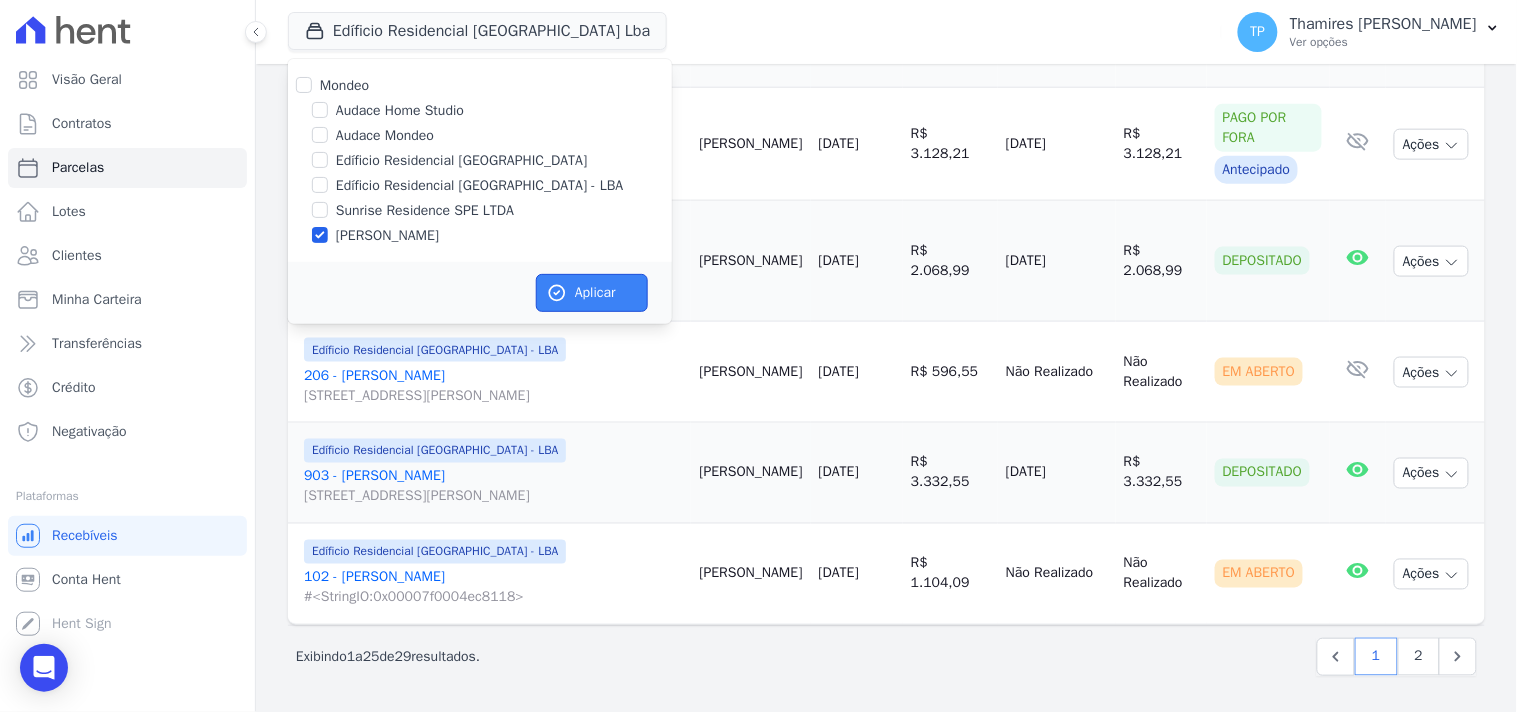 click on "Aplicar" at bounding box center [592, 293] 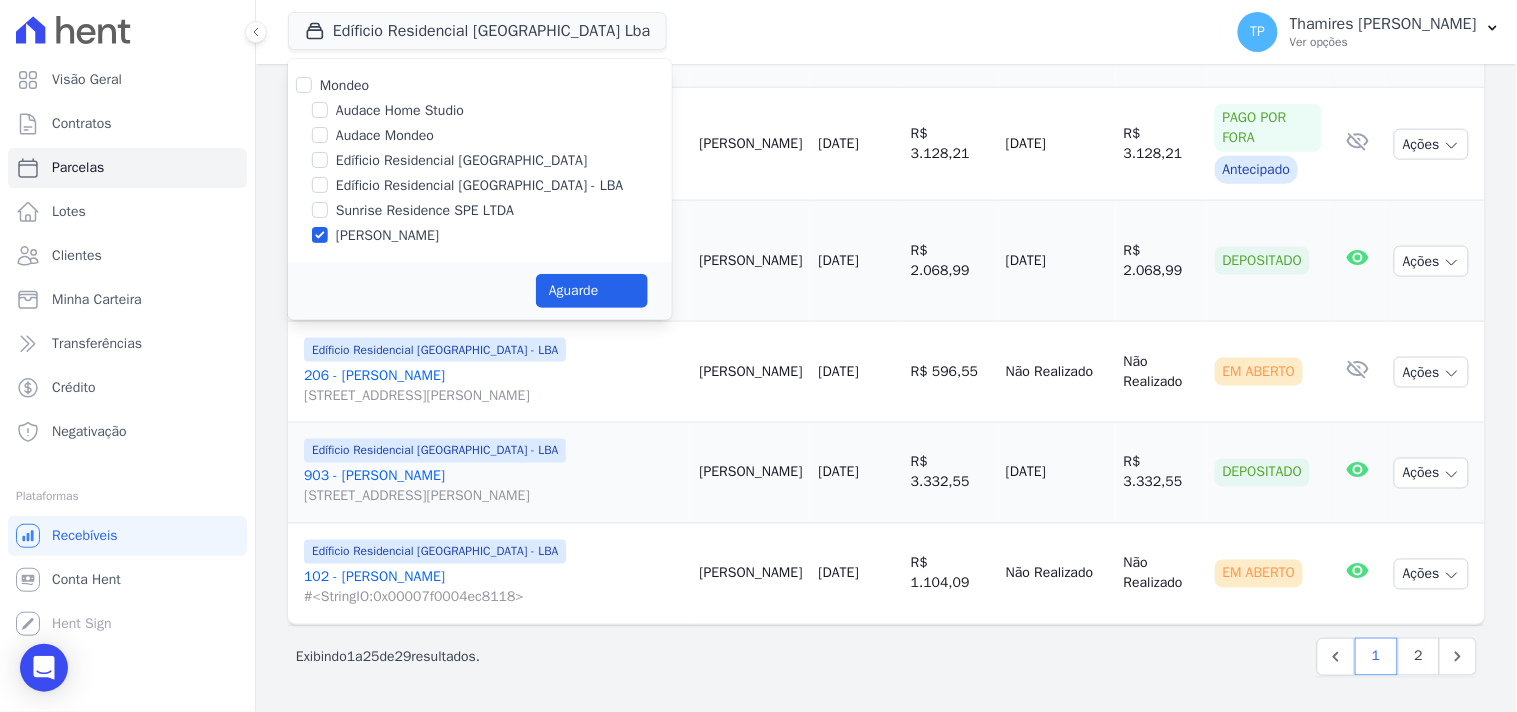 select 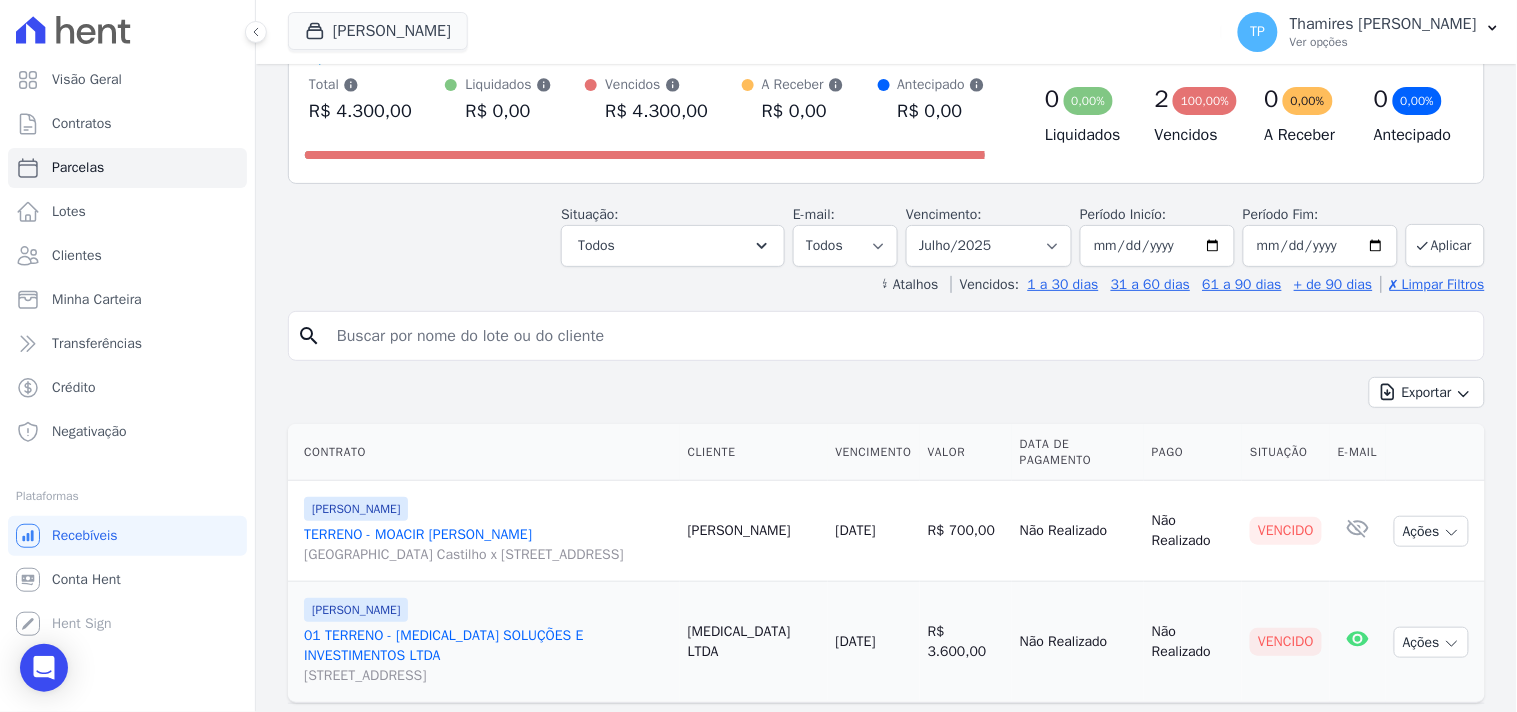 scroll, scrollTop: 202, scrollLeft: 0, axis: vertical 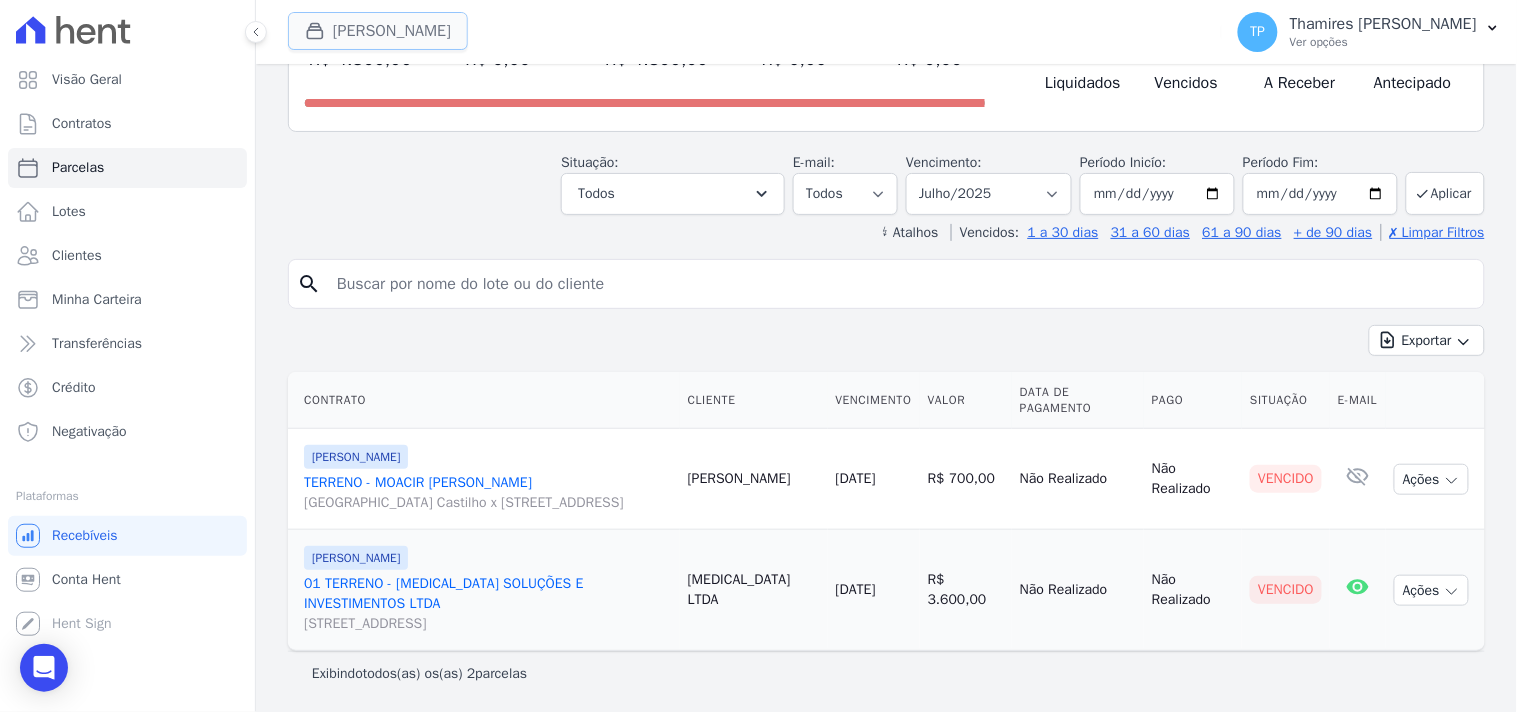 click on "Terreno De Goioerê" at bounding box center (378, 31) 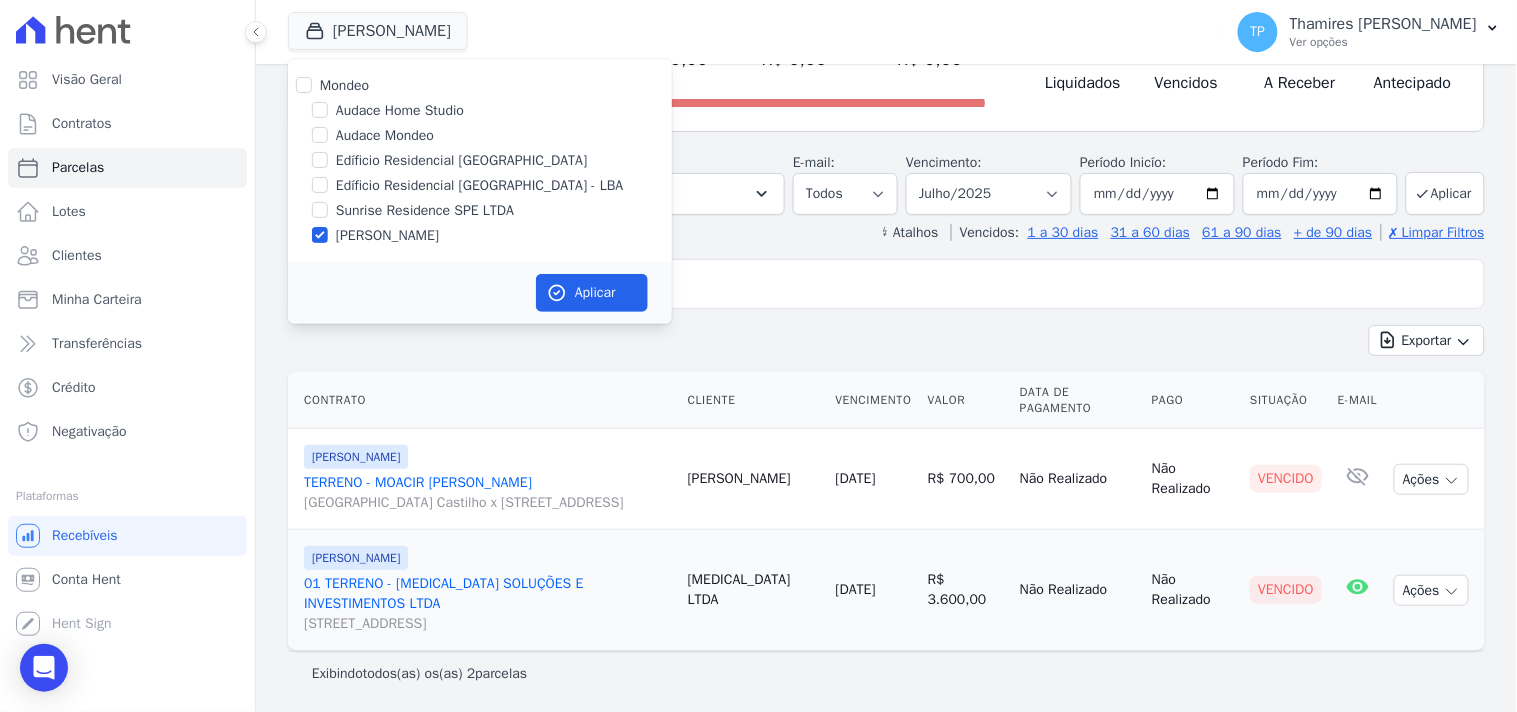 click on "Sunrise Residence SPE LTDA" at bounding box center [425, 210] 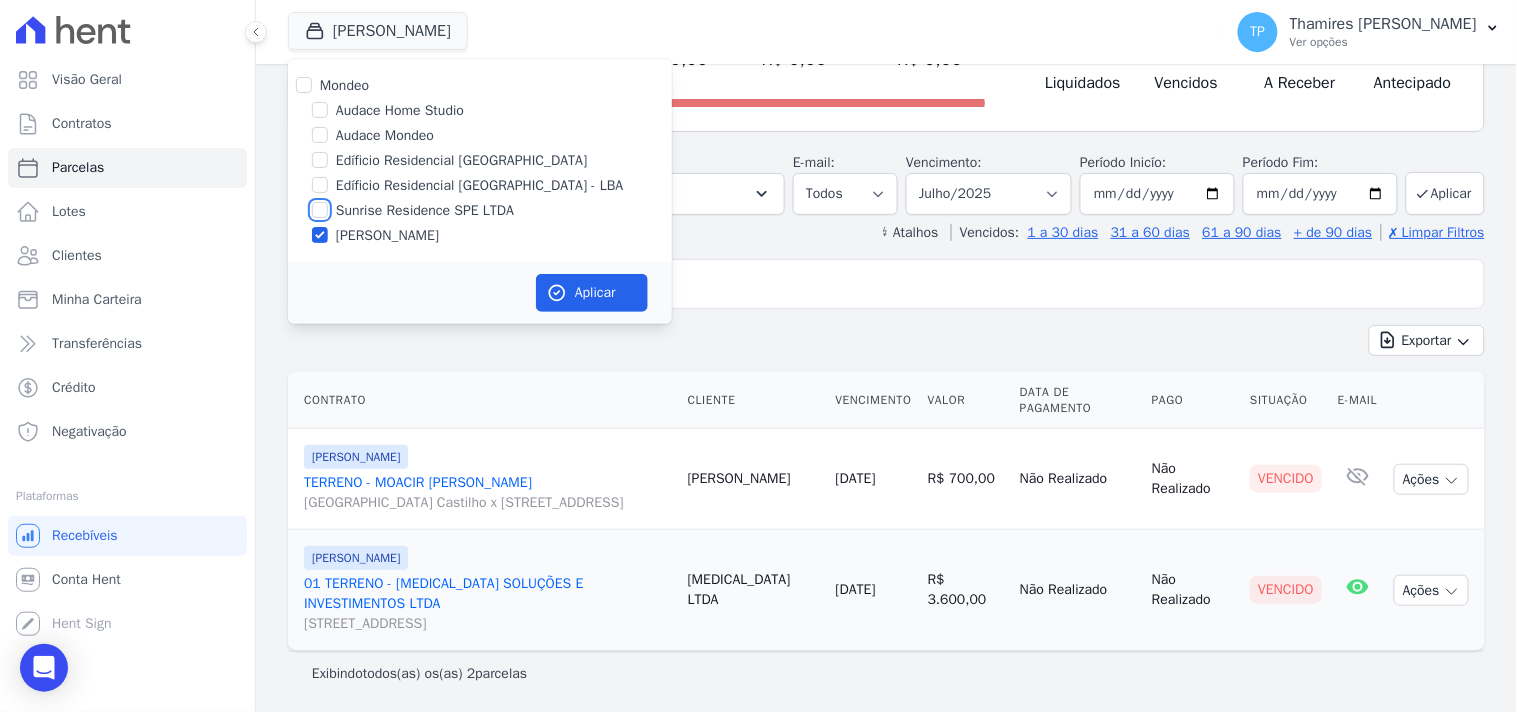 click on "Sunrise Residence SPE LTDA" at bounding box center (320, 210) 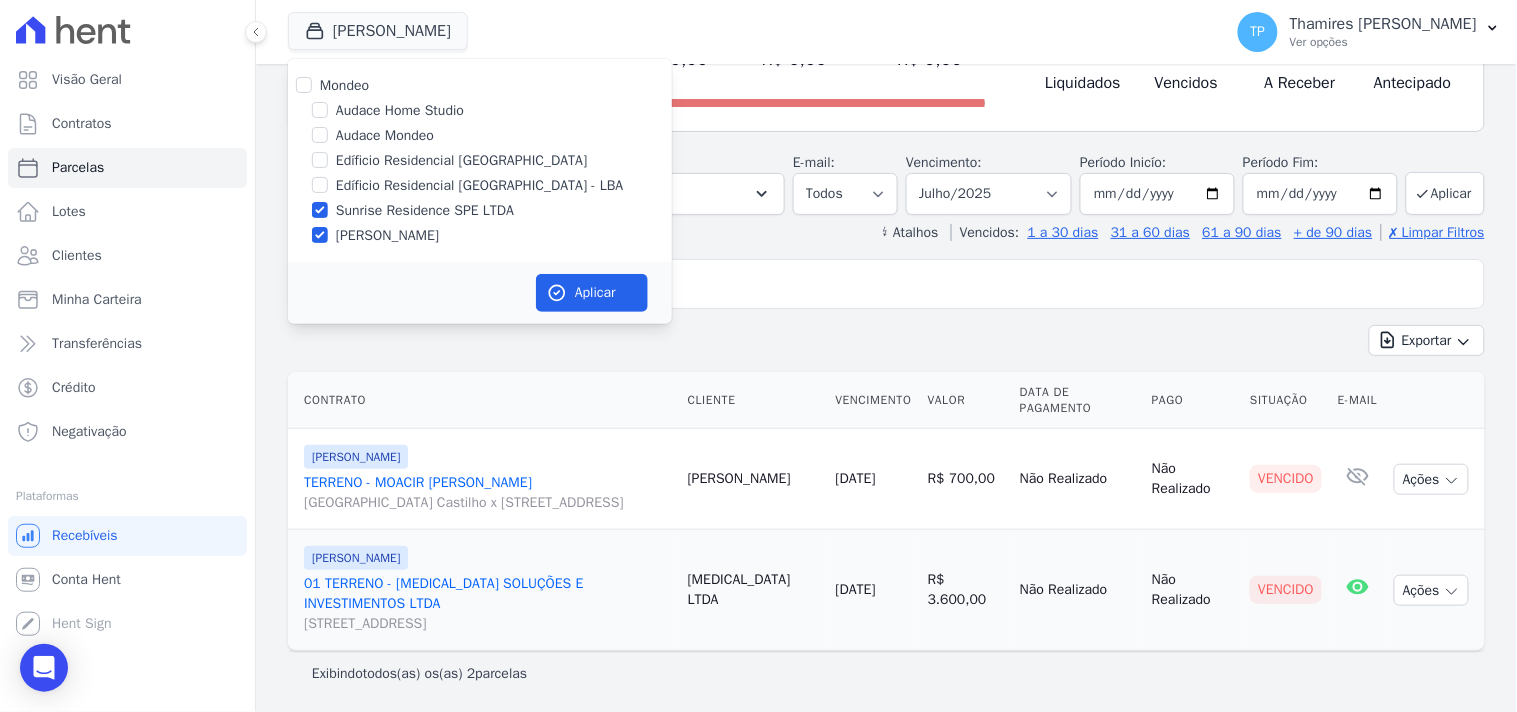 click on "[PERSON_NAME]" at bounding box center (387, 235) 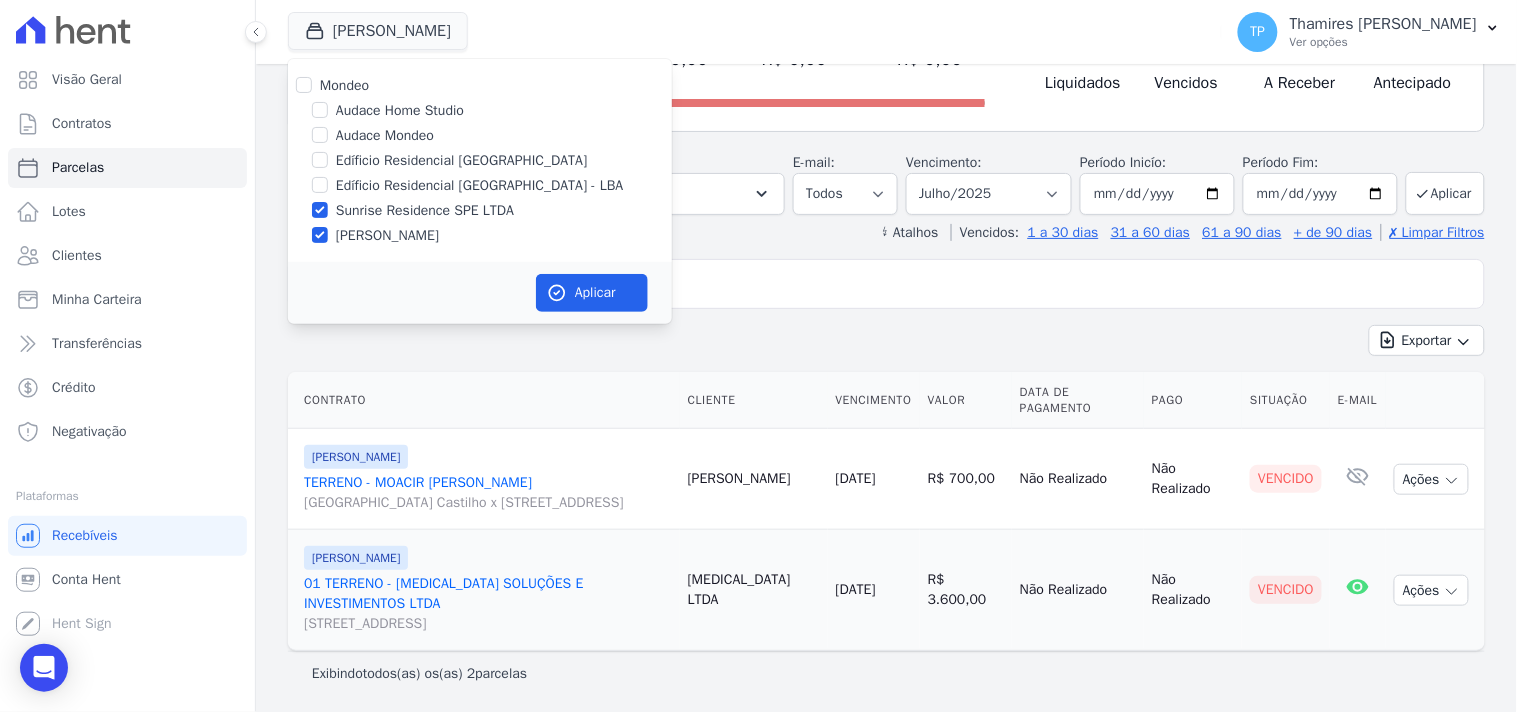 click on "[PERSON_NAME]" at bounding box center [387, 235] 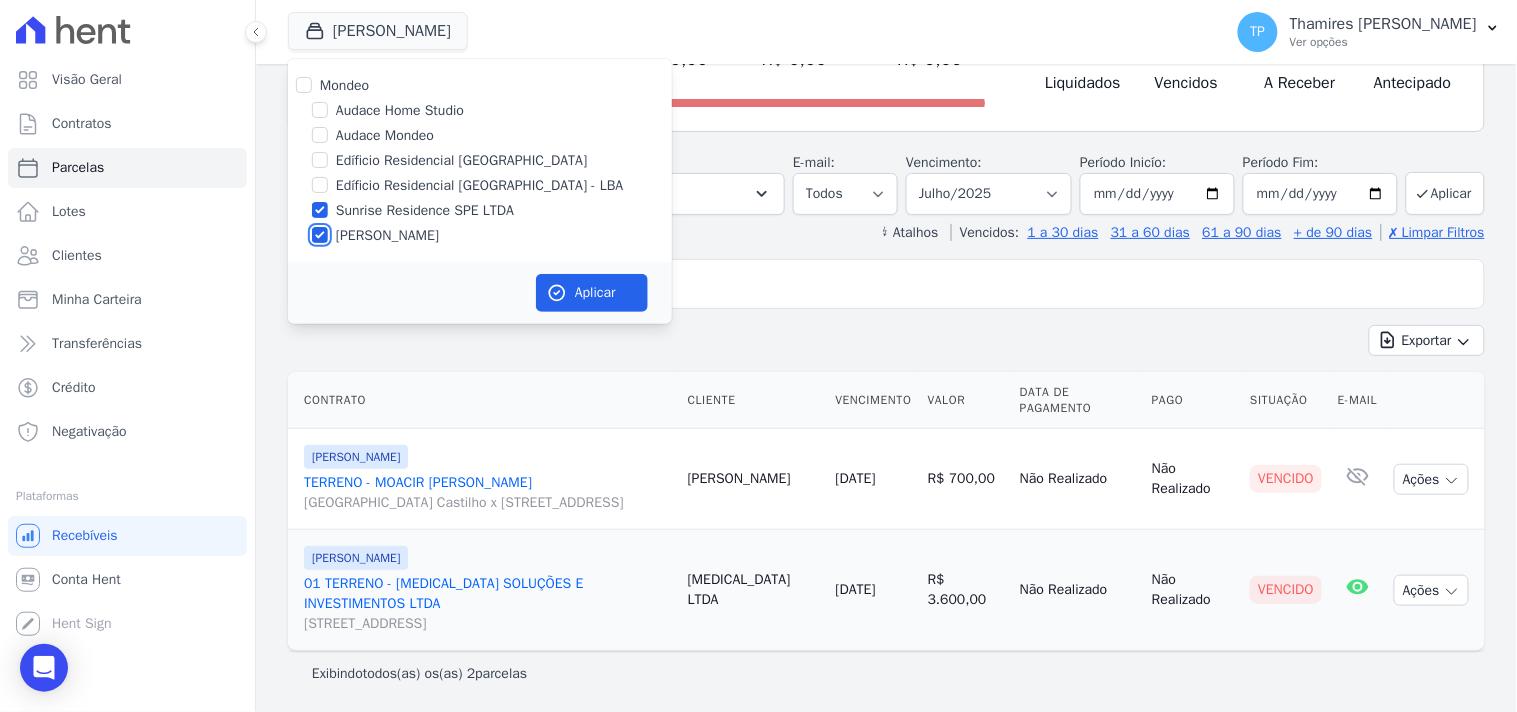 click on "[PERSON_NAME]" at bounding box center (320, 235) 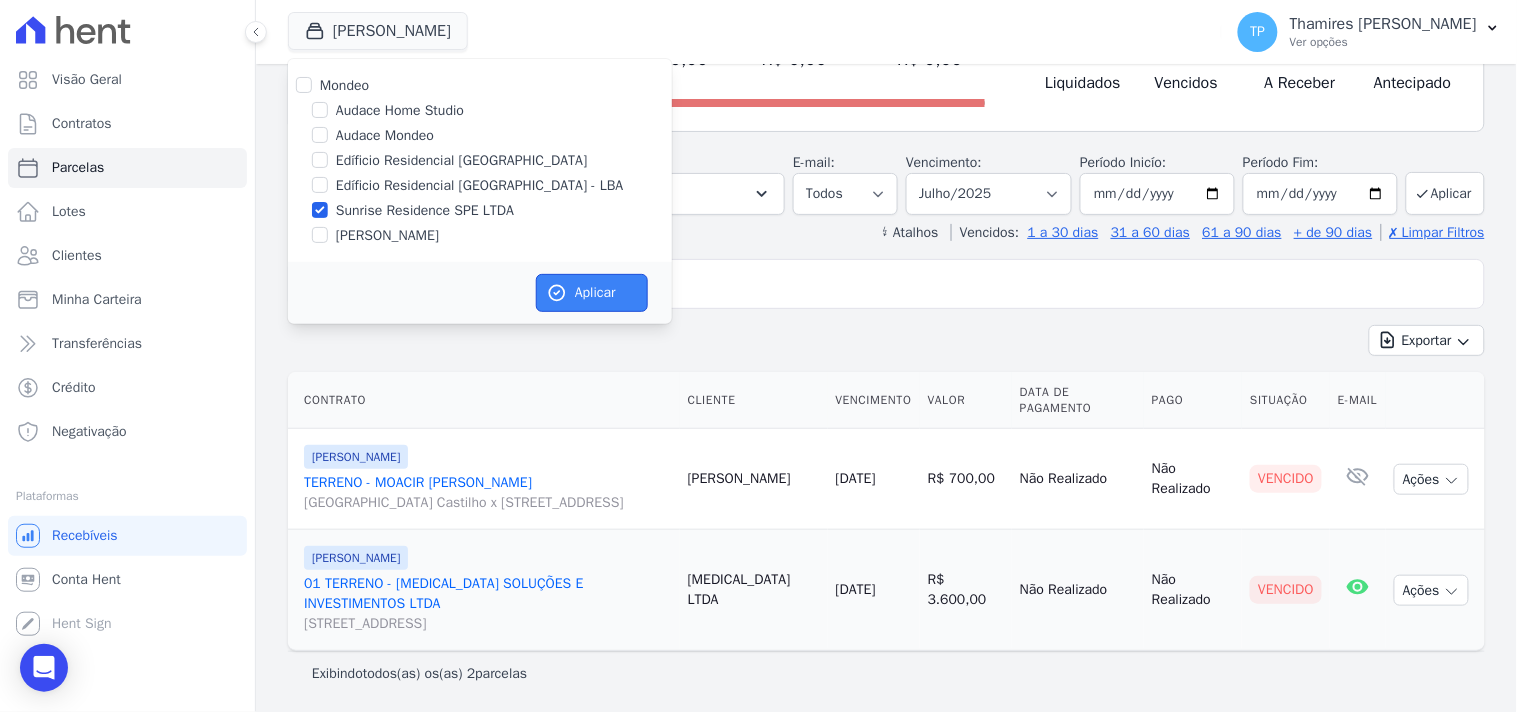 click on "Aplicar" at bounding box center [592, 293] 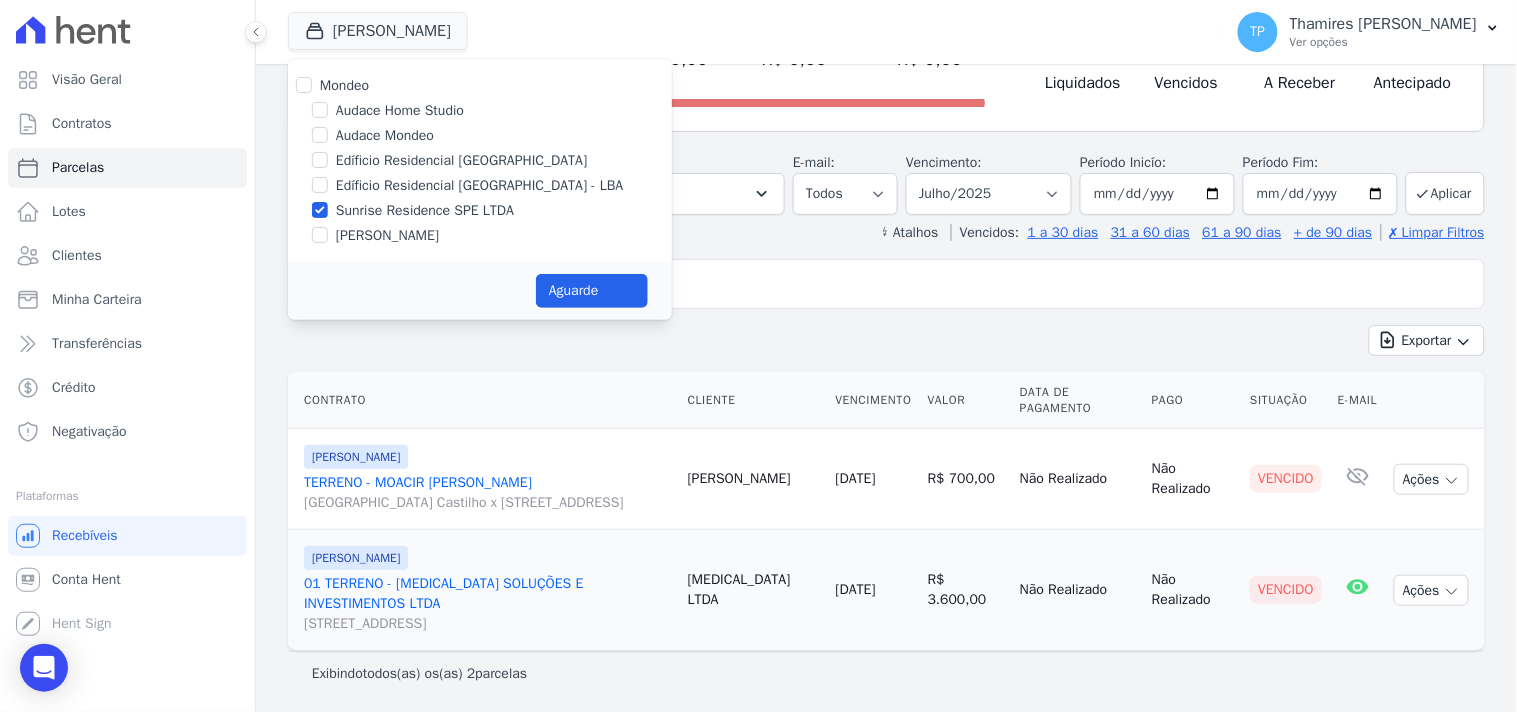 select 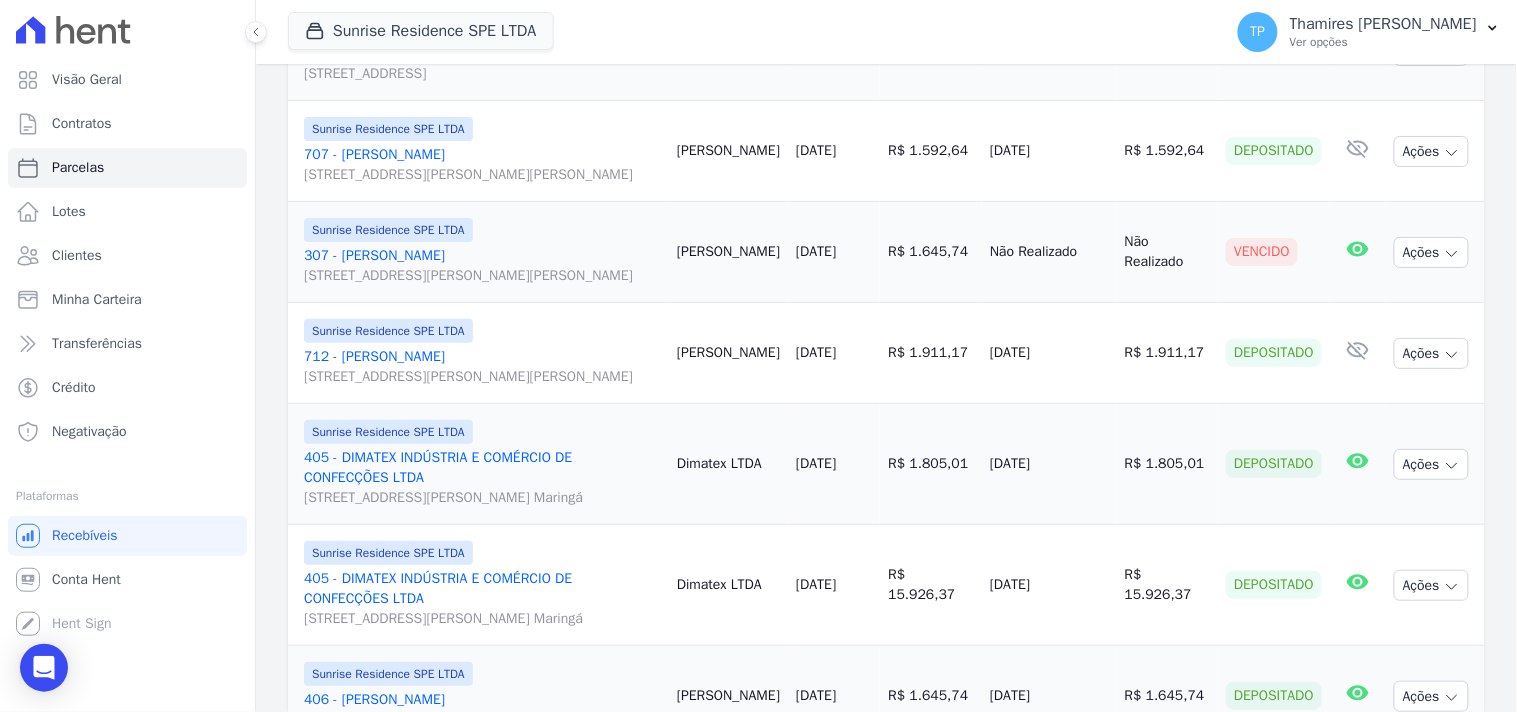 scroll, scrollTop: 2111, scrollLeft: 0, axis: vertical 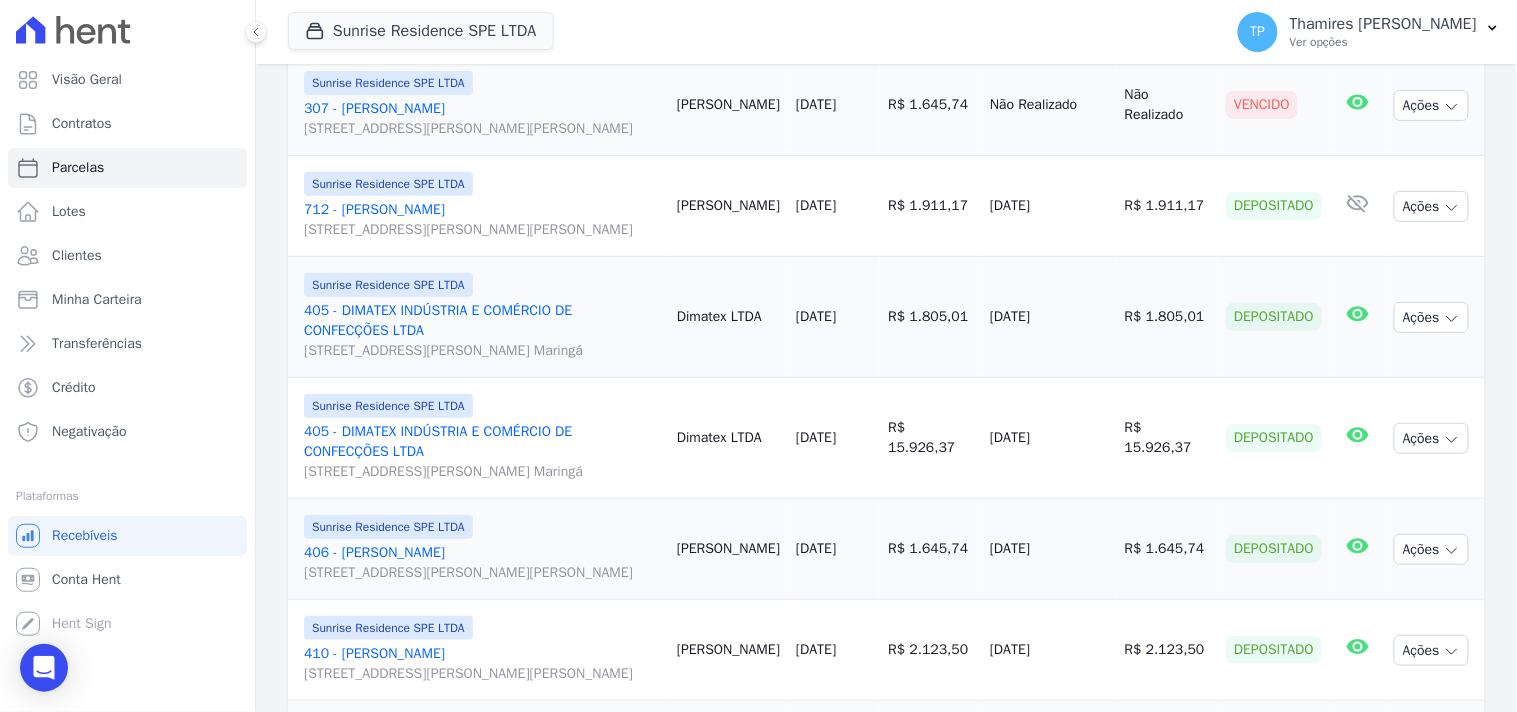 click on "307 - Sandra da Silva Gobo
Rua Anacleto Luiz de Oliveira, 146, Apto 307, Gleba Patrimônio Maringá" at bounding box center (482, 119) 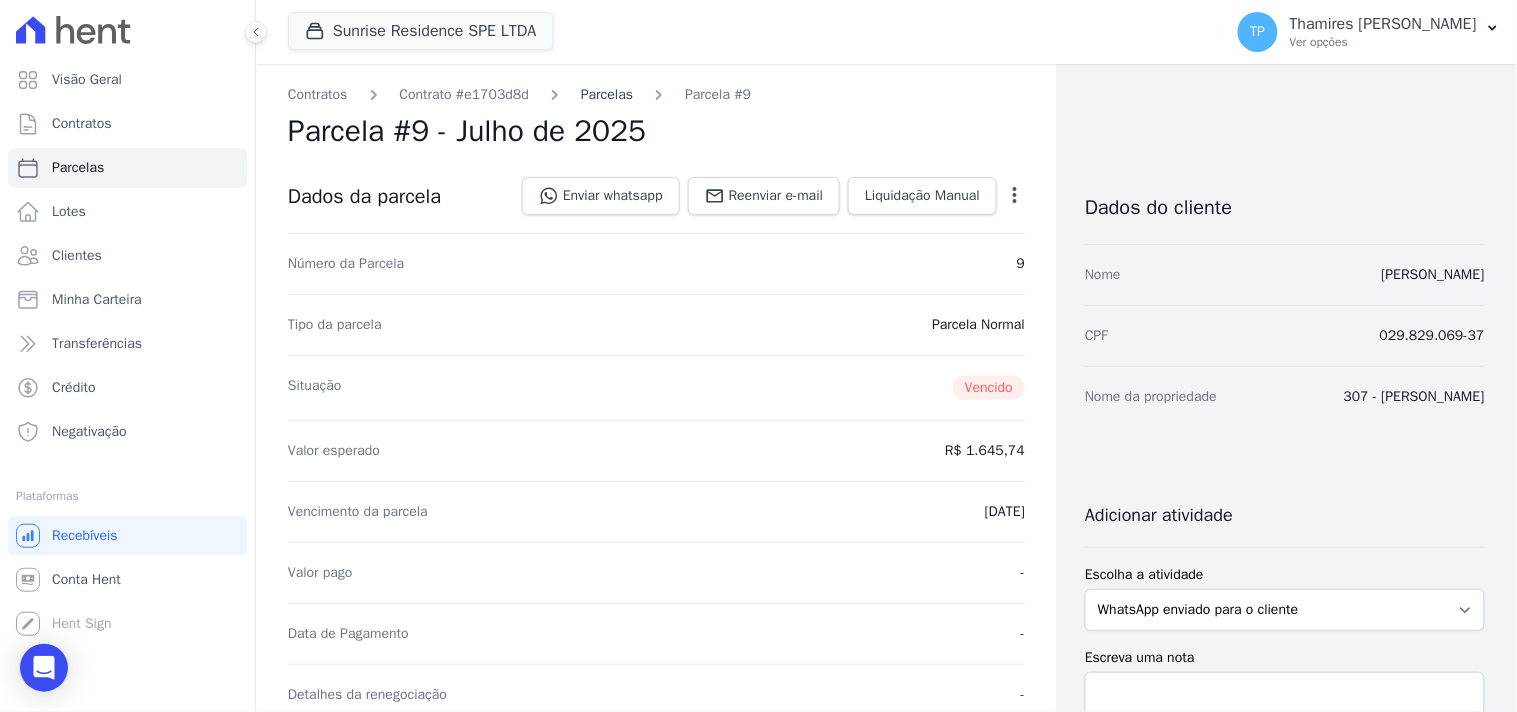 click on "Parcelas" at bounding box center (607, 94) 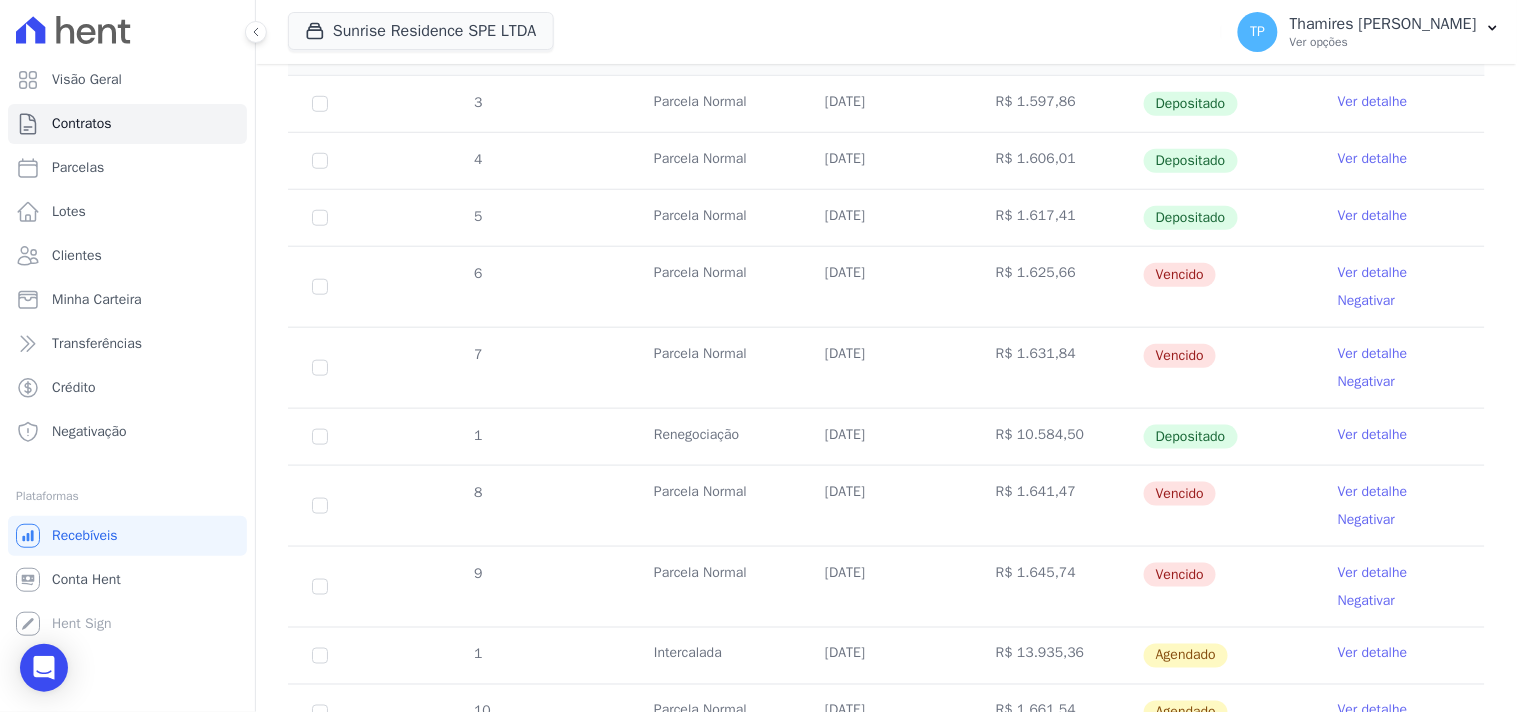 scroll, scrollTop: 444, scrollLeft: 0, axis: vertical 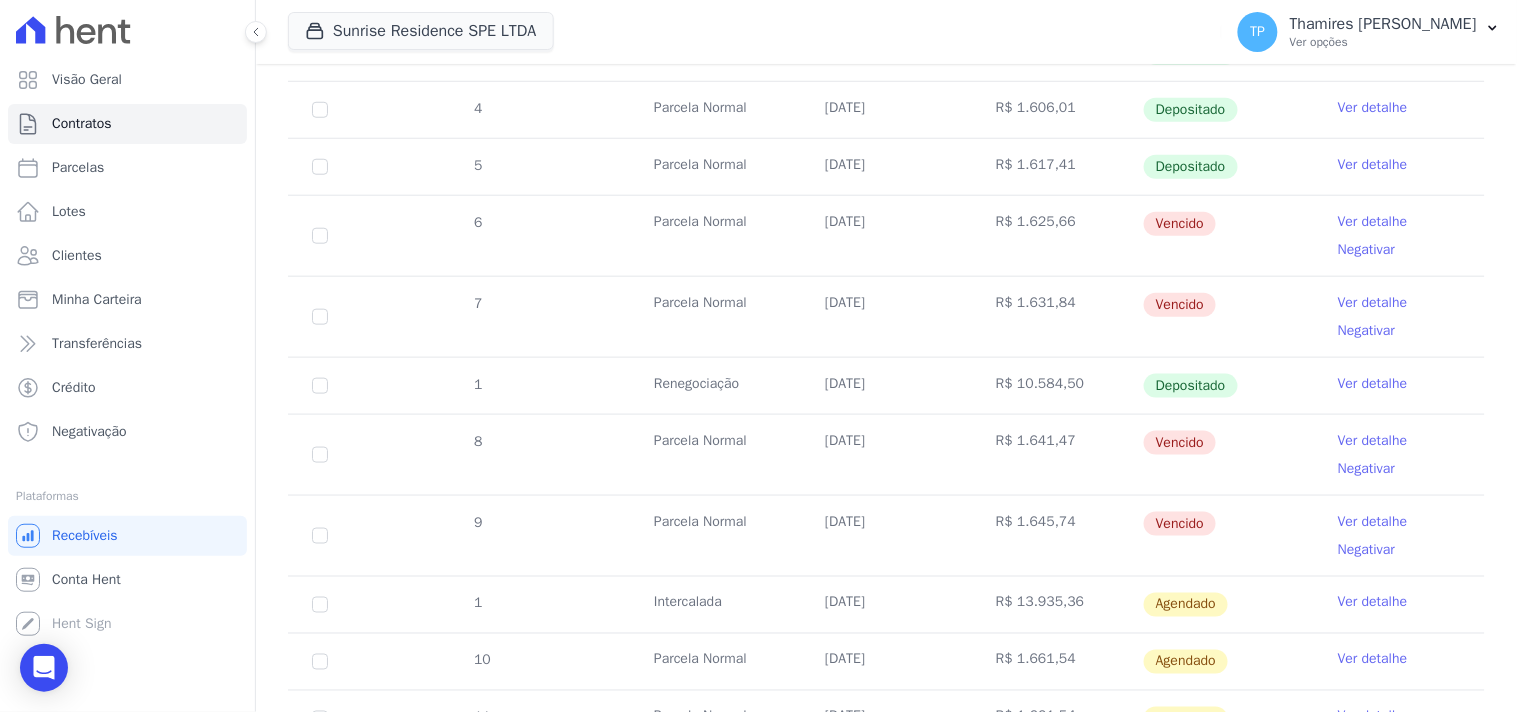 click on "Ver detalhe" at bounding box center [1373, 222] 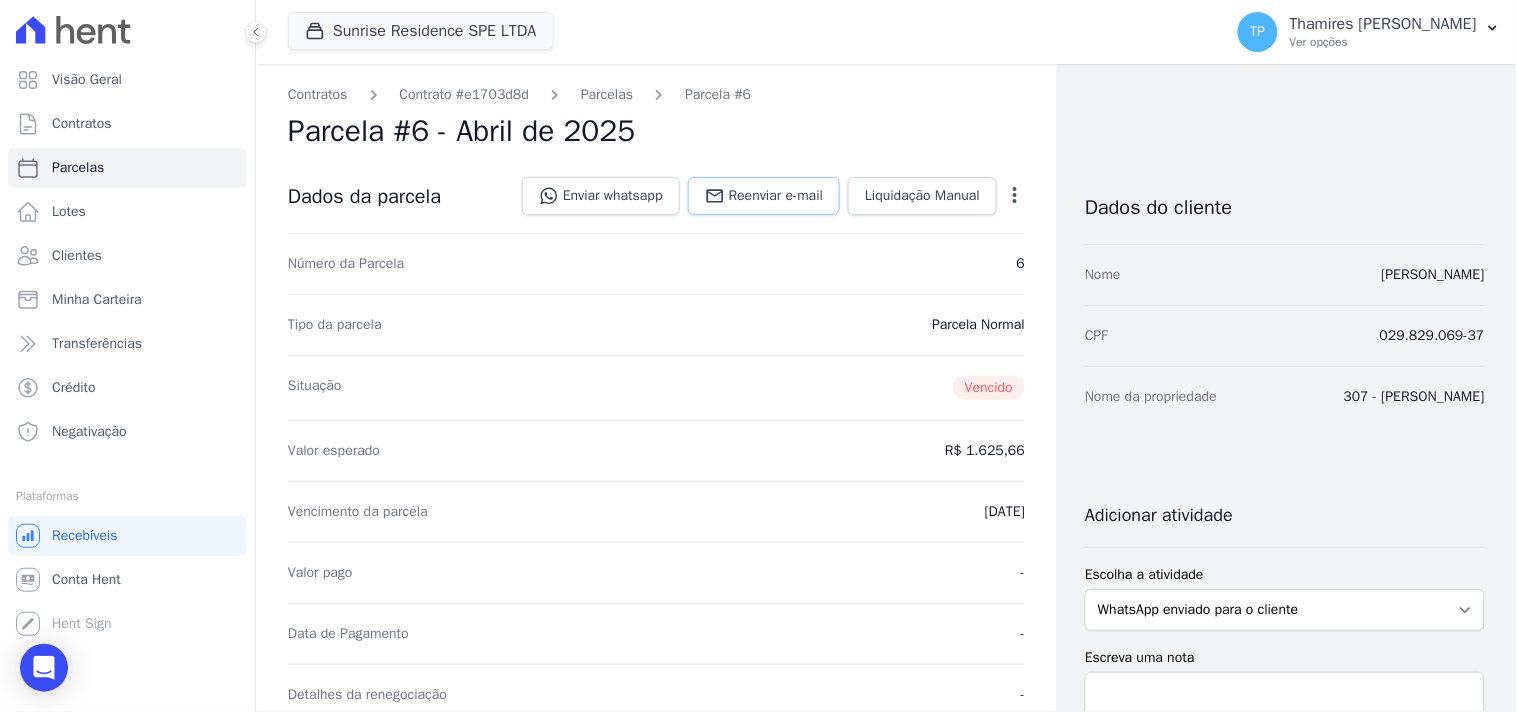 click on "Reenviar e-mail" at bounding box center [764, 196] 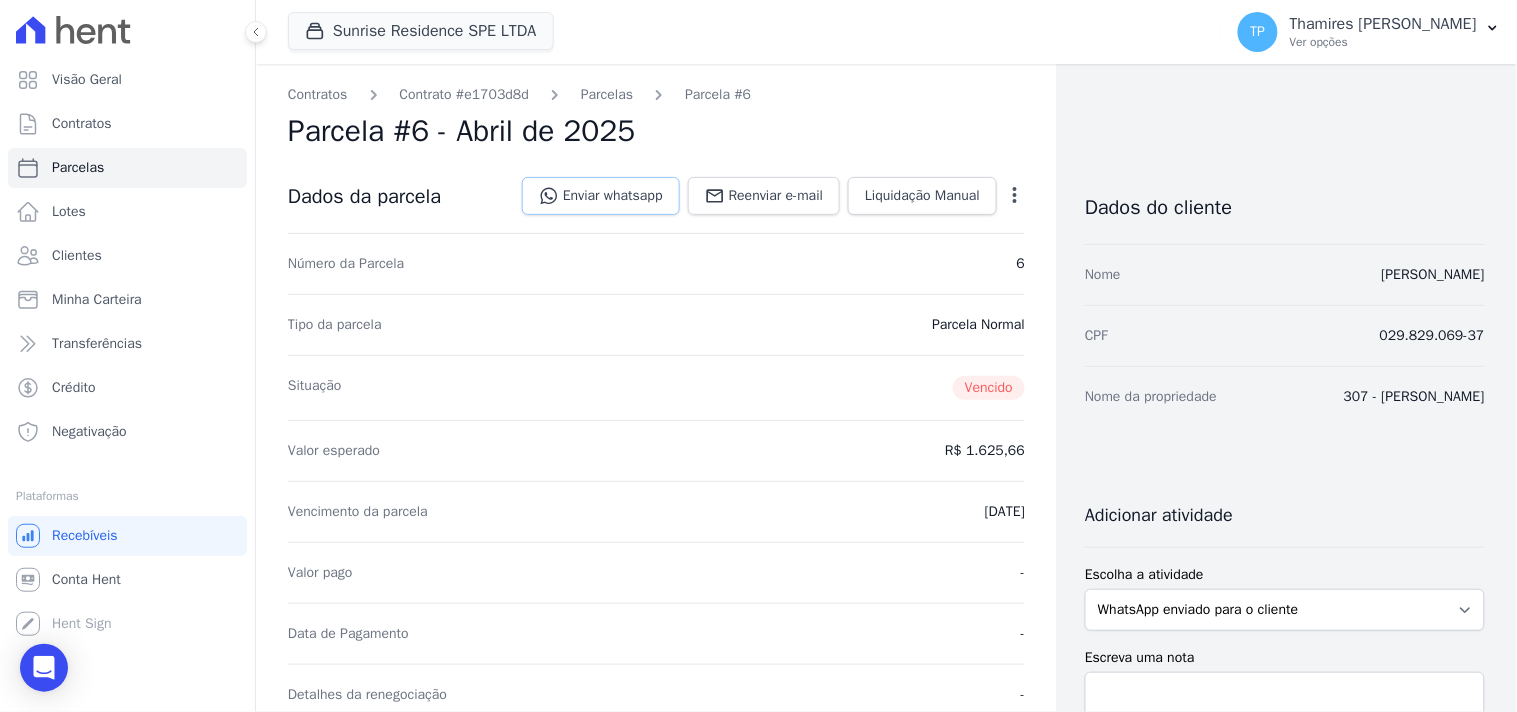 click on "Enviar whatsapp" at bounding box center (601, 196) 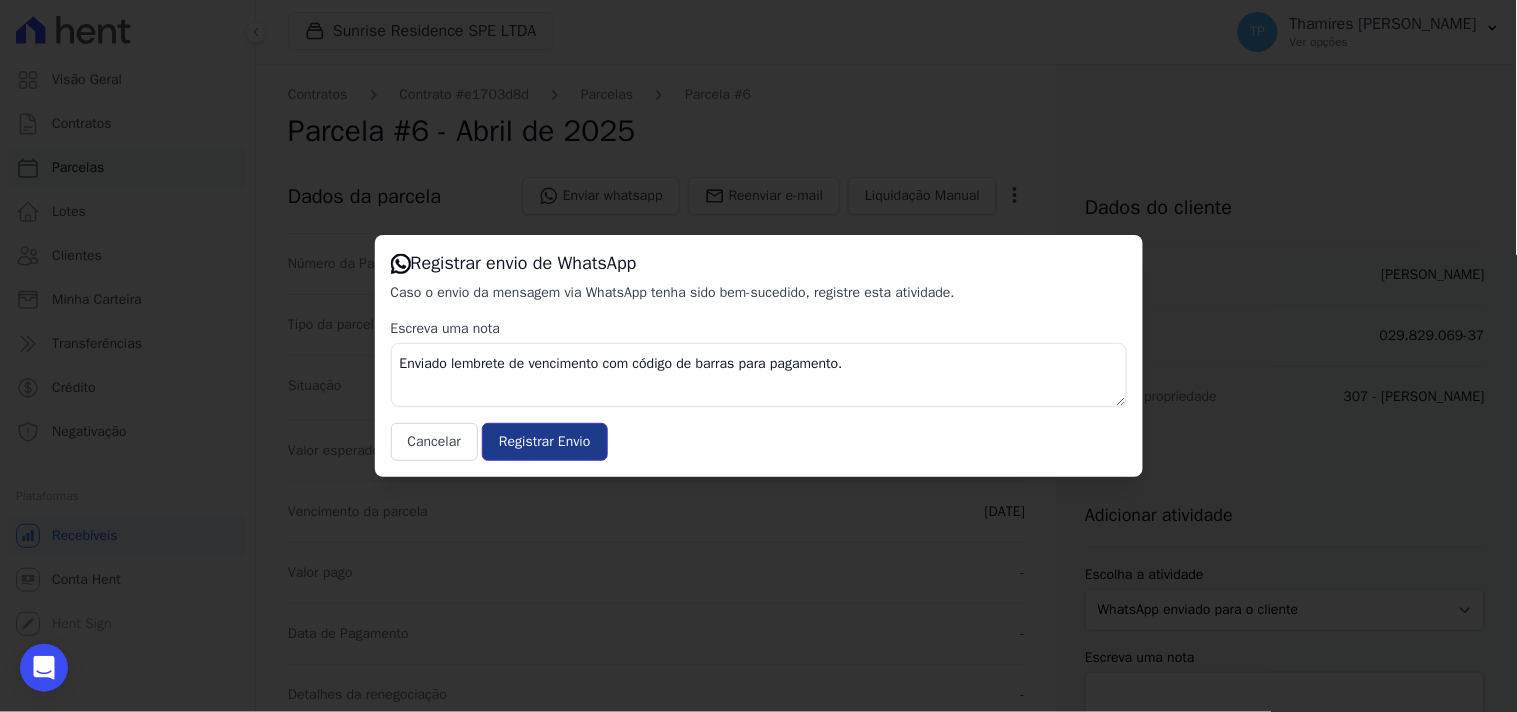 click on "Registrar Envio" at bounding box center (544, 442) 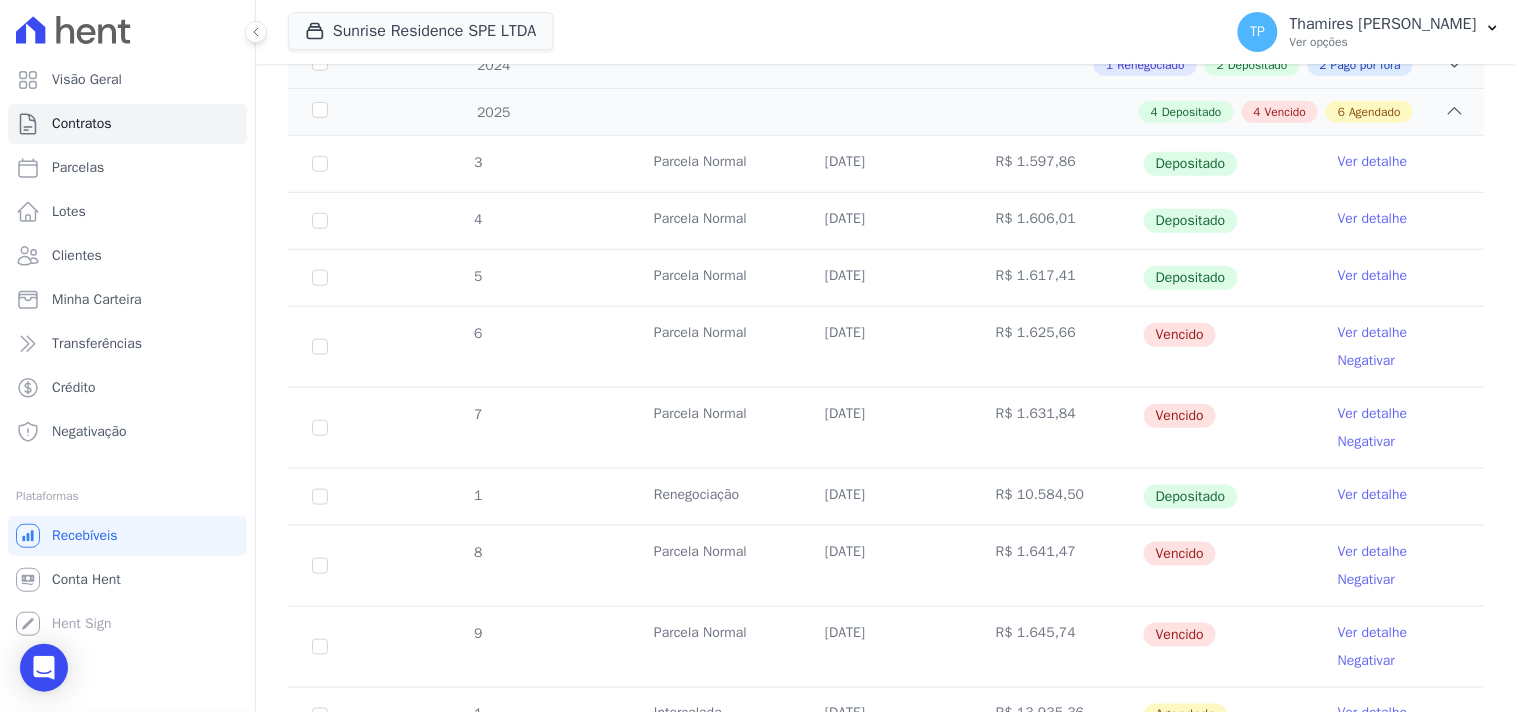 scroll, scrollTop: 444, scrollLeft: 0, axis: vertical 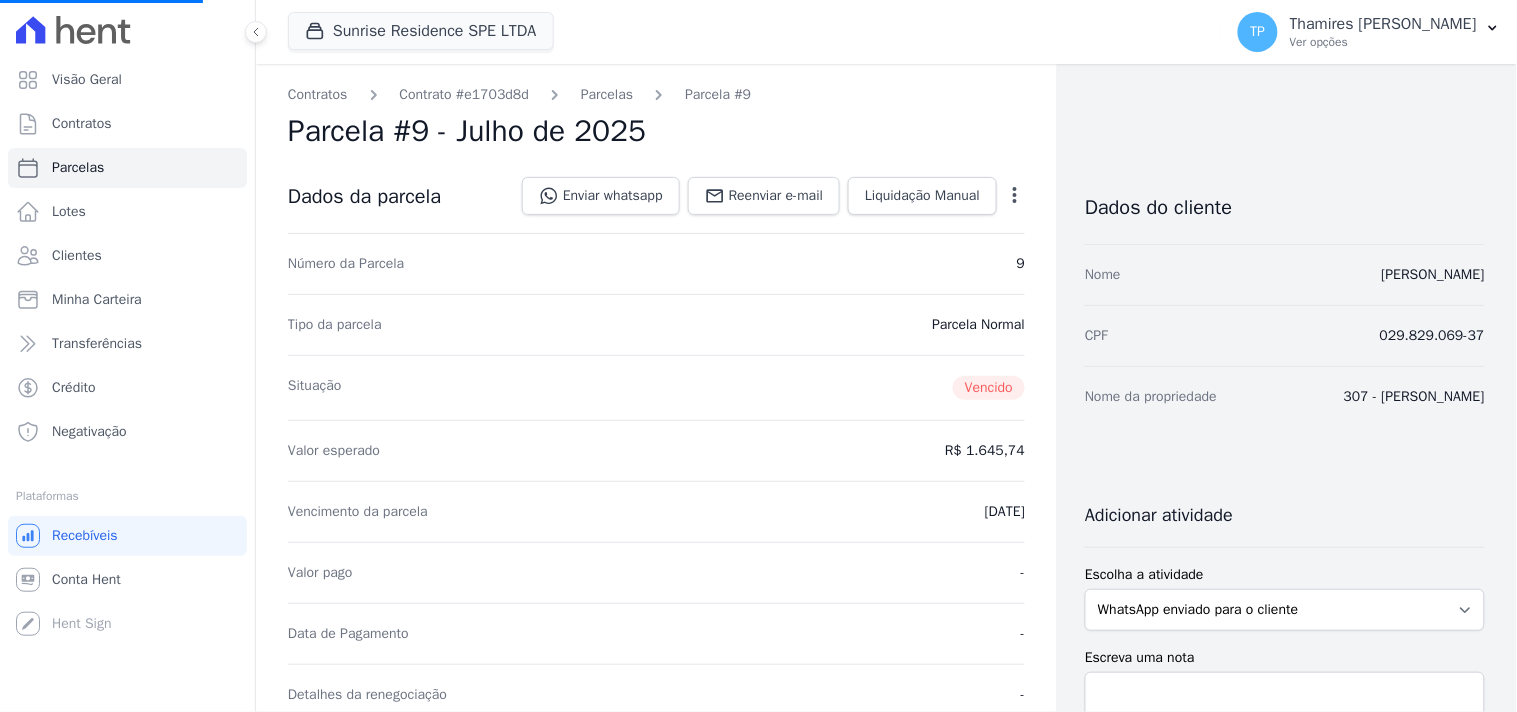 select 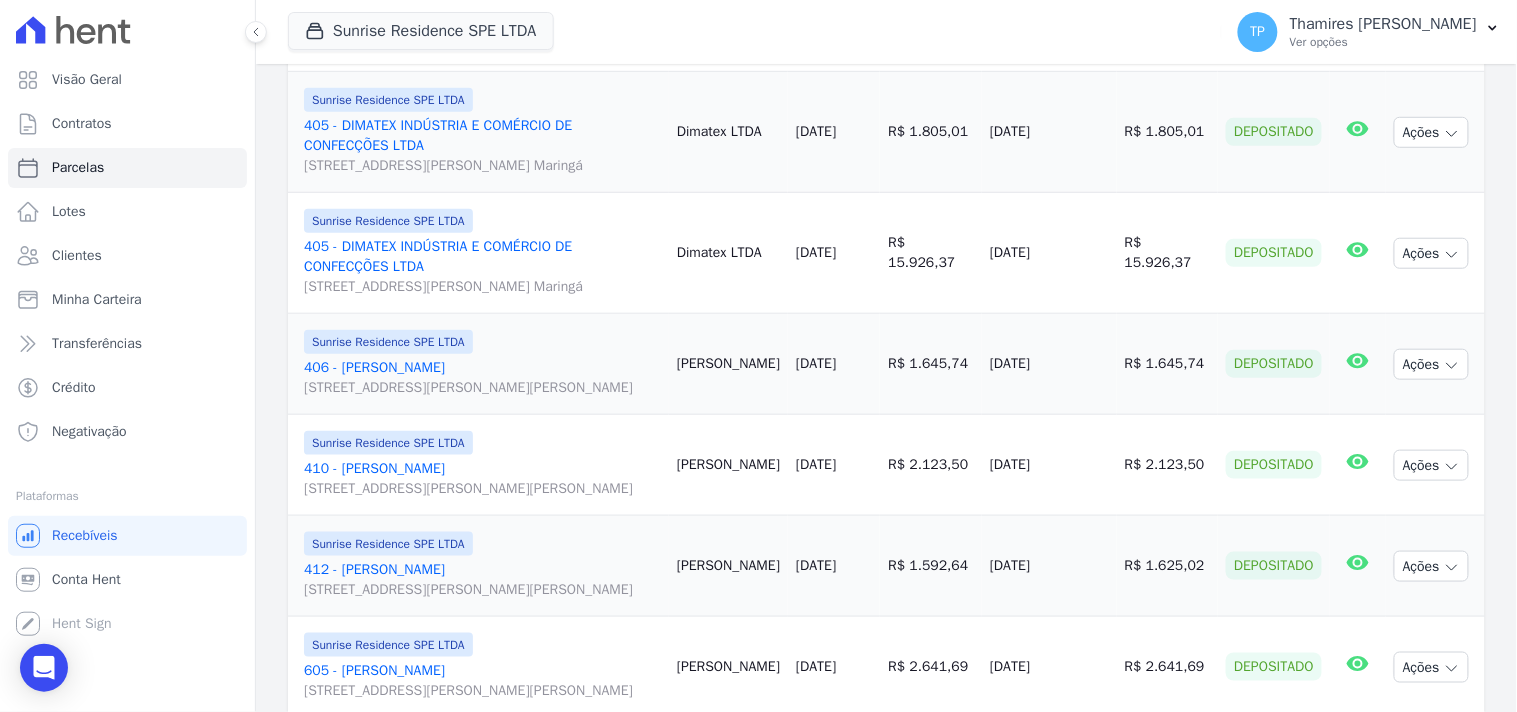 scroll, scrollTop: 2853, scrollLeft: 0, axis: vertical 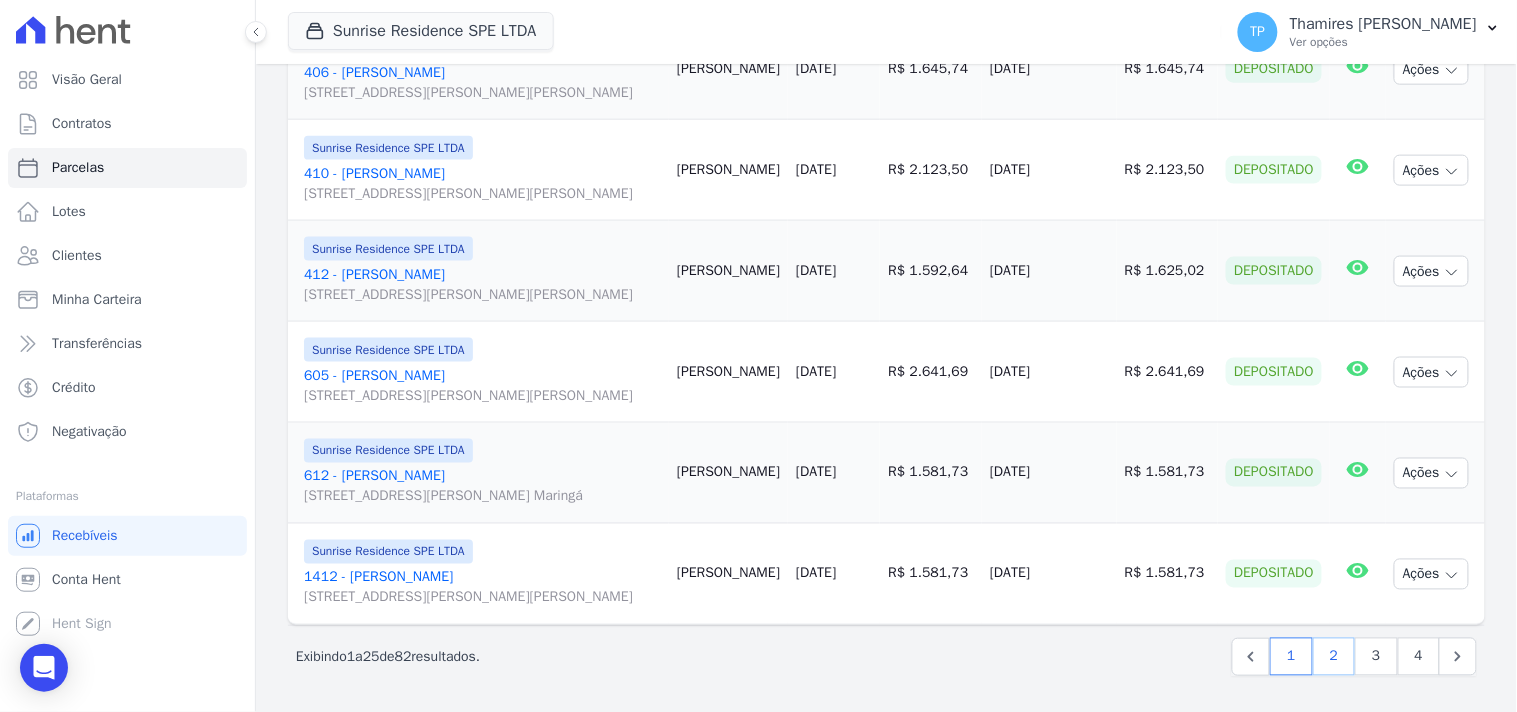 drag, startPoint x: 1312, startPoint y: 660, endPoint x: 1267, endPoint y: 664, distance: 45.17743 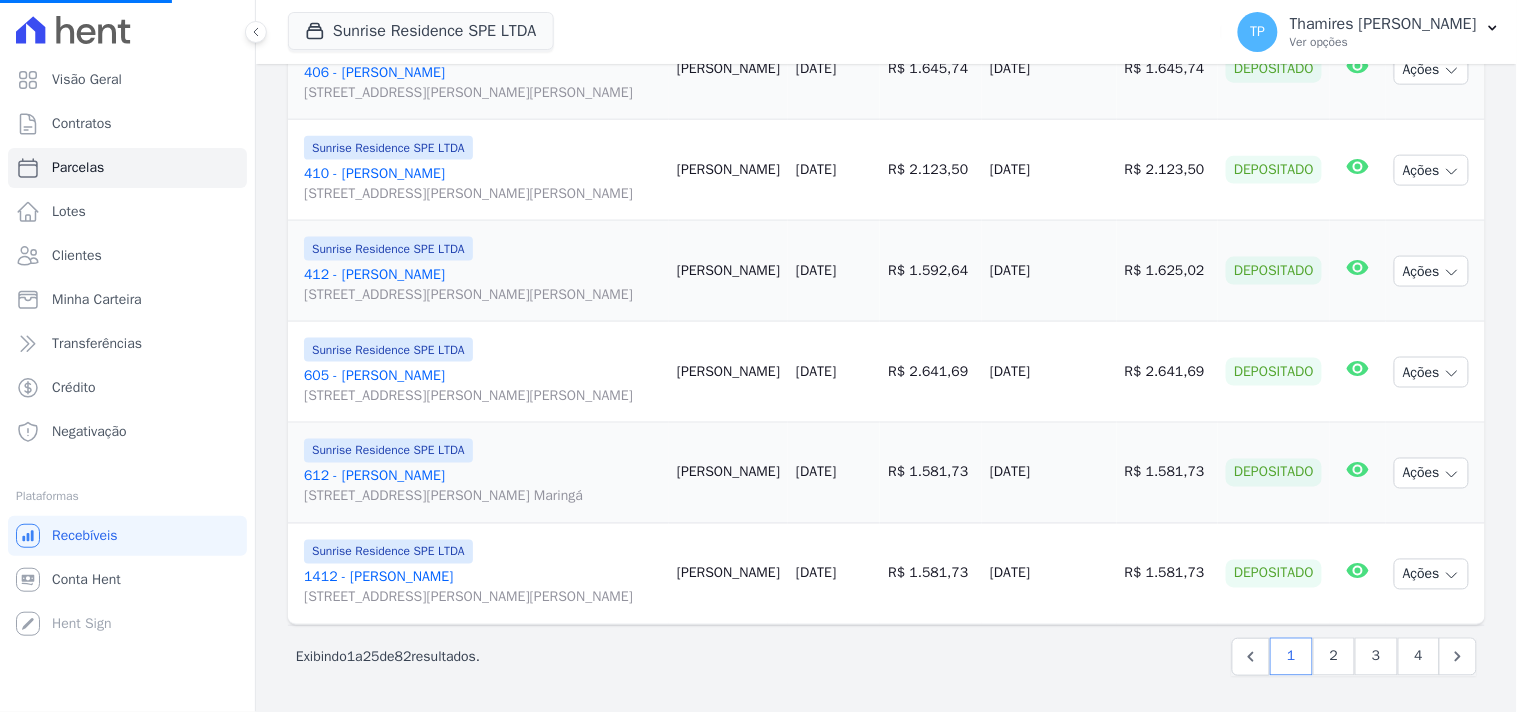 select 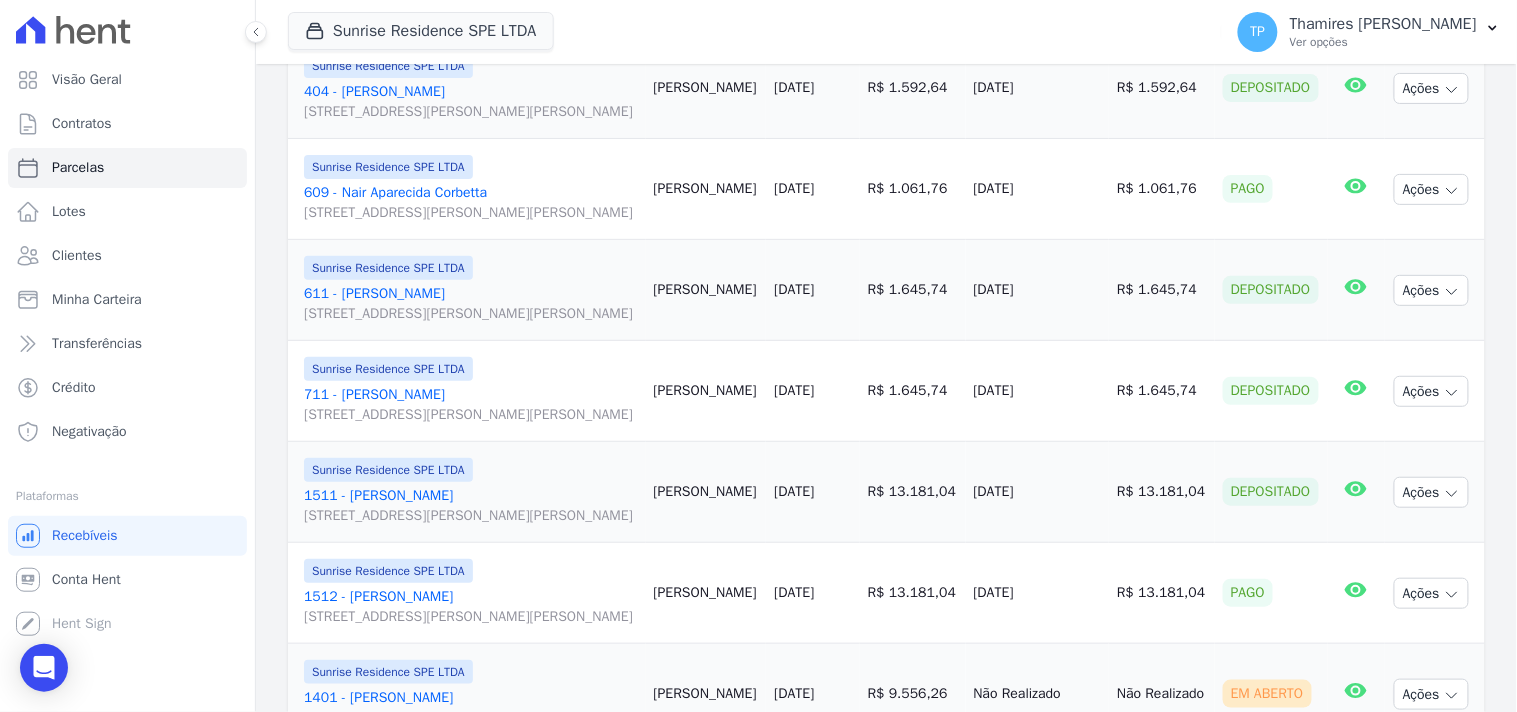scroll, scrollTop: 2111, scrollLeft: 0, axis: vertical 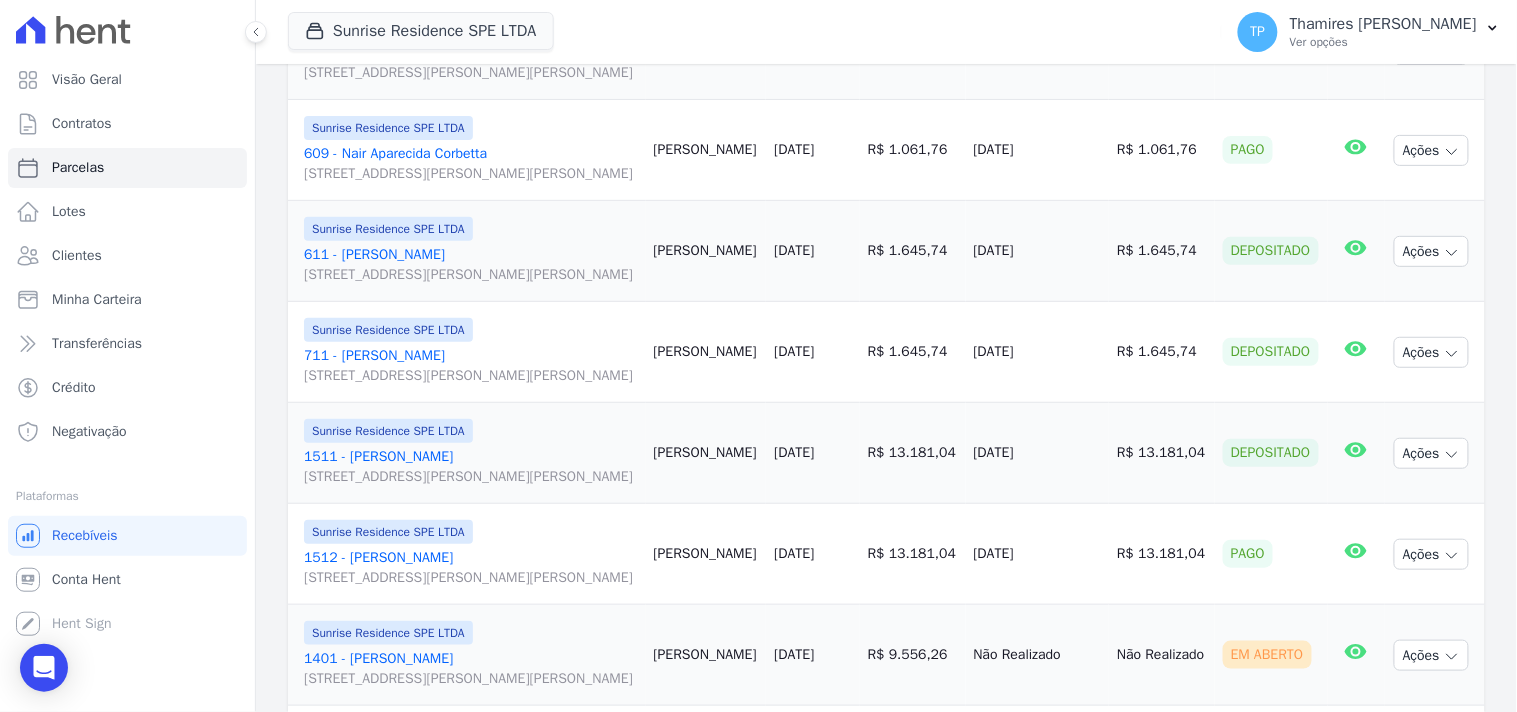 drag, startPoint x: 974, startPoint y: 383, endPoint x: 1083, endPoint y: 390, distance: 109.22454 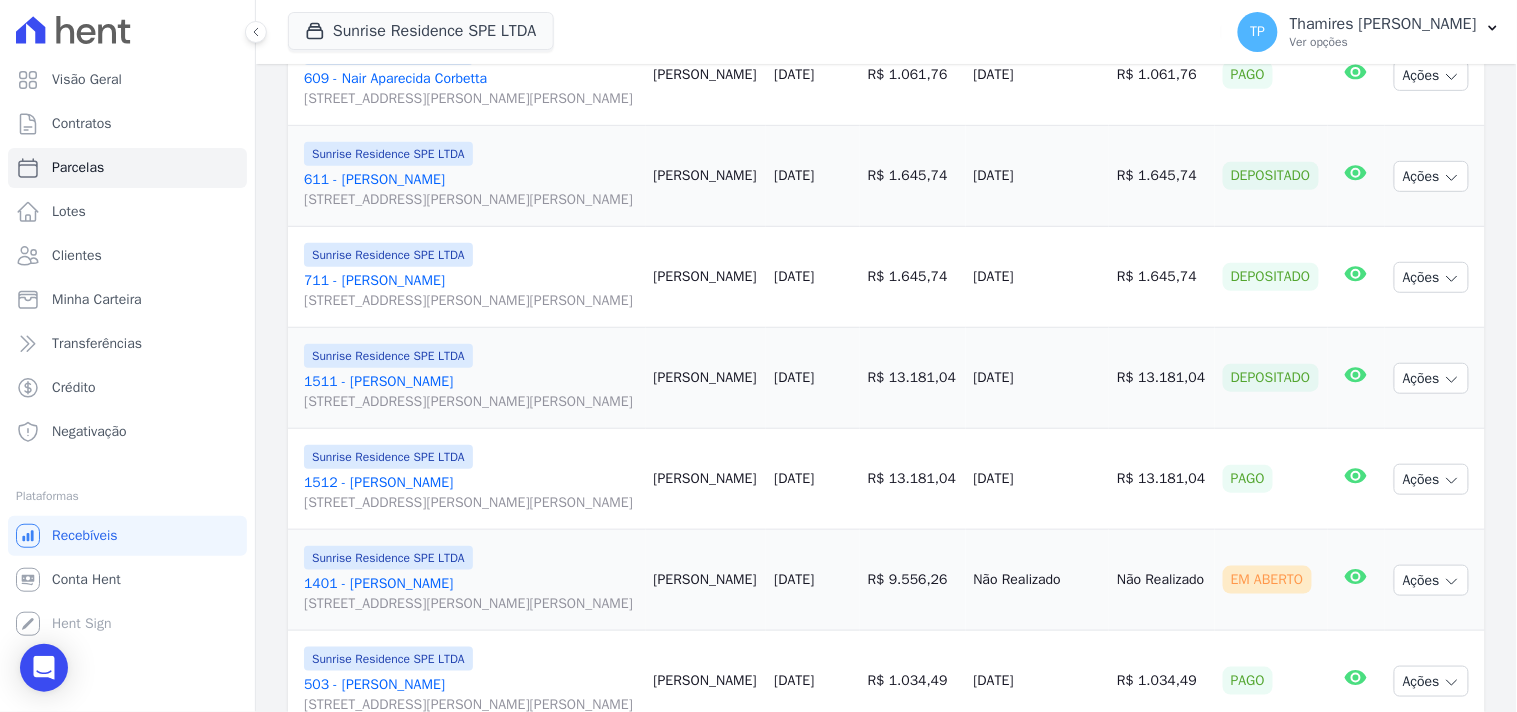 scroll, scrollTop: 2222, scrollLeft: 0, axis: vertical 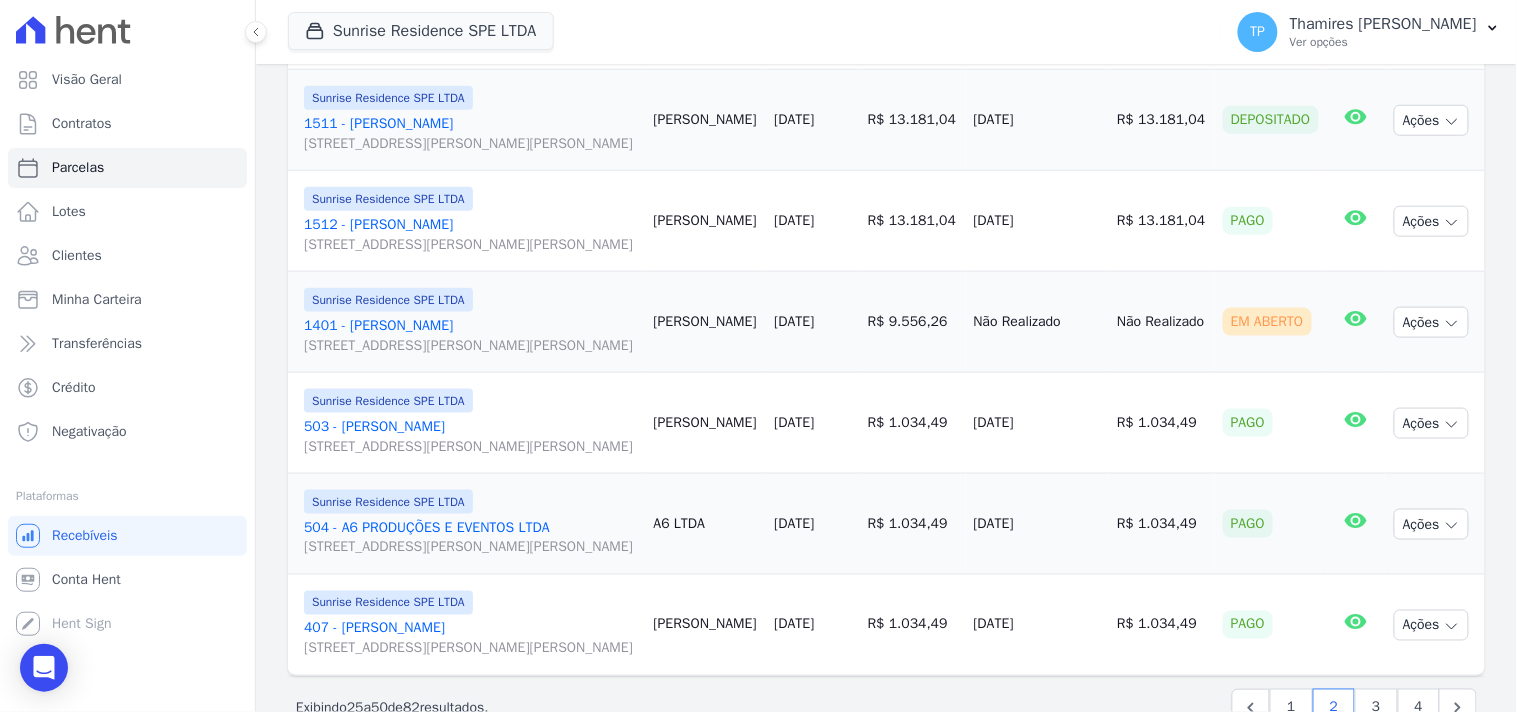 drag, startPoint x: 960, startPoint y: 292, endPoint x: 1067, endPoint y: 288, distance: 107.07474 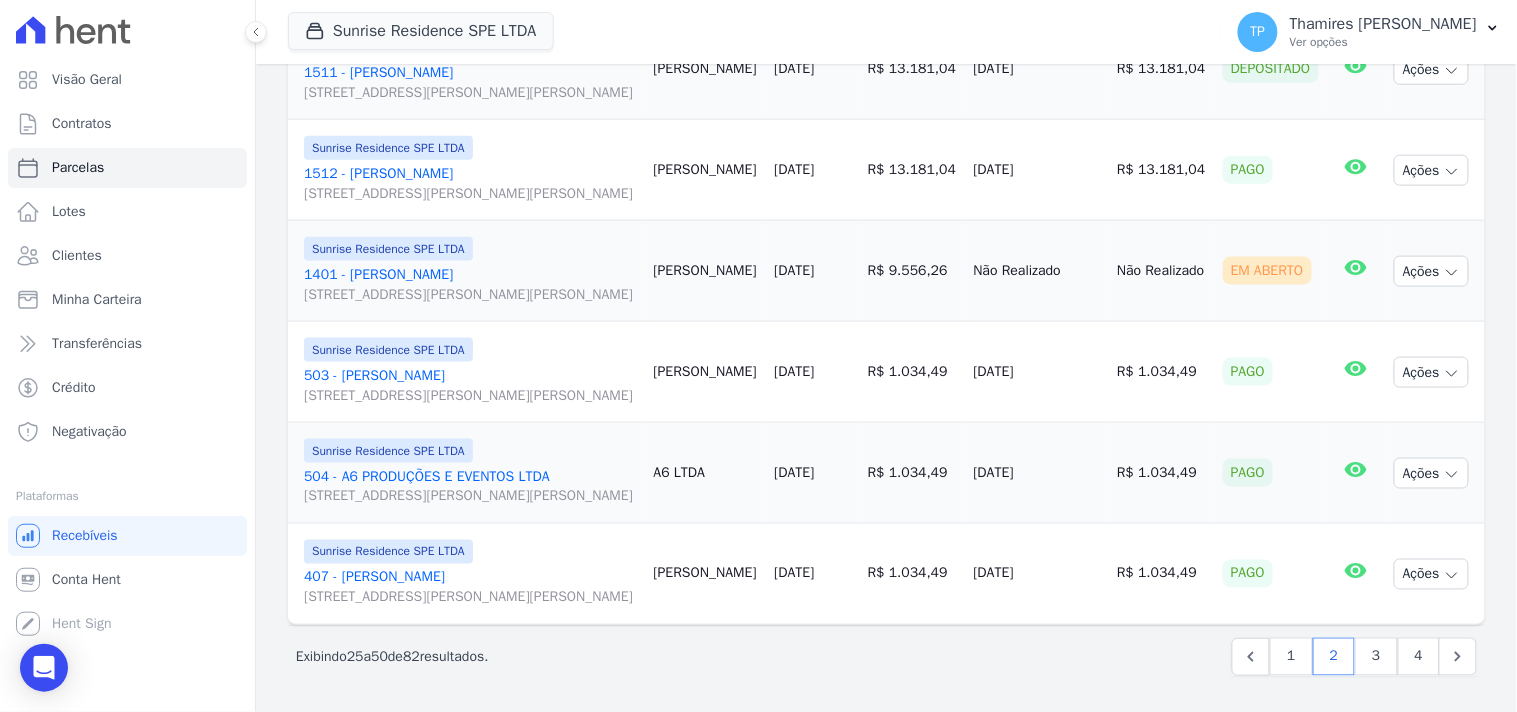 scroll, scrollTop: 2666, scrollLeft: 0, axis: vertical 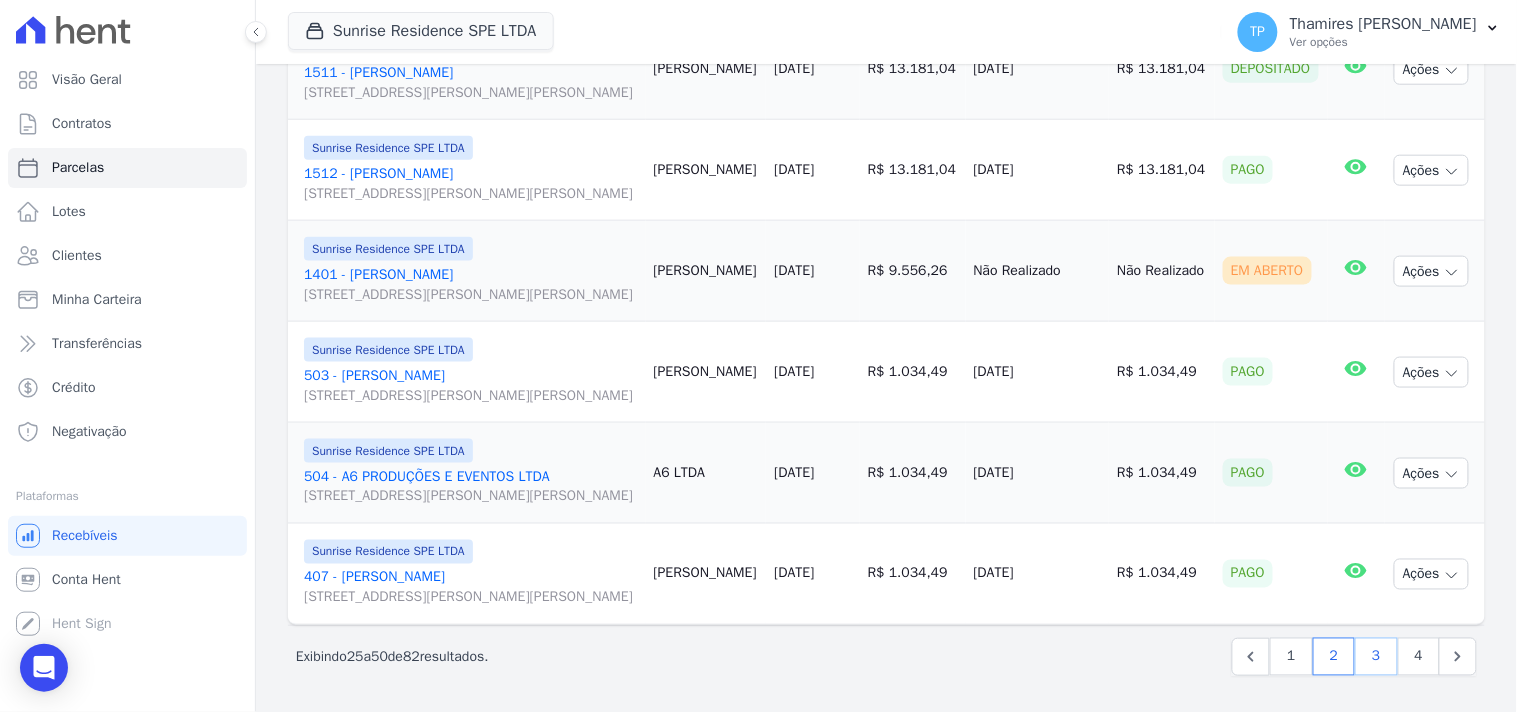 click on "3" at bounding box center [1376, 657] 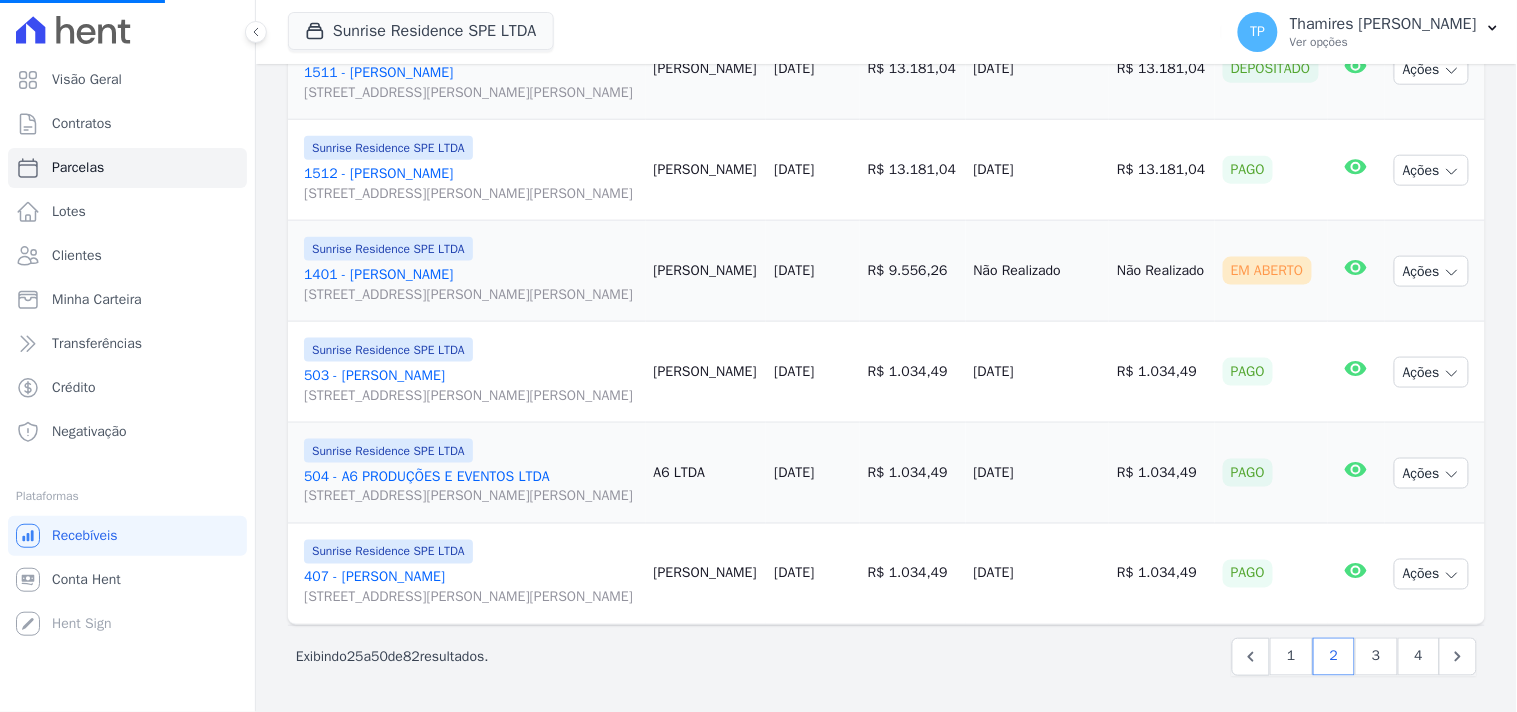 select 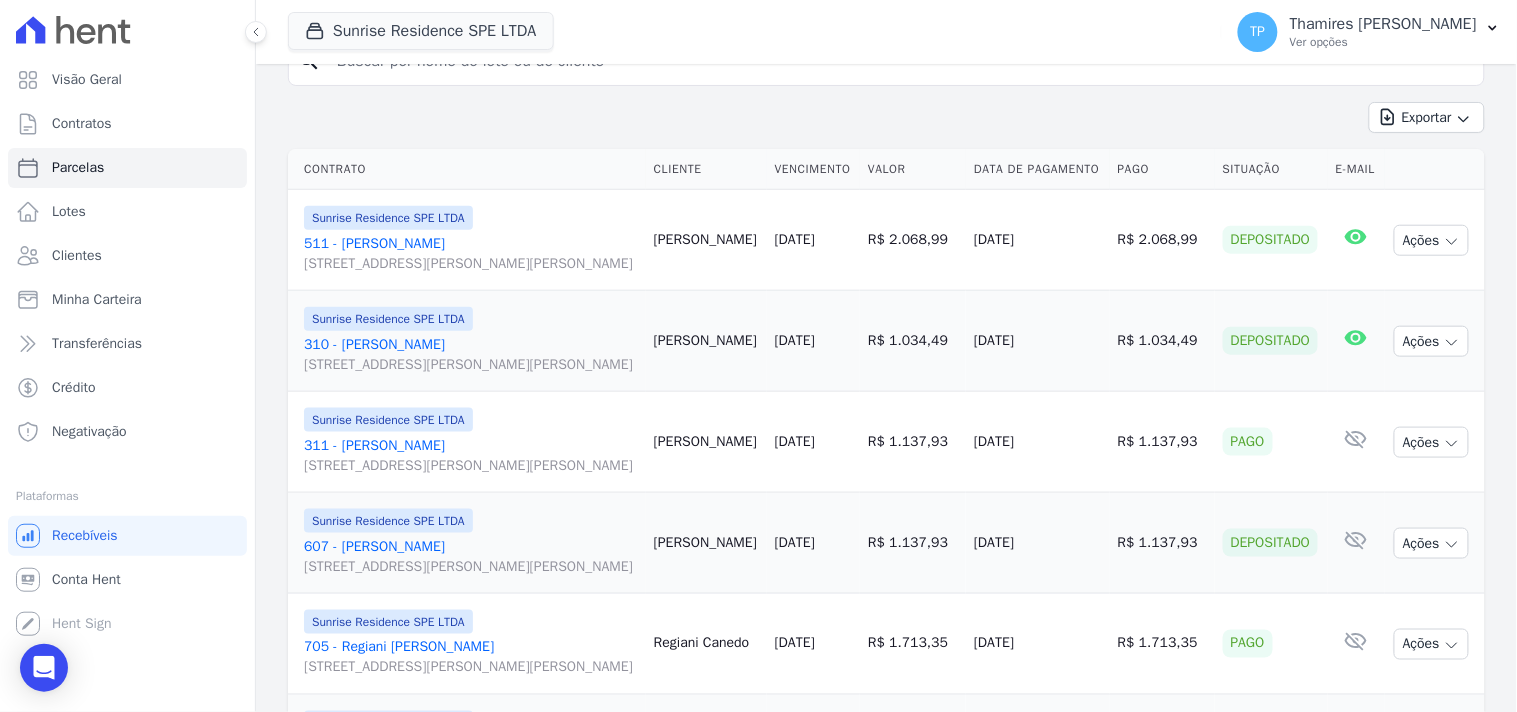 scroll, scrollTop: 444, scrollLeft: 0, axis: vertical 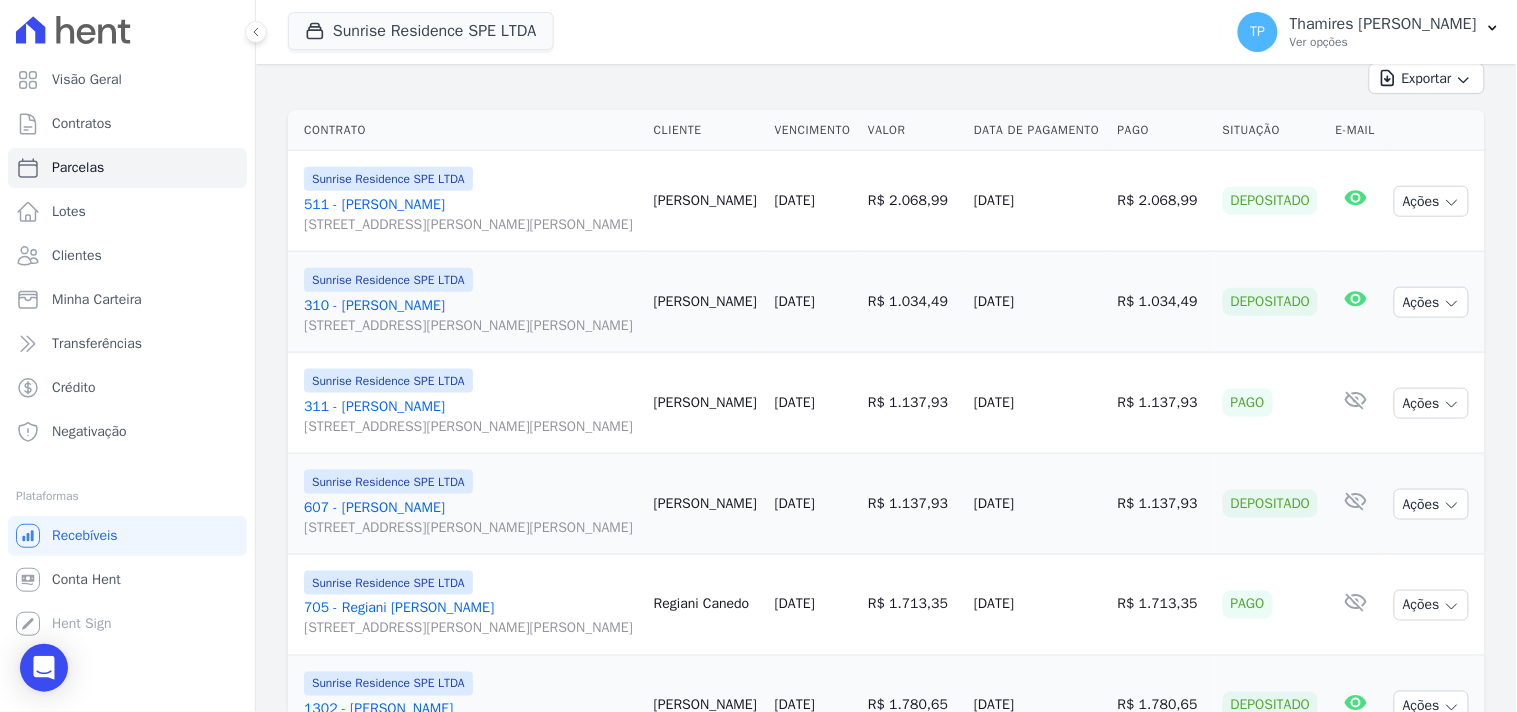 drag, startPoint x: 965, startPoint y: 362, endPoint x: 1065, endPoint y: 353, distance: 100.40418 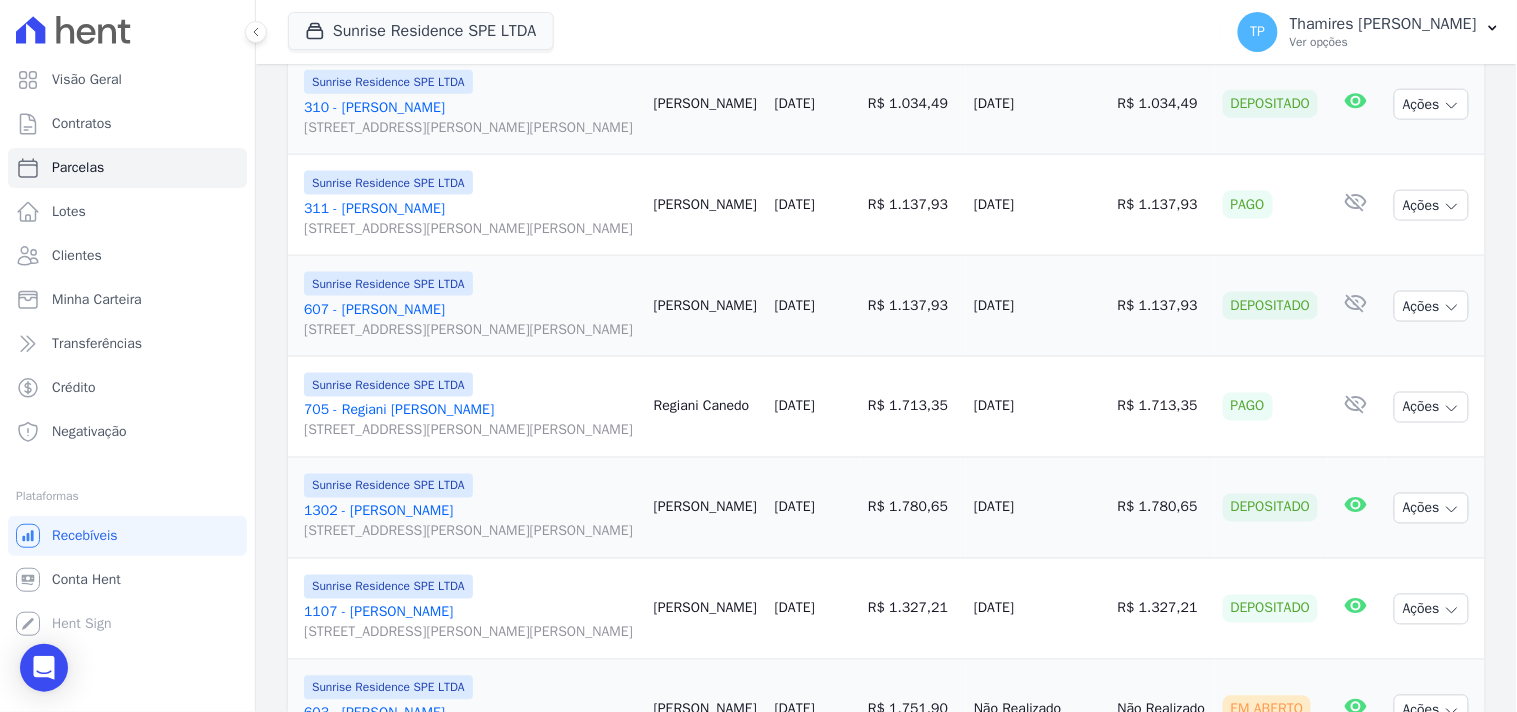 scroll, scrollTop: 666, scrollLeft: 0, axis: vertical 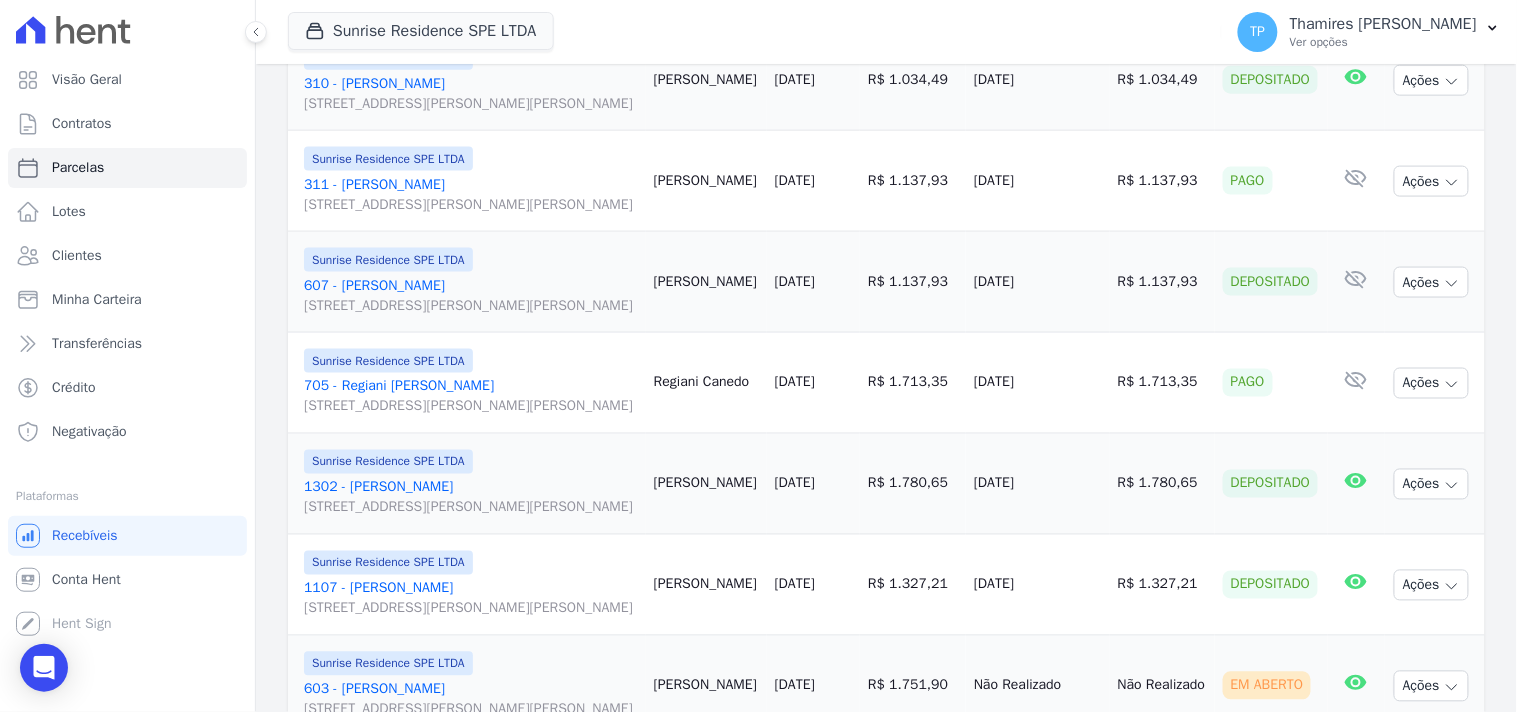 drag, startPoint x: 963, startPoint y: 375, endPoint x: 1042, endPoint y: 374, distance: 79.00633 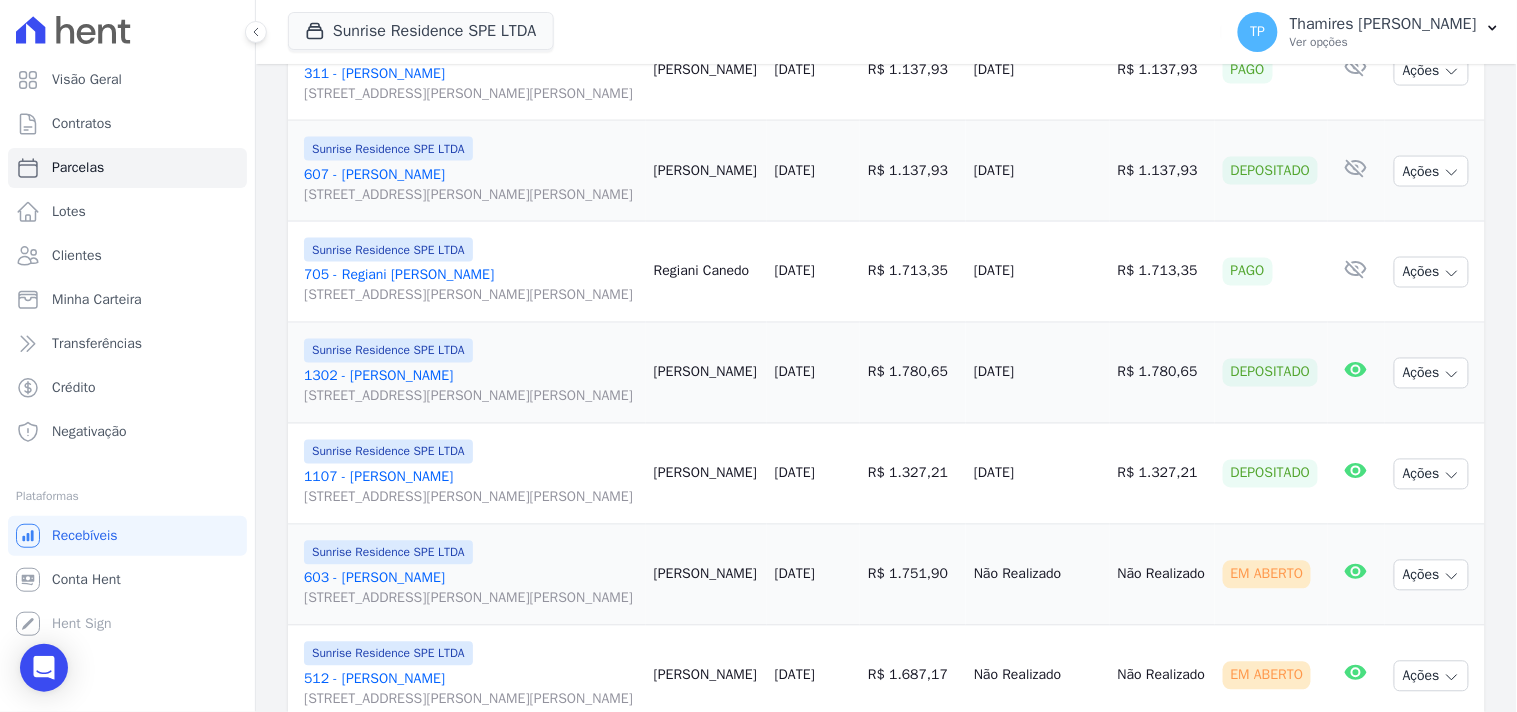drag, startPoint x: 968, startPoint y: 395, endPoint x: 1058, endPoint y: 363, distance: 95.51963 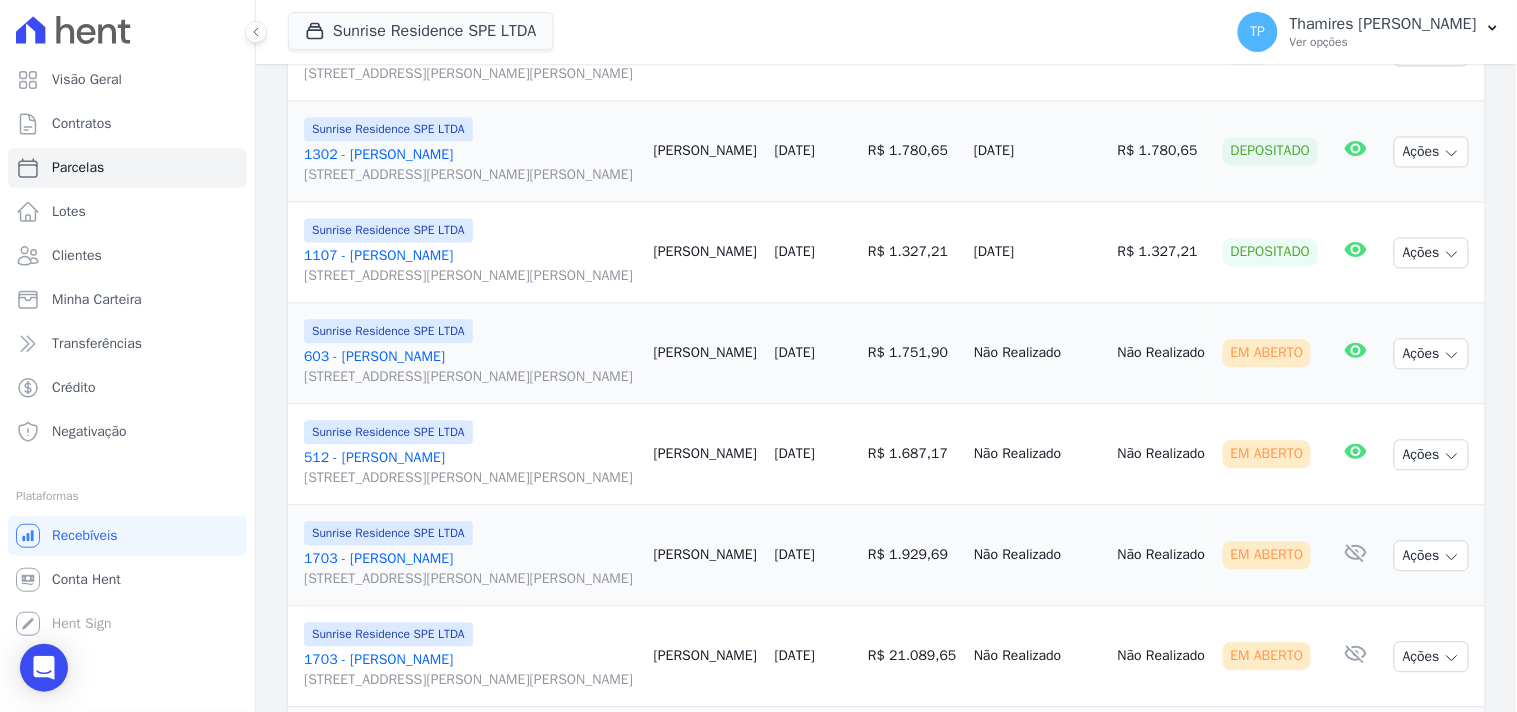 scroll, scrollTop: 1000, scrollLeft: 0, axis: vertical 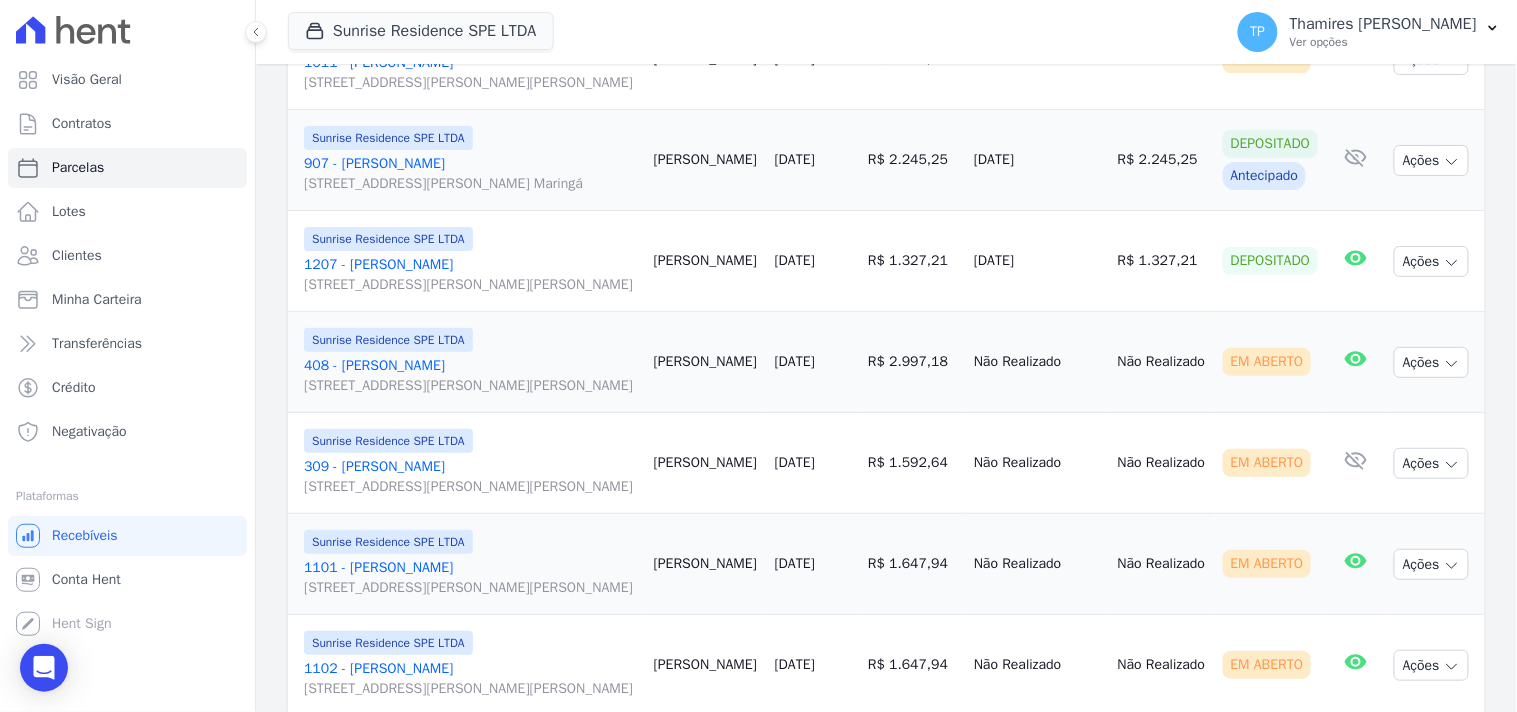 drag, startPoint x: 978, startPoint y: 124, endPoint x: 1068, endPoint y: 122, distance: 90.02222 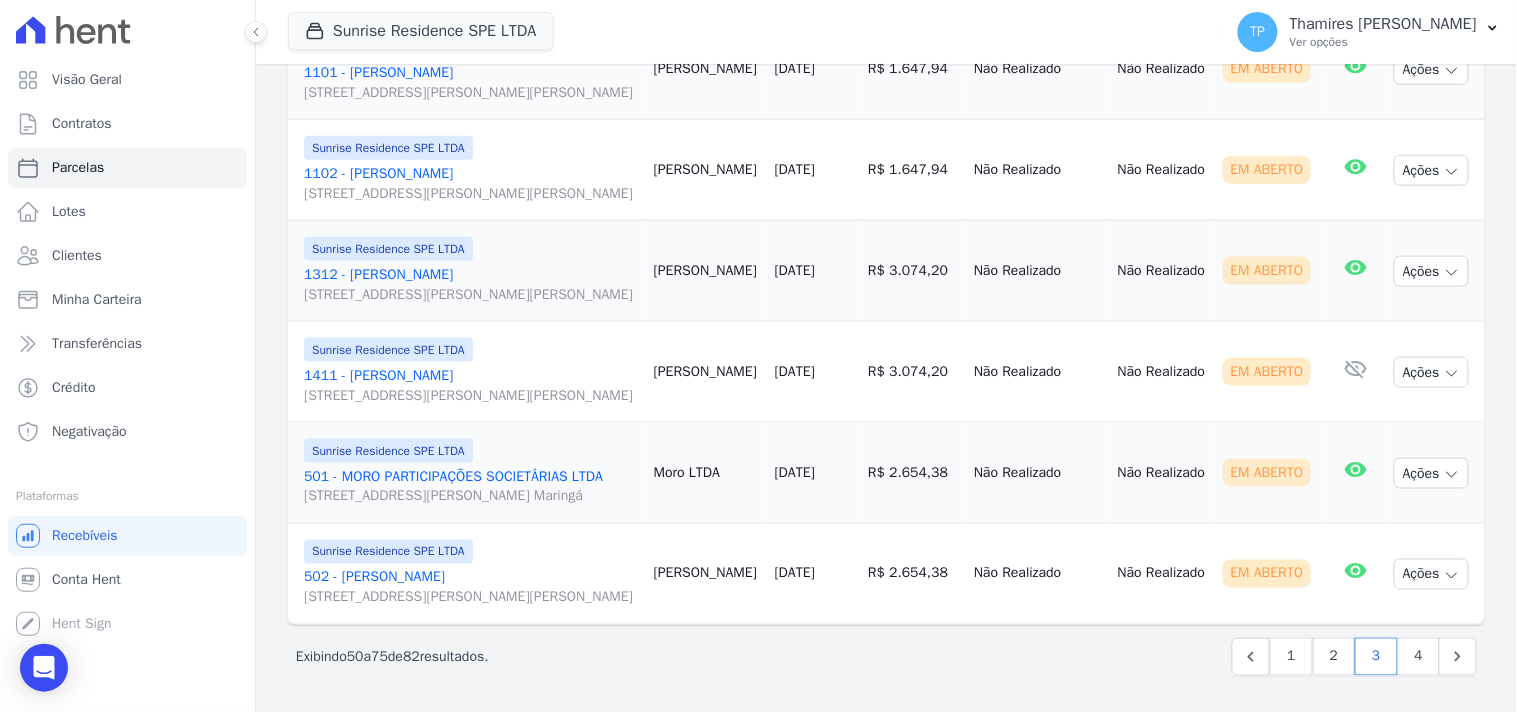 scroll, scrollTop: 3013, scrollLeft: 0, axis: vertical 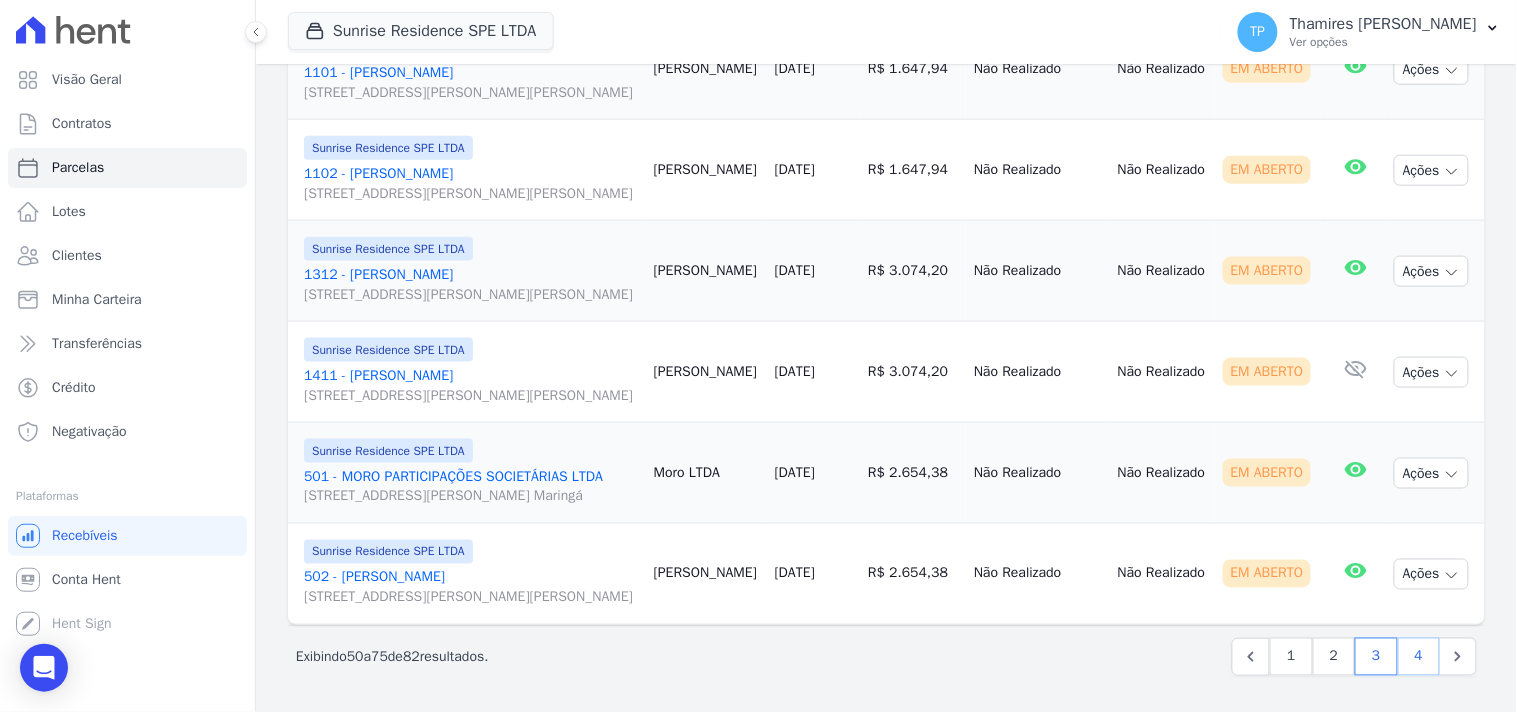 click on "4" at bounding box center (1419, 657) 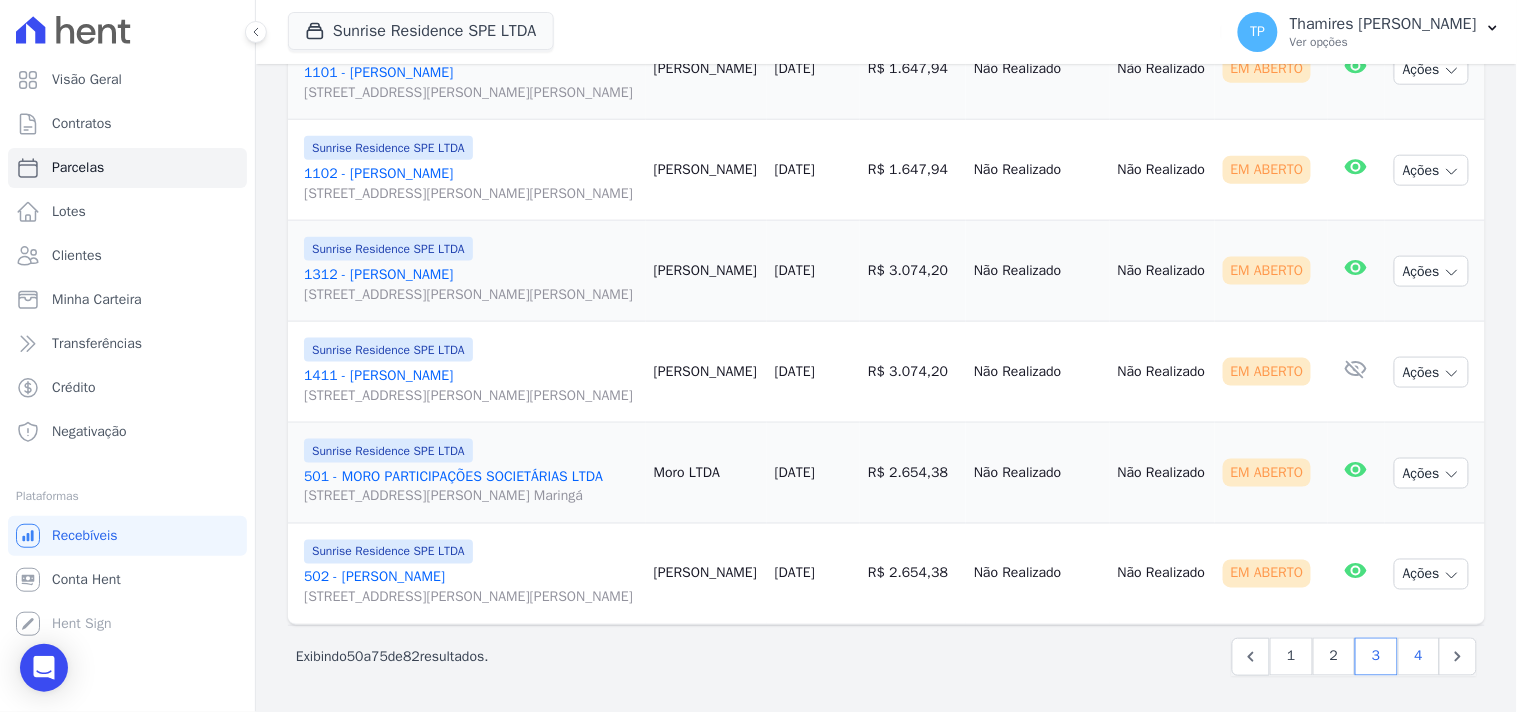 select 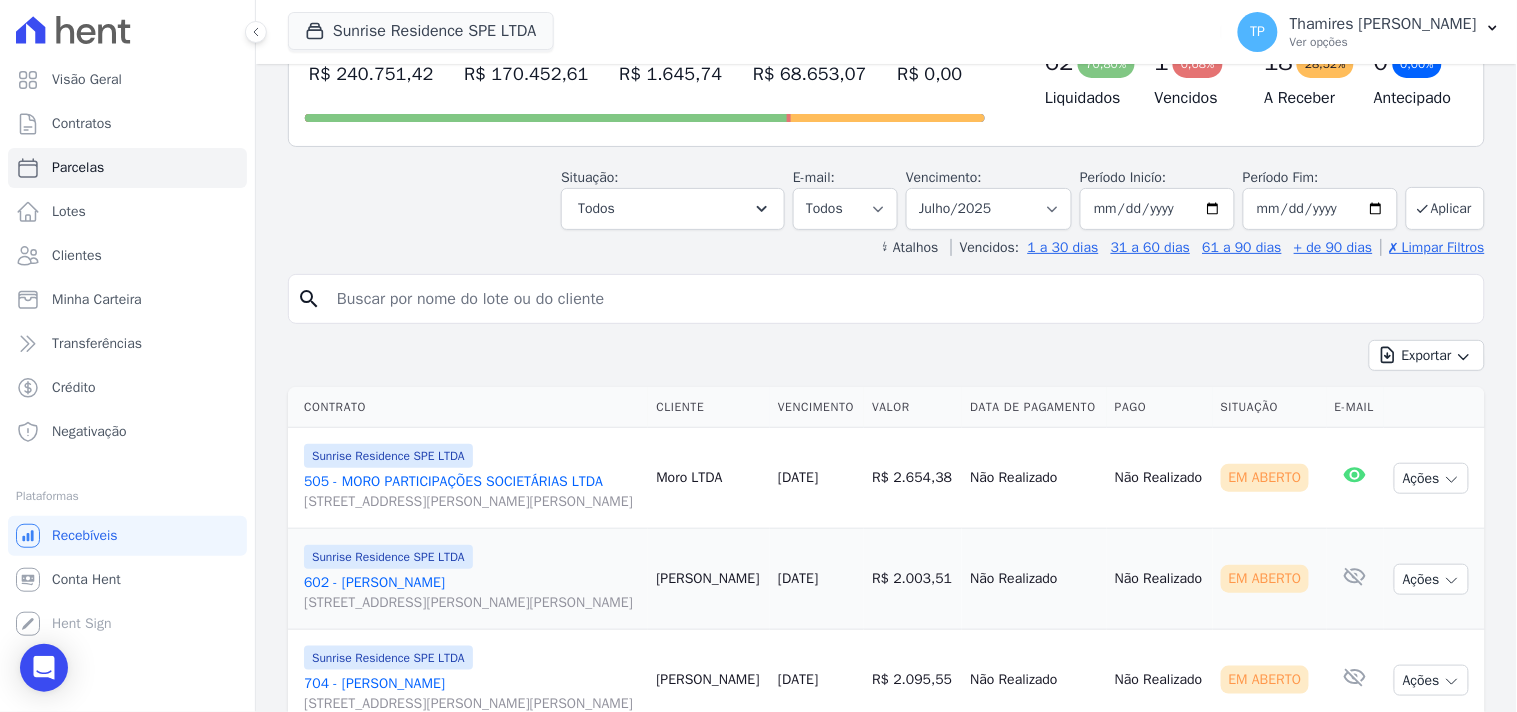 scroll, scrollTop: 0, scrollLeft: 0, axis: both 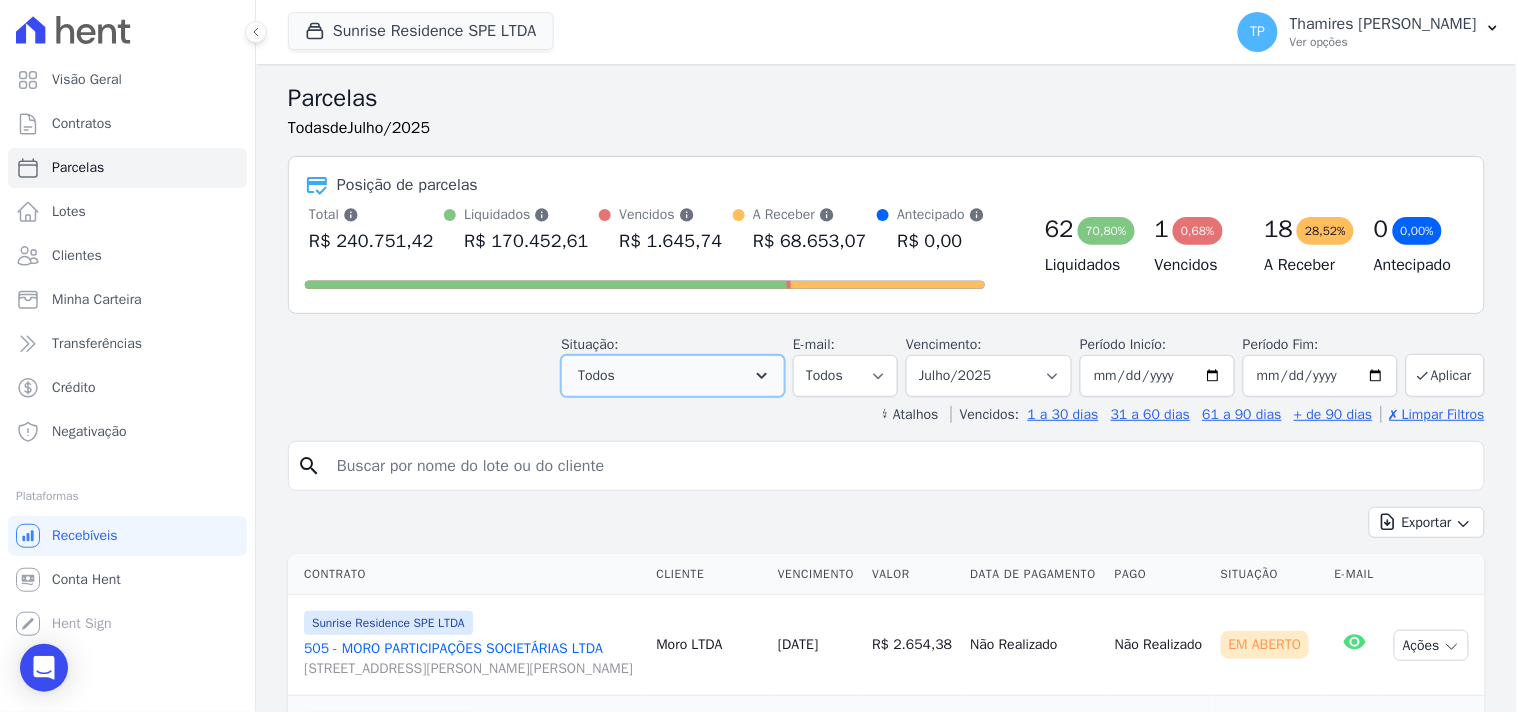 click on "Todos" at bounding box center [673, 376] 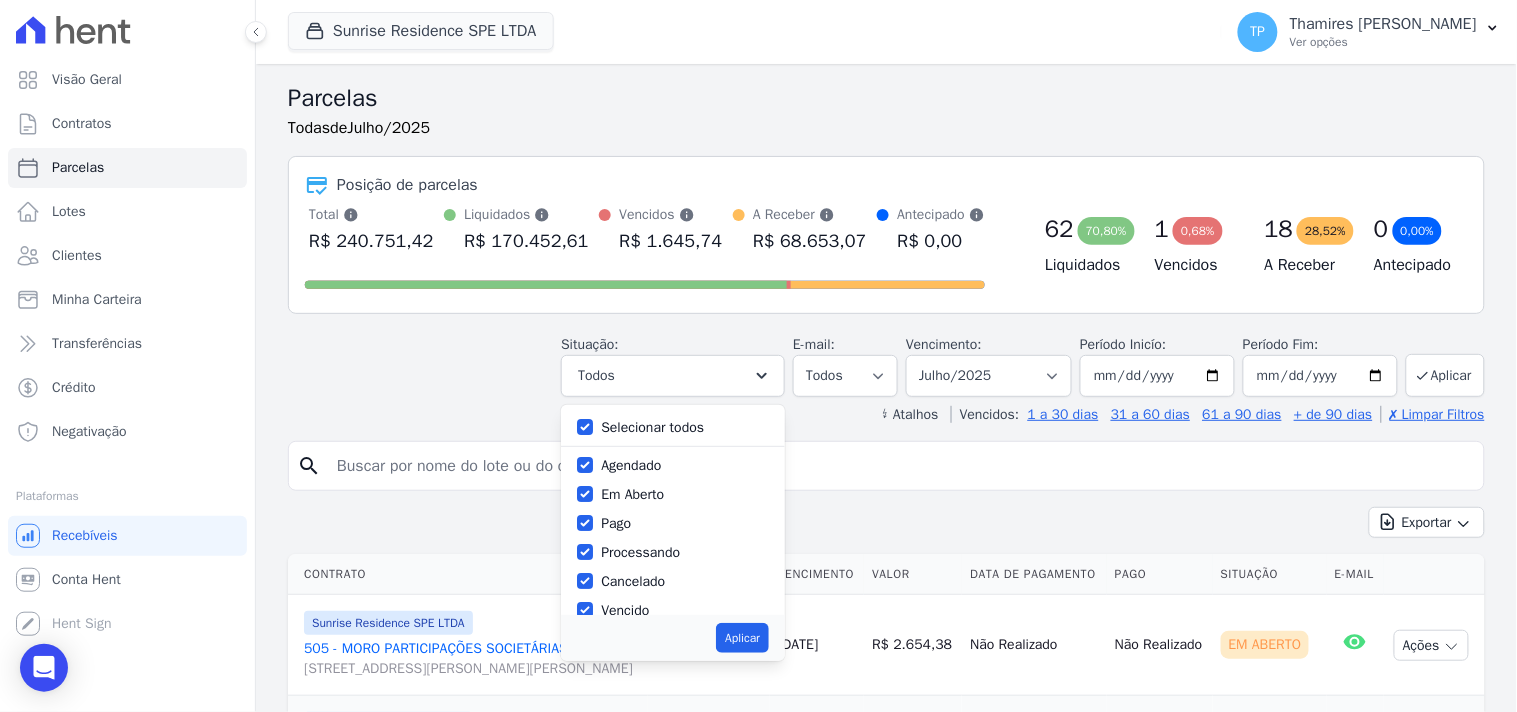 click on "Selecionar todos" at bounding box center (652, 427) 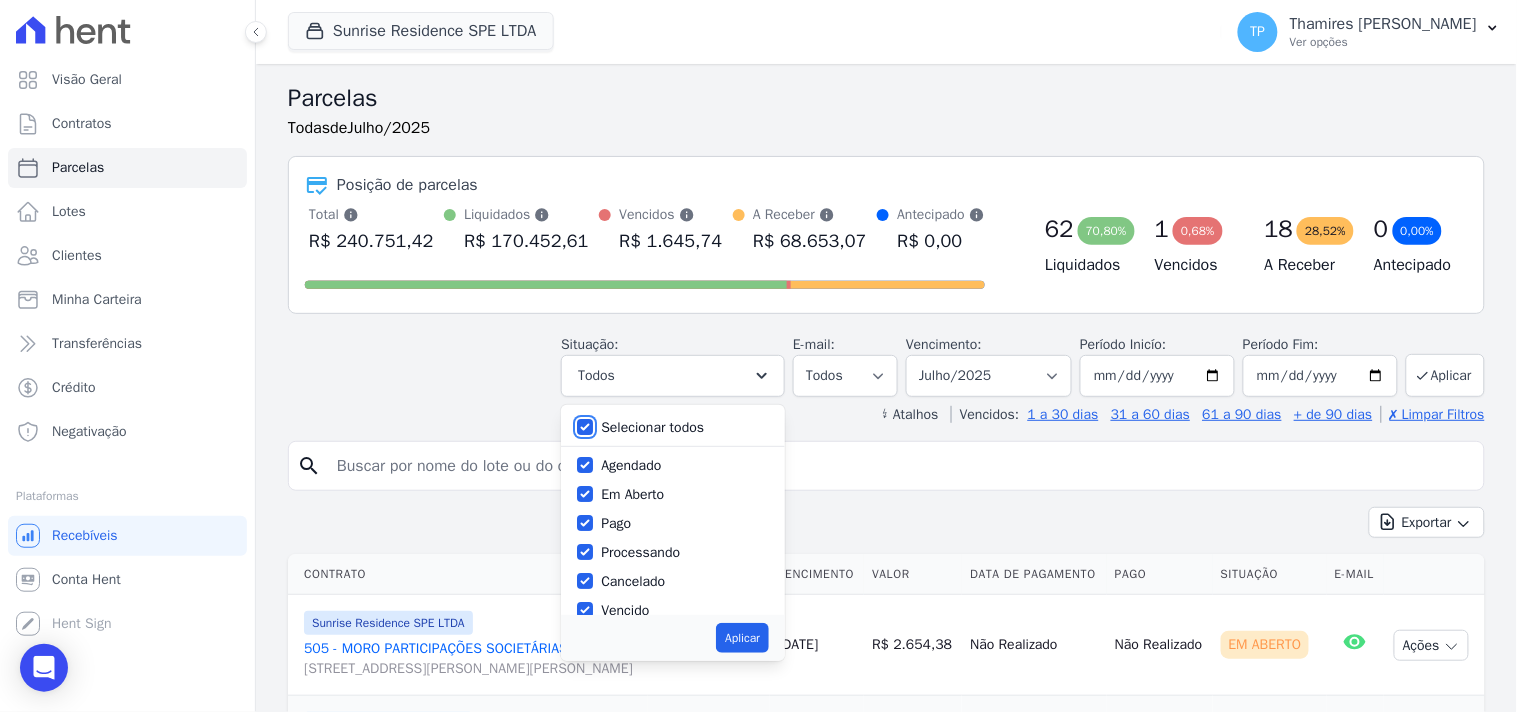 checkbox on "false" 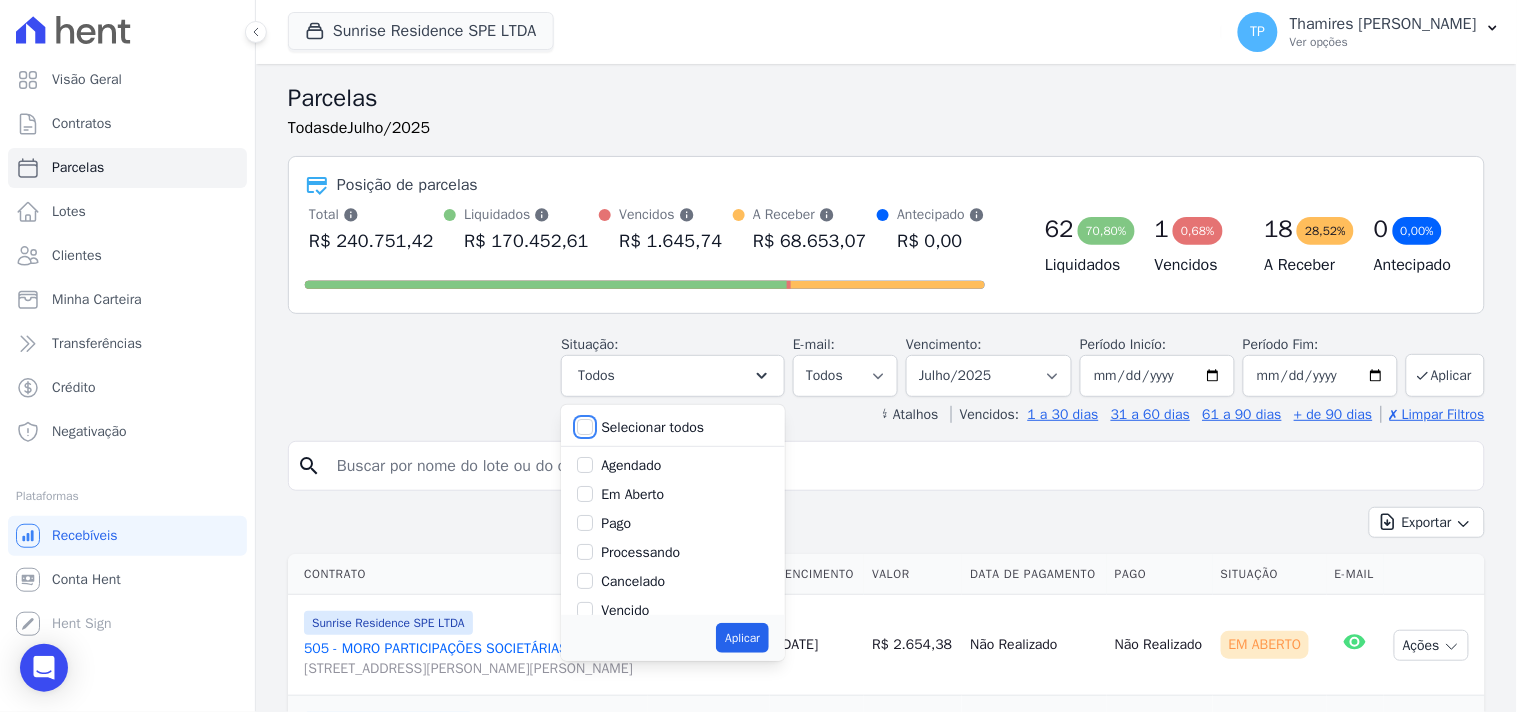 checkbox on "false" 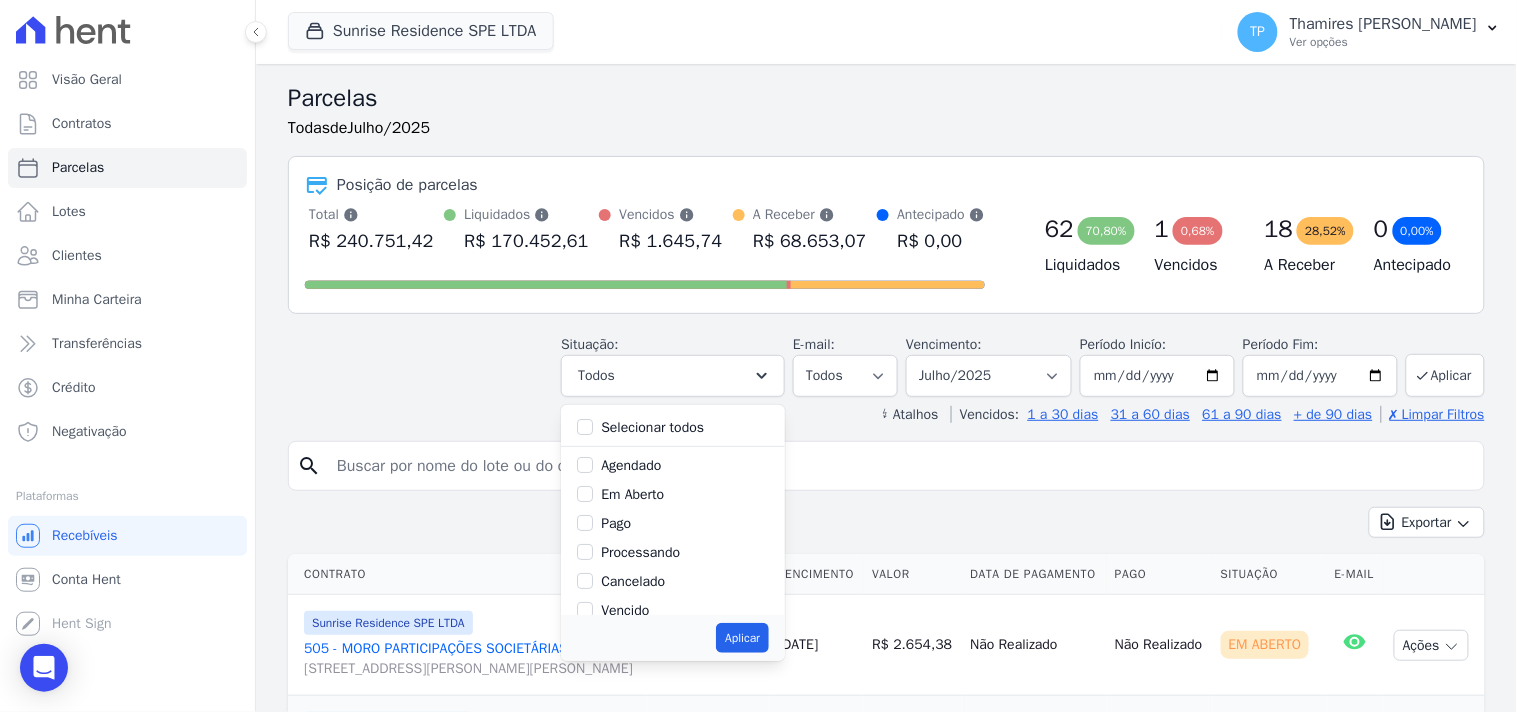 click on "Pago" at bounding box center (616, 523) 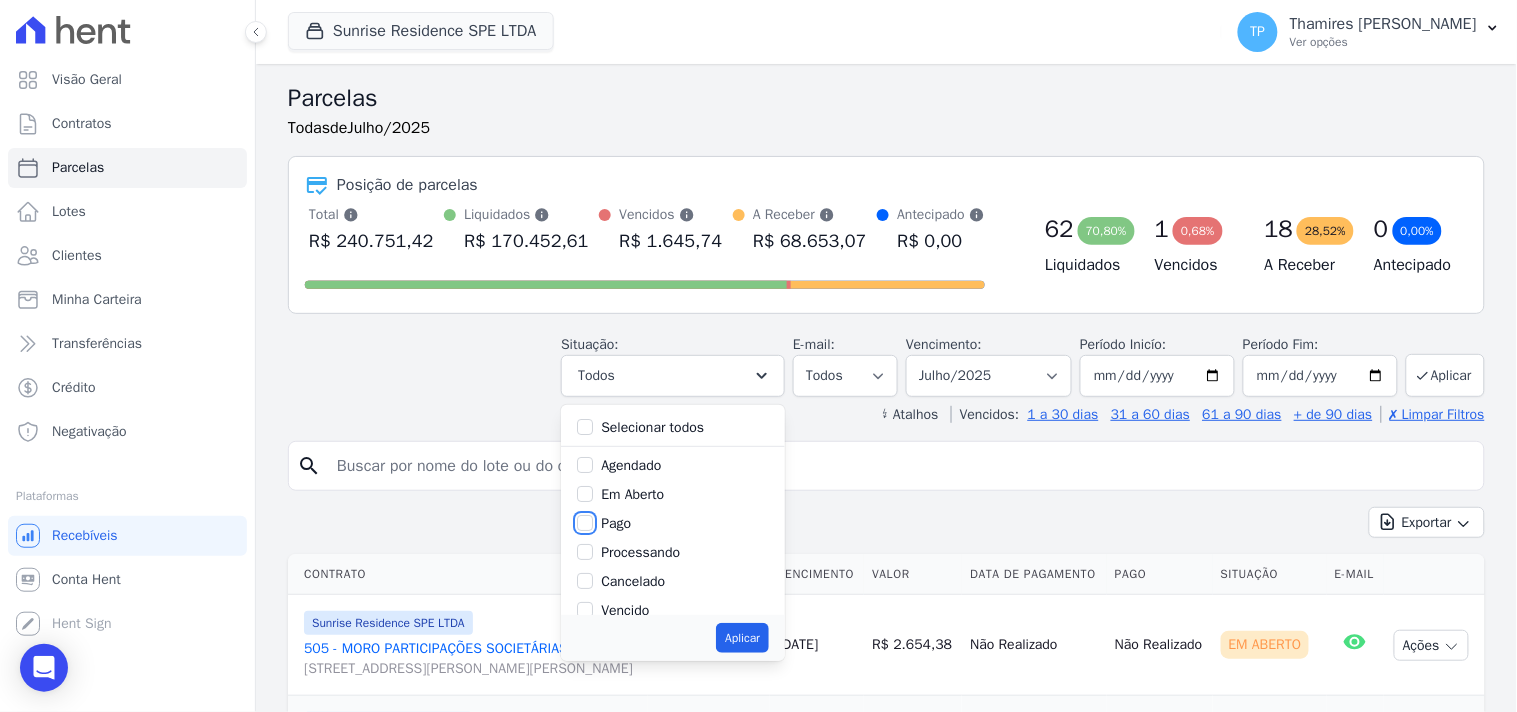 checkbox on "true" 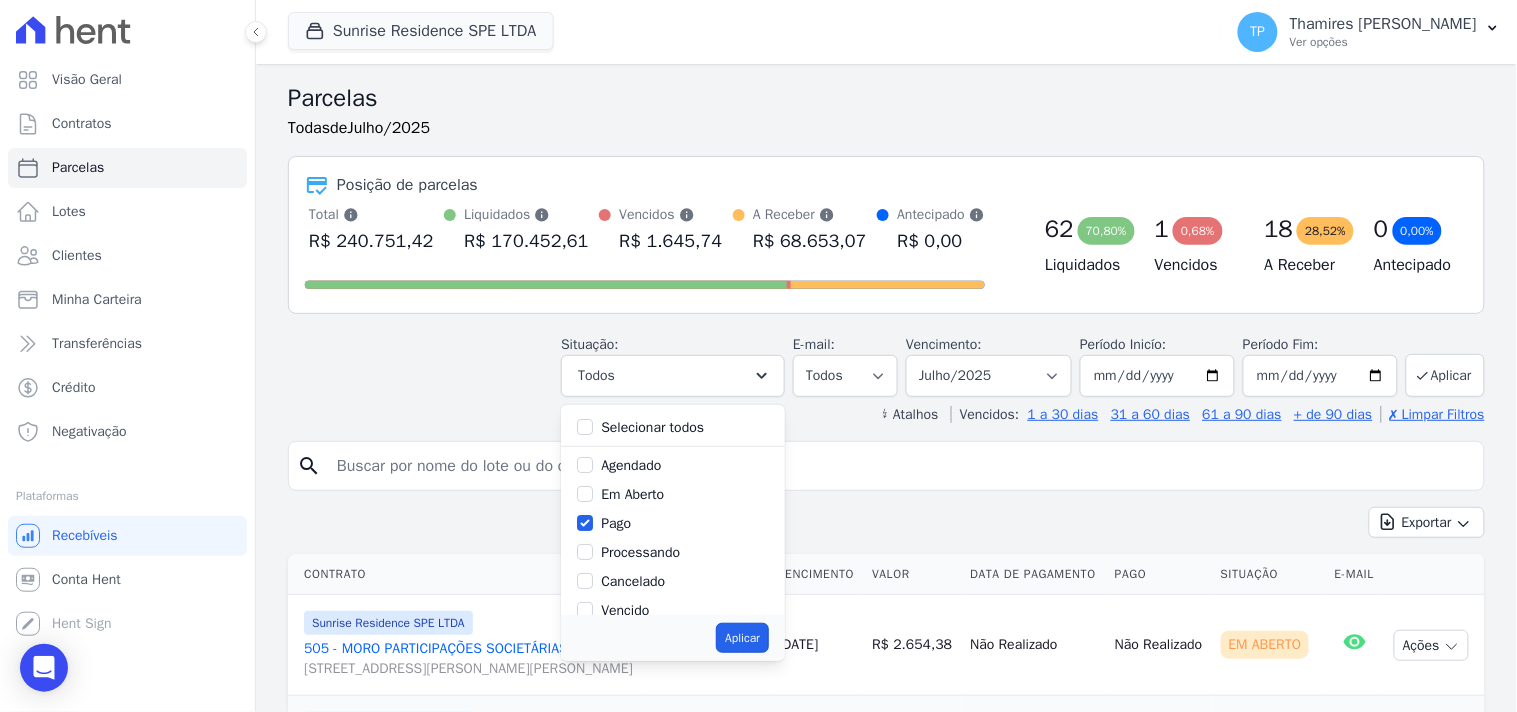 click on "Aplicar" at bounding box center (742, 638) 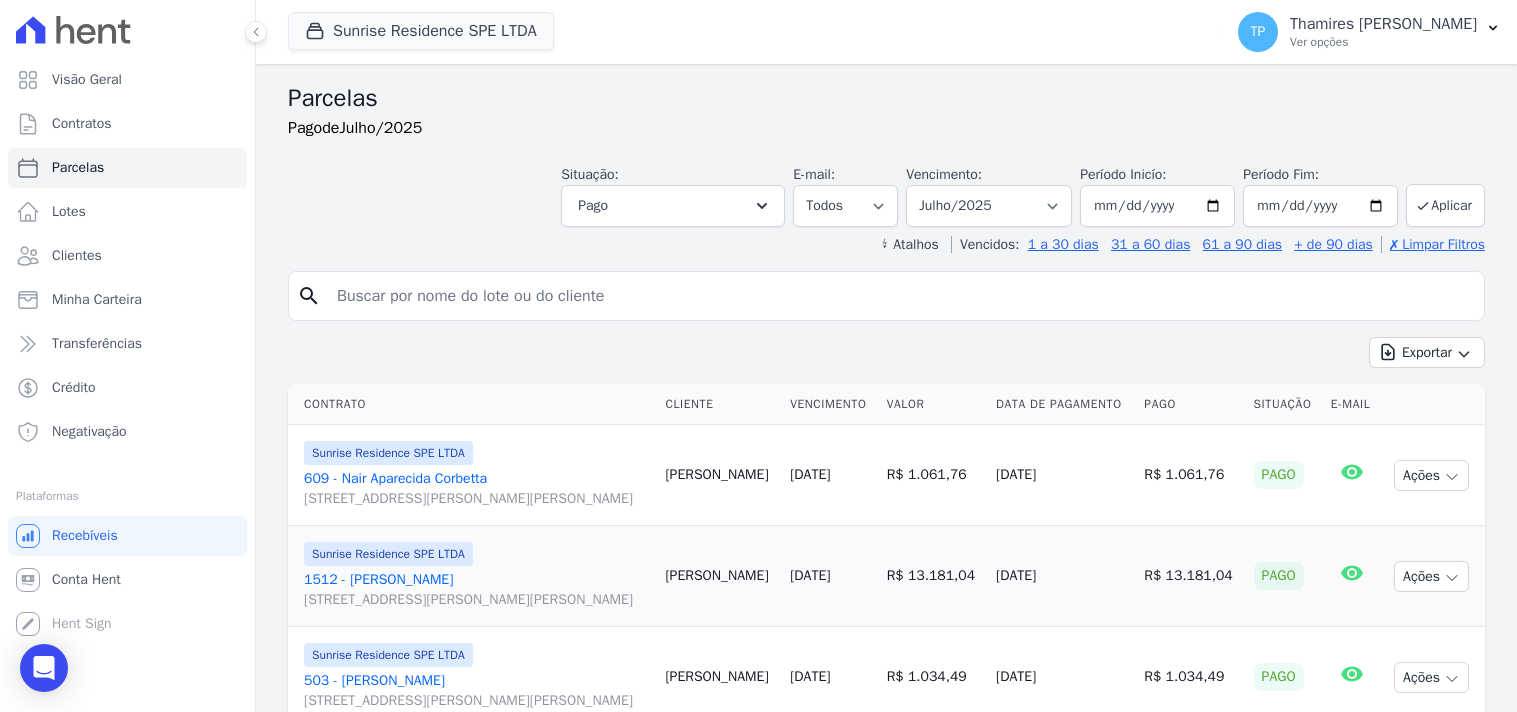 select 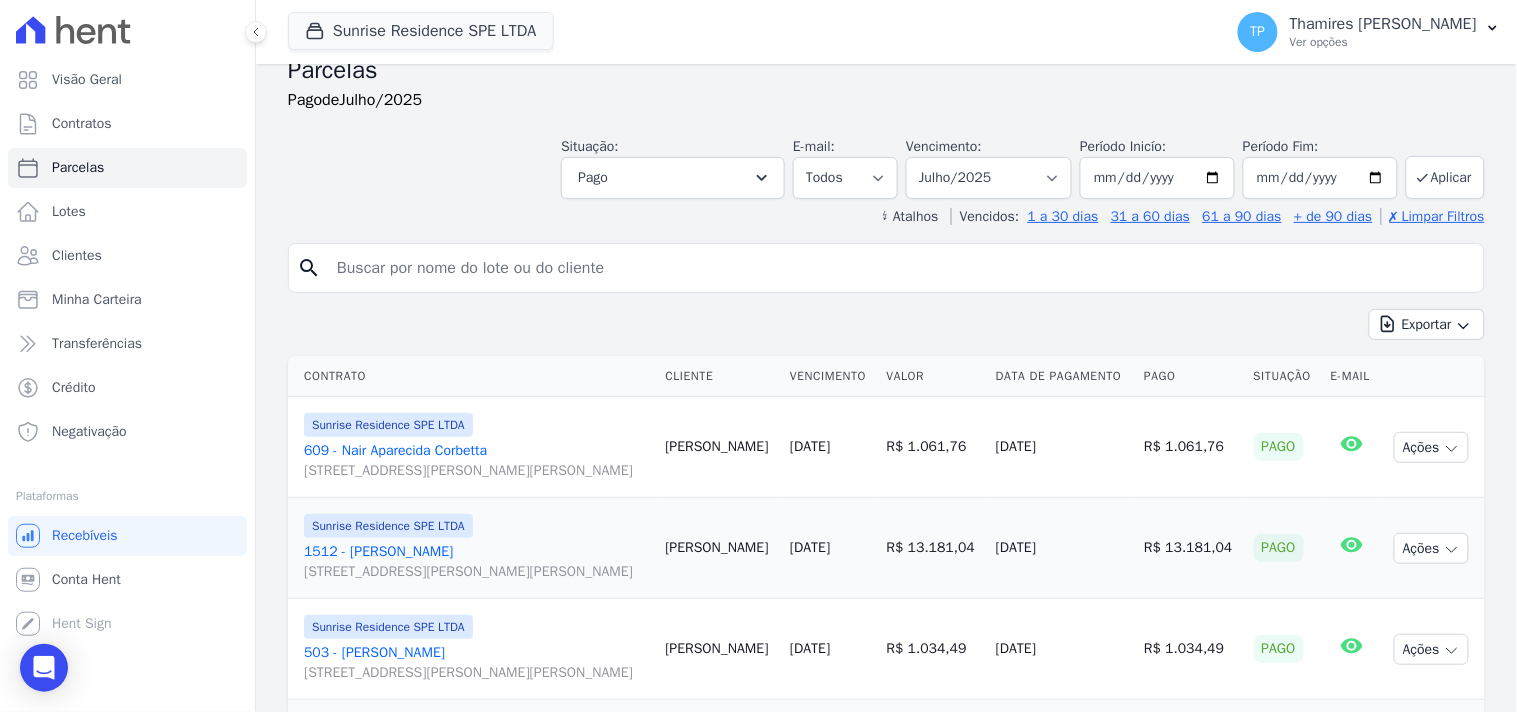 scroll, scrollTop: 0, scrollLeft: 0, axis: both 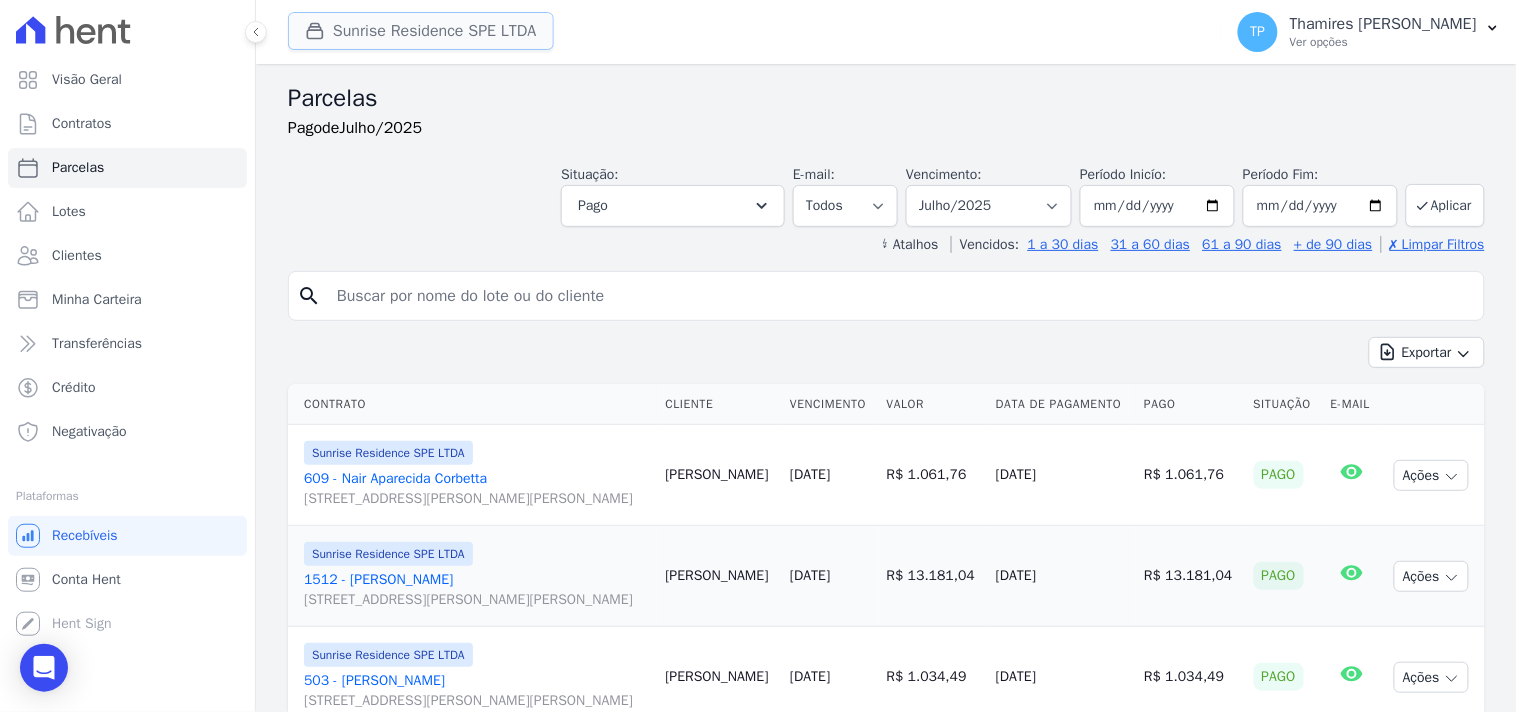 click on "Sunrise Residence SPE LTDA" at bounding box center (421, 31) 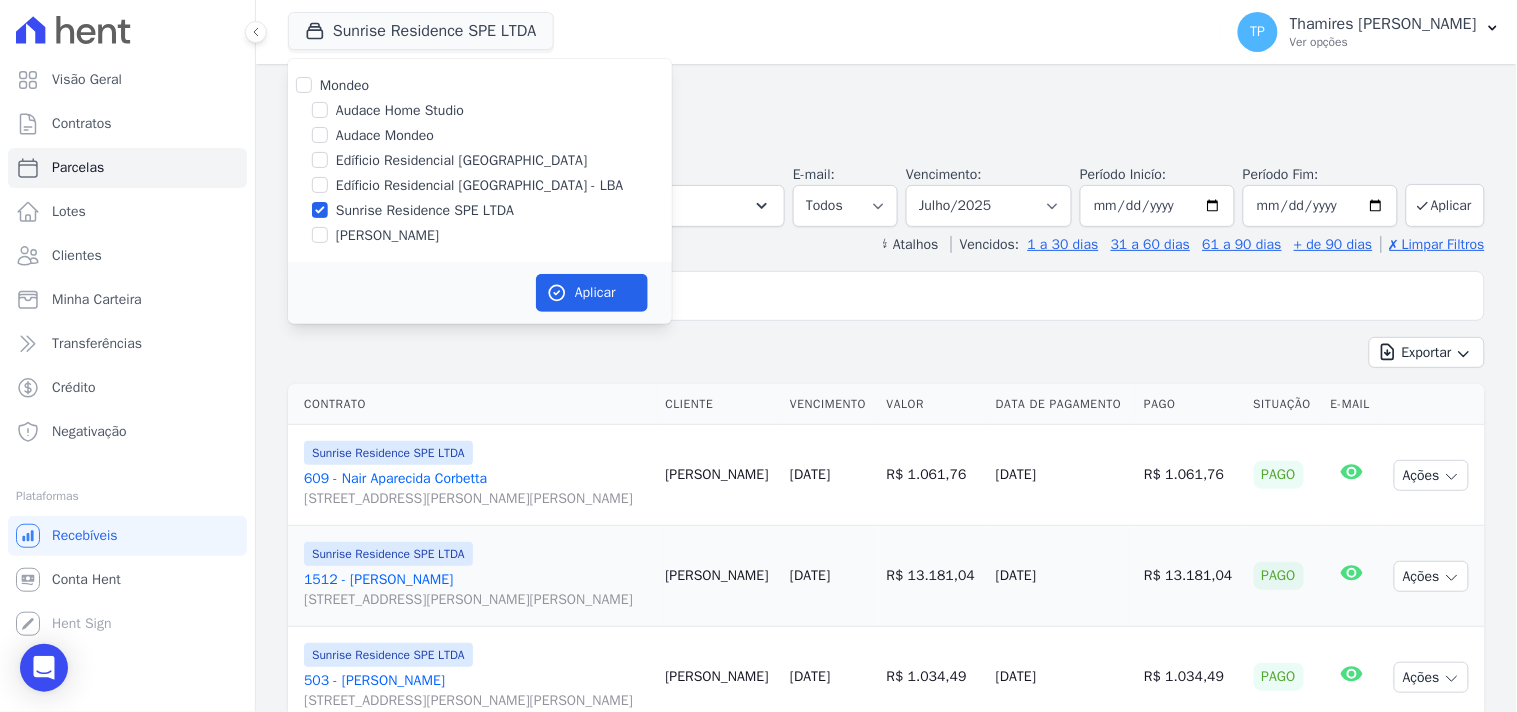 click at bounding box center [900, 296] 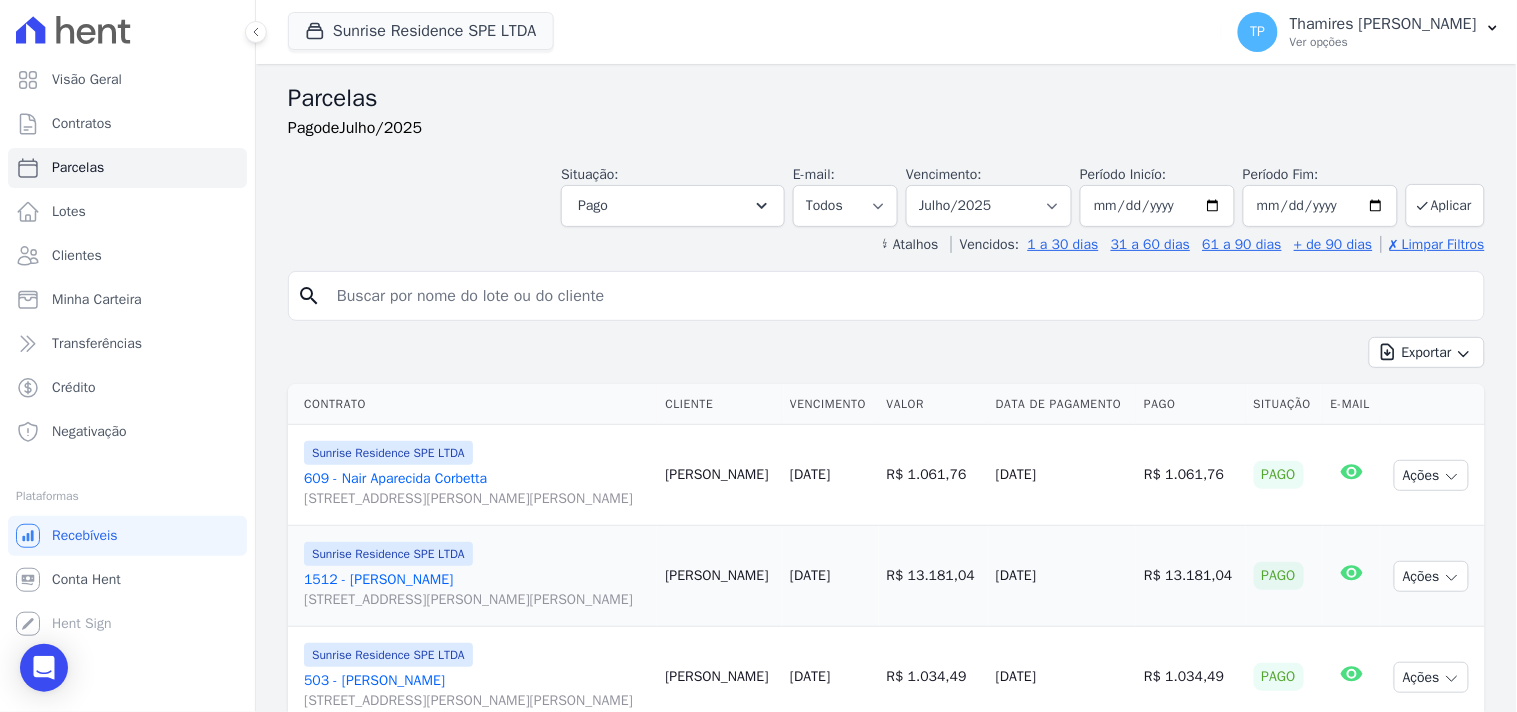 click on "Situação:
Agendado
Em Aberto
Pago
Processando
Cancelado
Vencido
Transferindo
Depositado
Pago por fora
Retido
Pago
Selecionar todos
Agendado
Em Aberto
Pago
Processando
Cancelado" at bounding box center (886, 191) 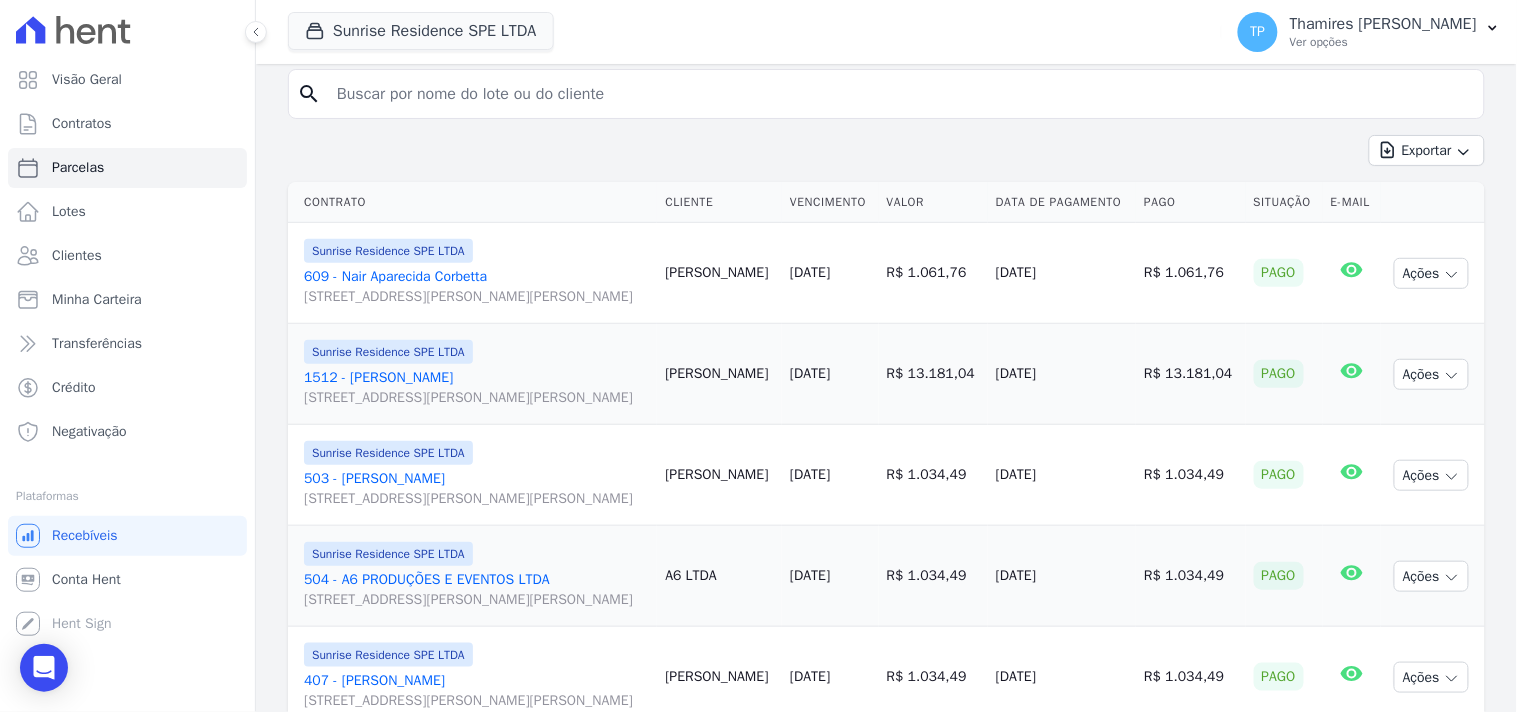 scroll, scrollTop: 82, scrollLeft: 0, axis: vertical 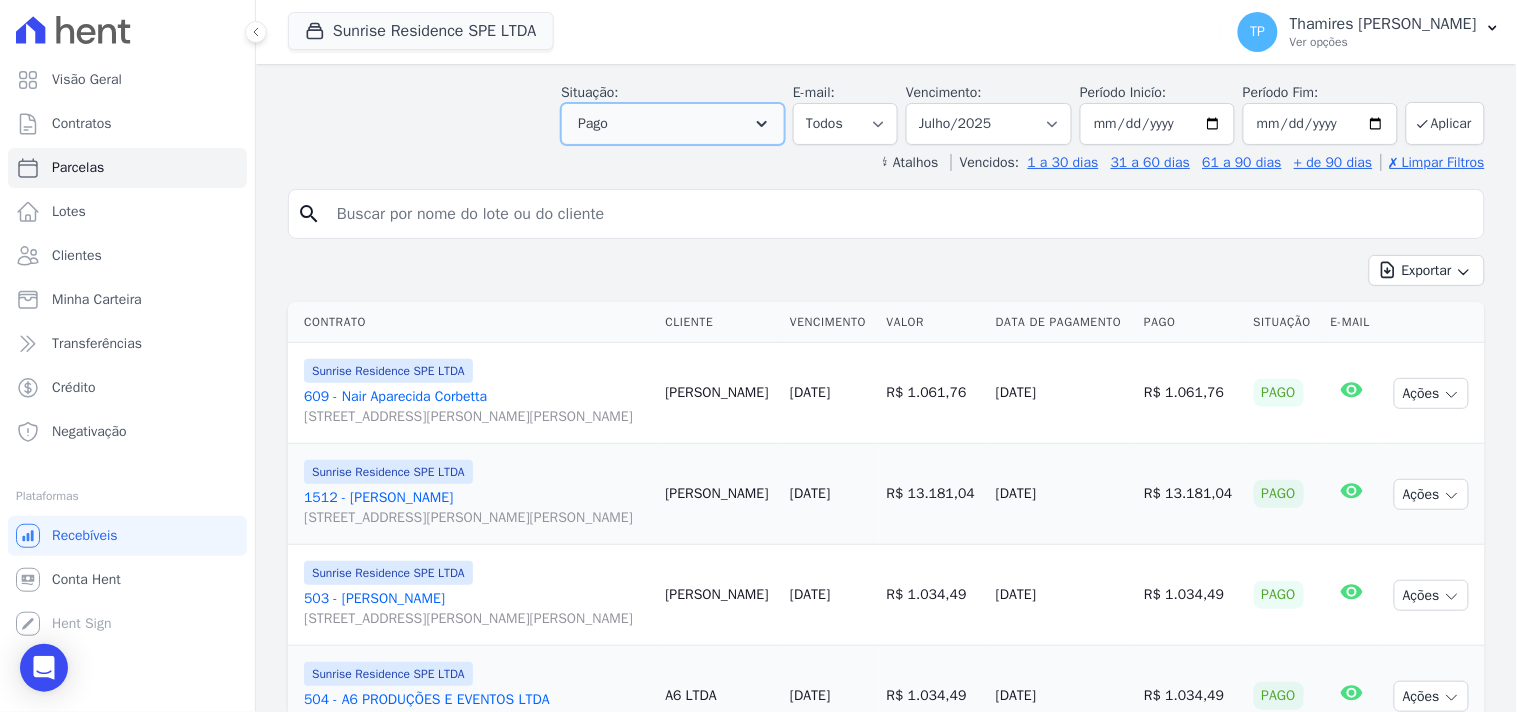 click on "Pago" at bounding box center (673, 124) 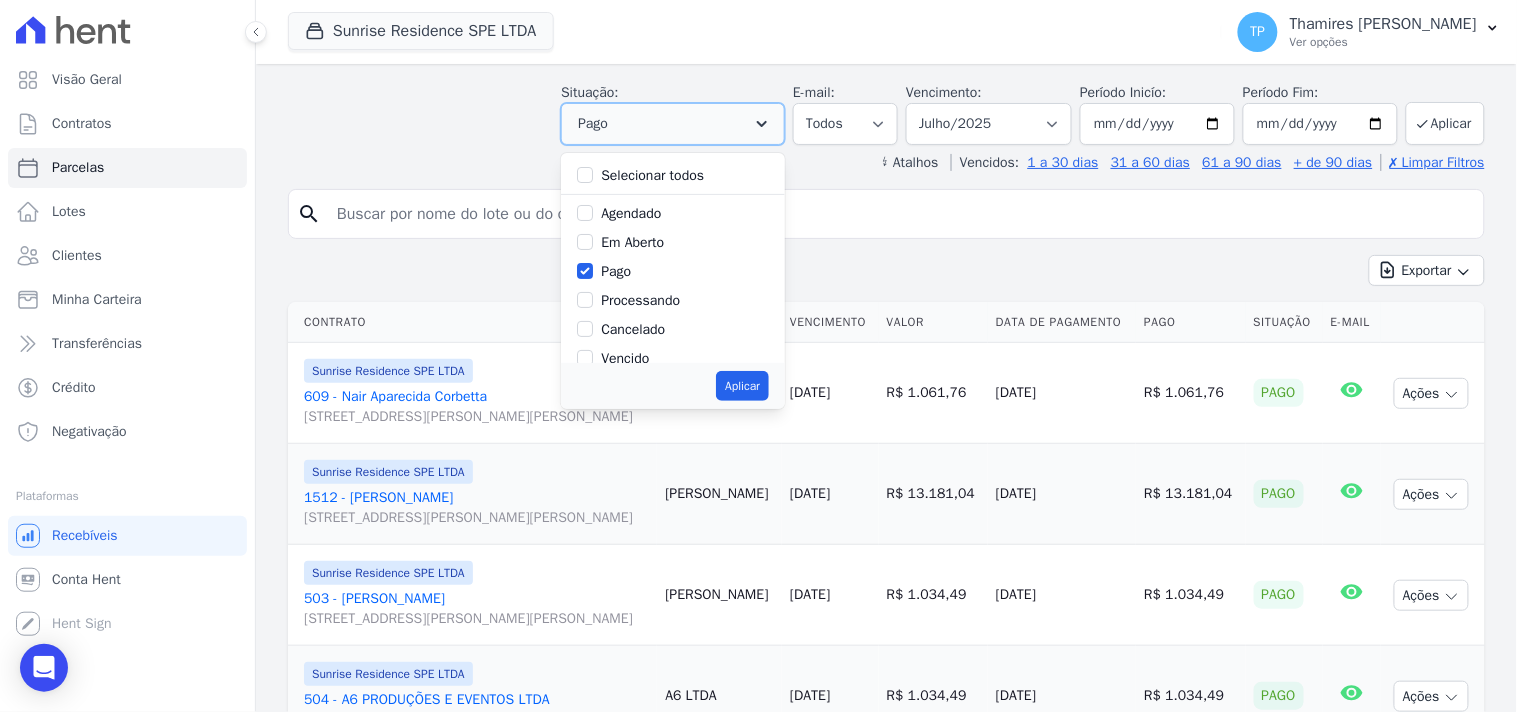 click on "Pago" at bounding box center (673, 124) 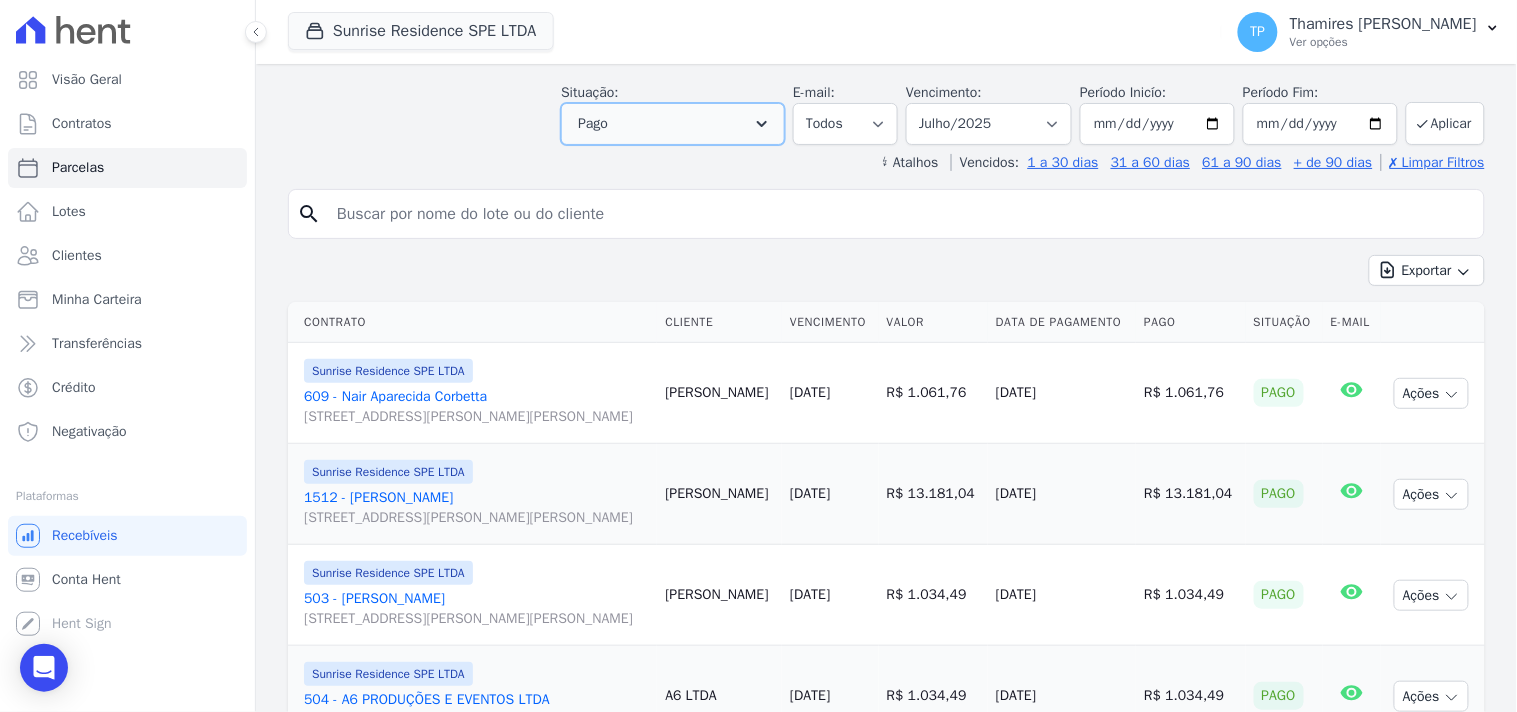 click on "Pago" at bounding box center [673, 124] 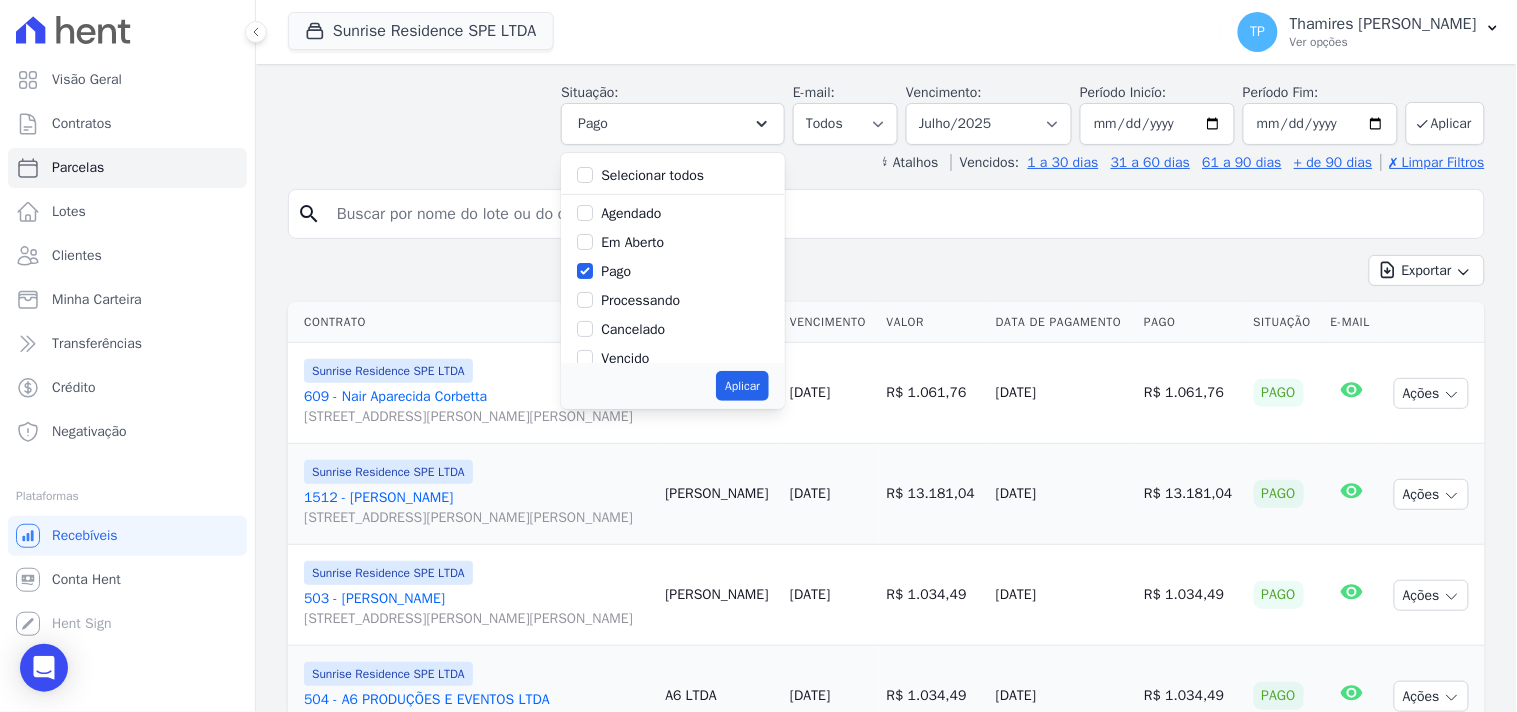 click on "Em Aberto" at bounding box center (632, 242) 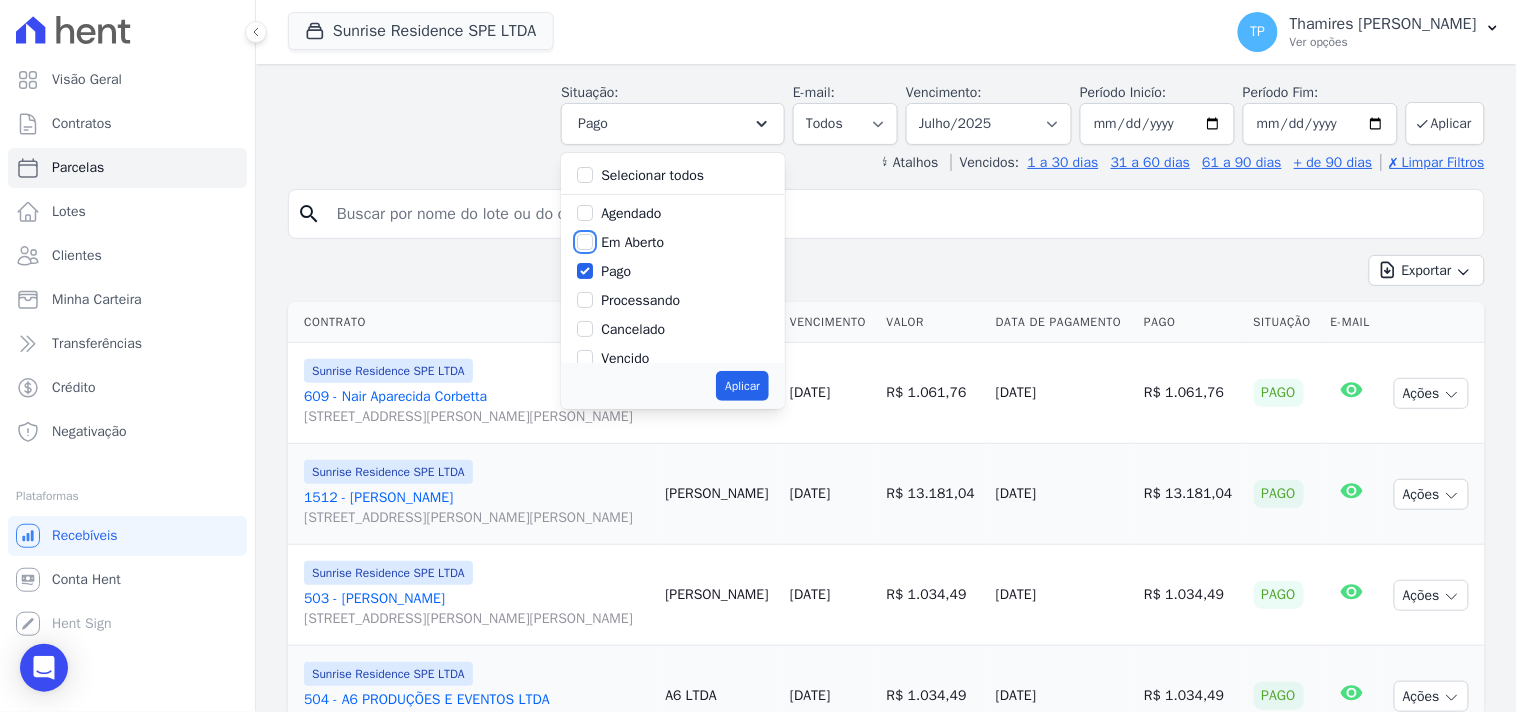 checkbox on "true" 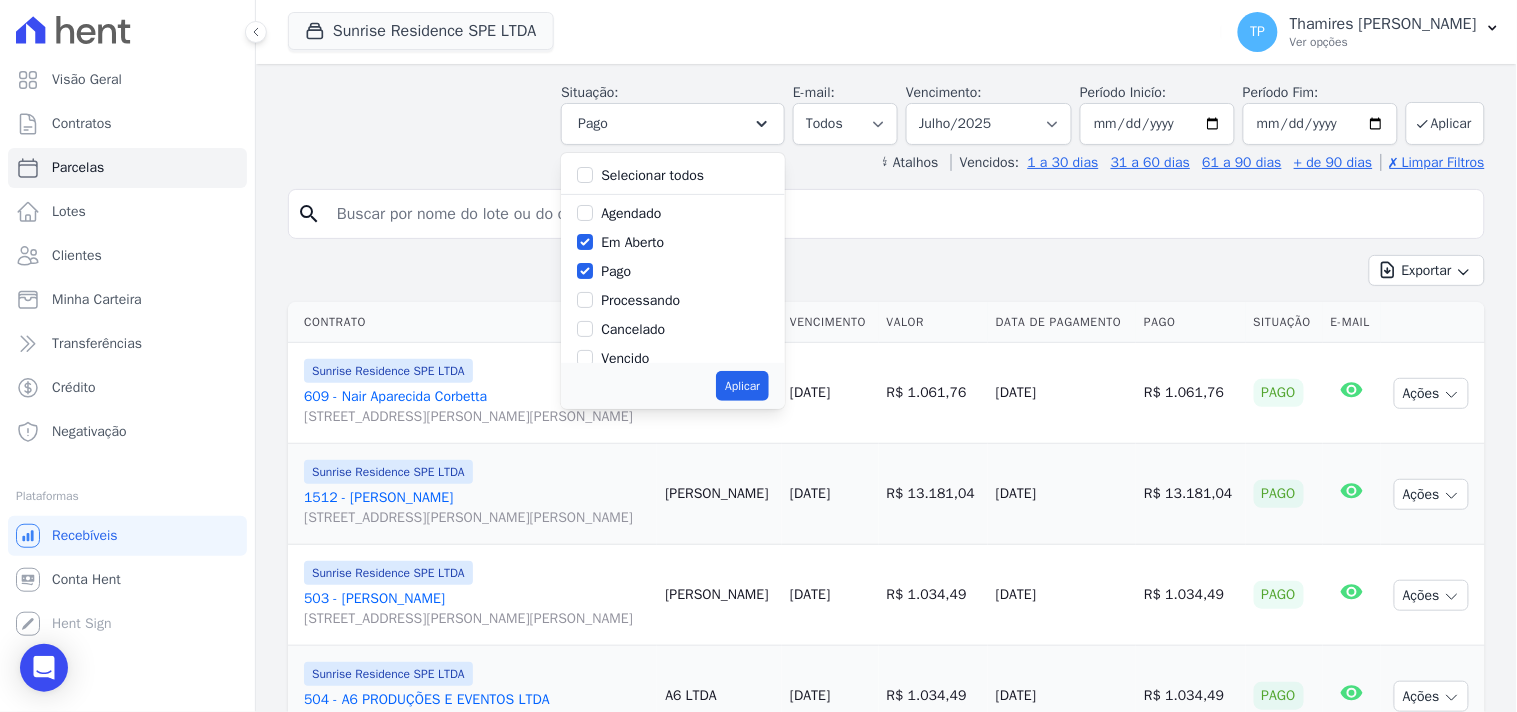 click on "Pago" at bounding box center (616, 271) 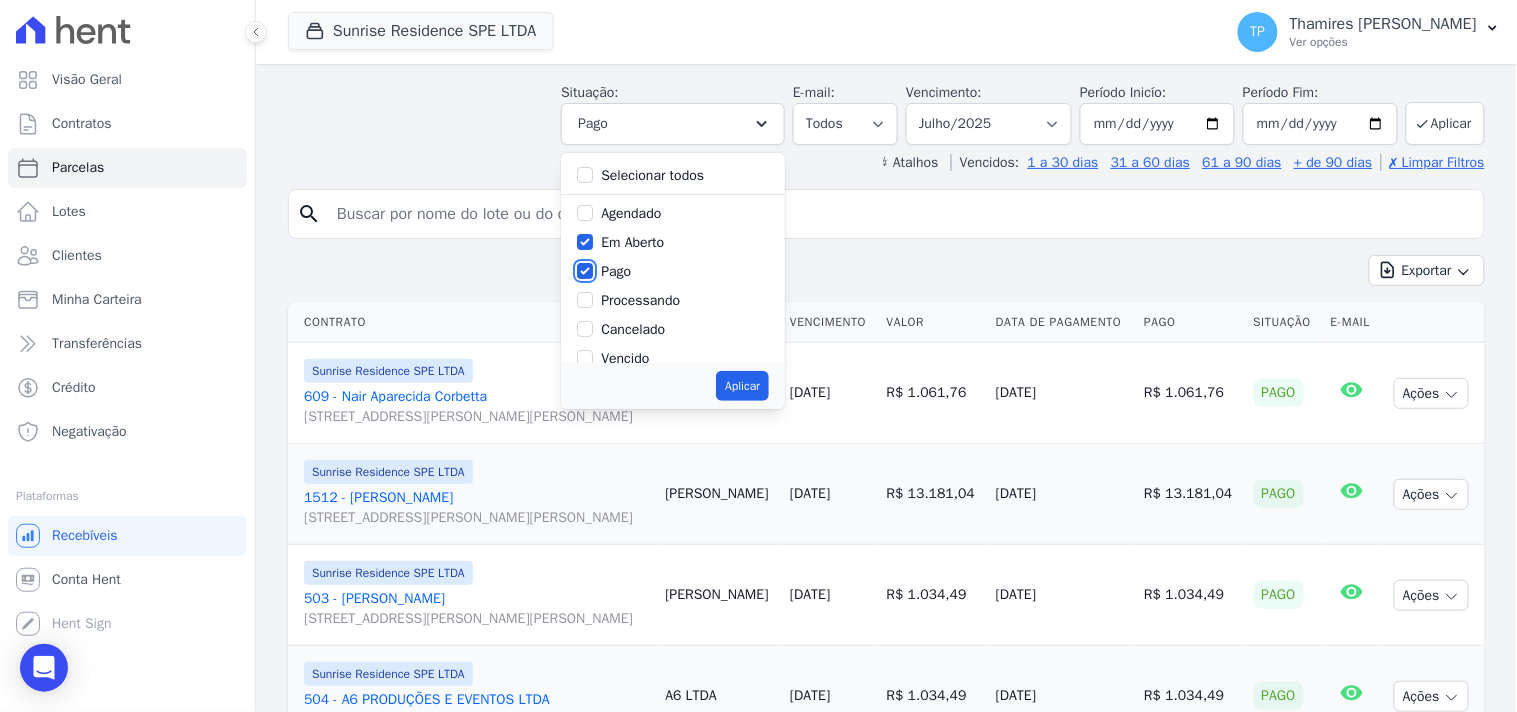 click on "Pago" at bounding box center (585, 271) 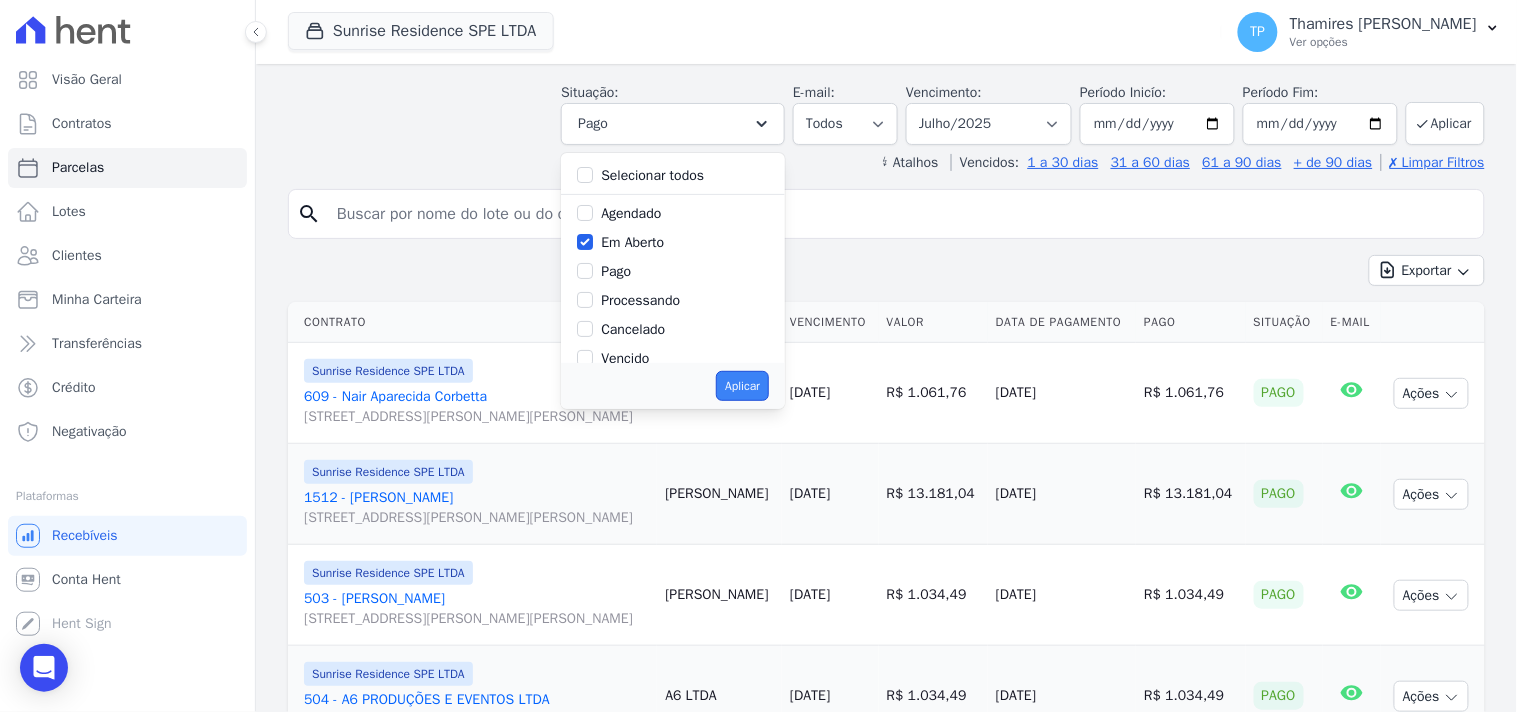 click on "Aplicar" at bounding box center (742, 386) 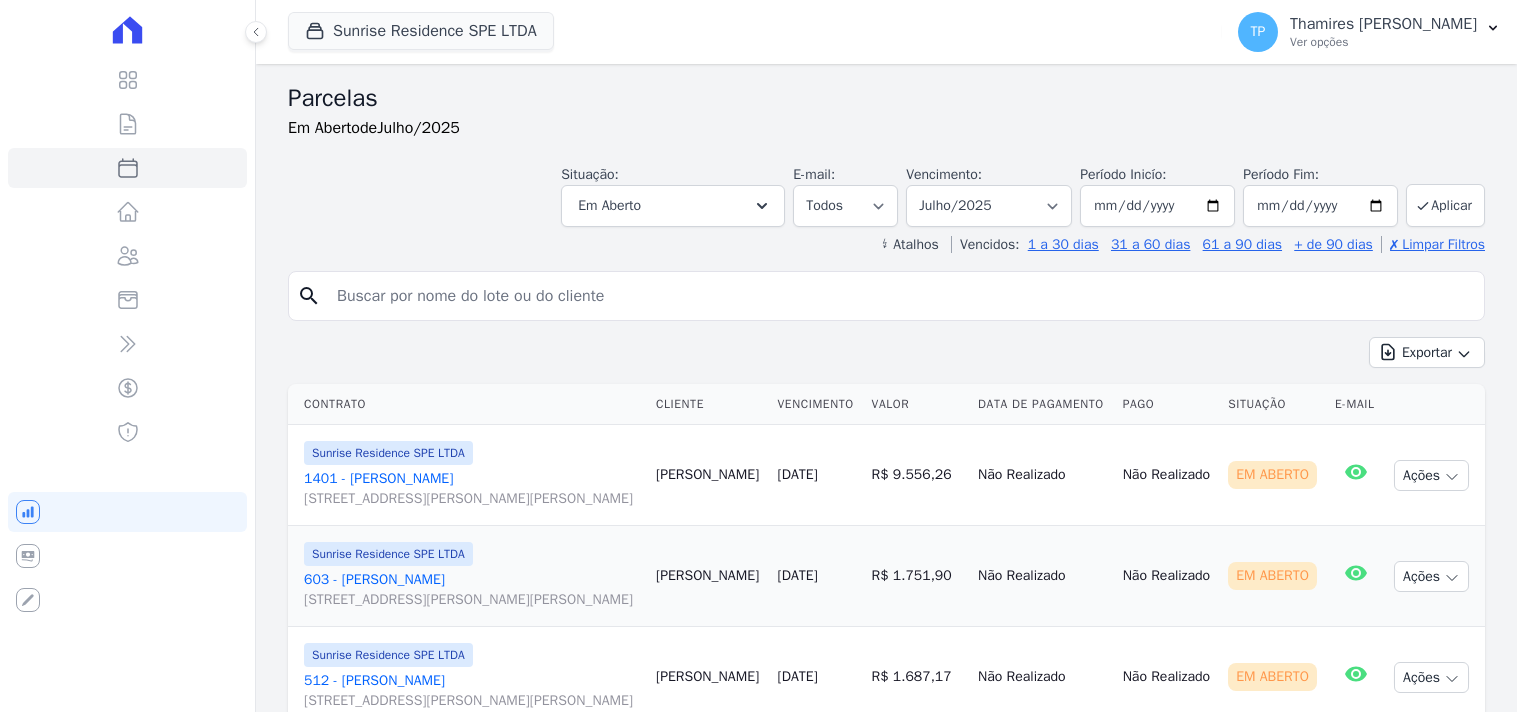 select 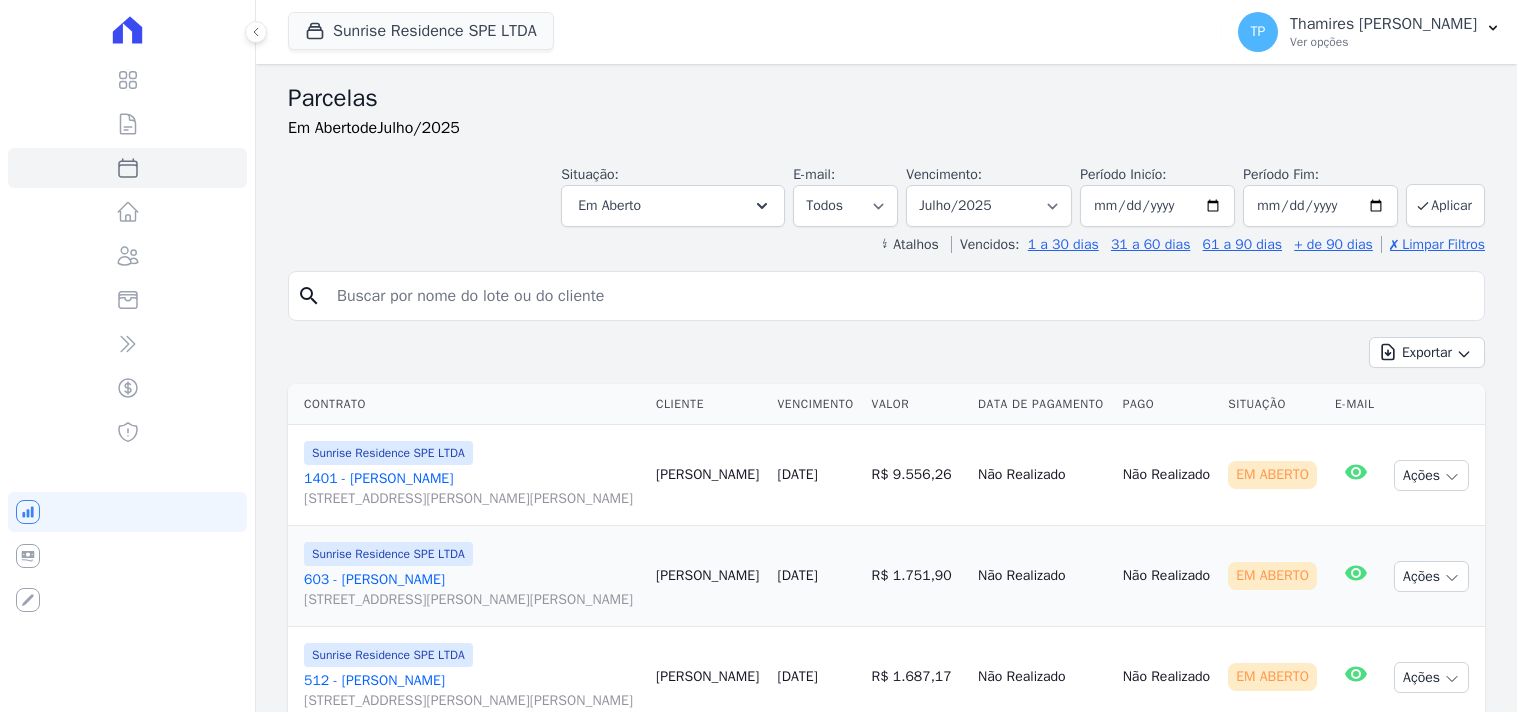 scroll, scrollTop: 0, scrollLeft: 0, axis: both 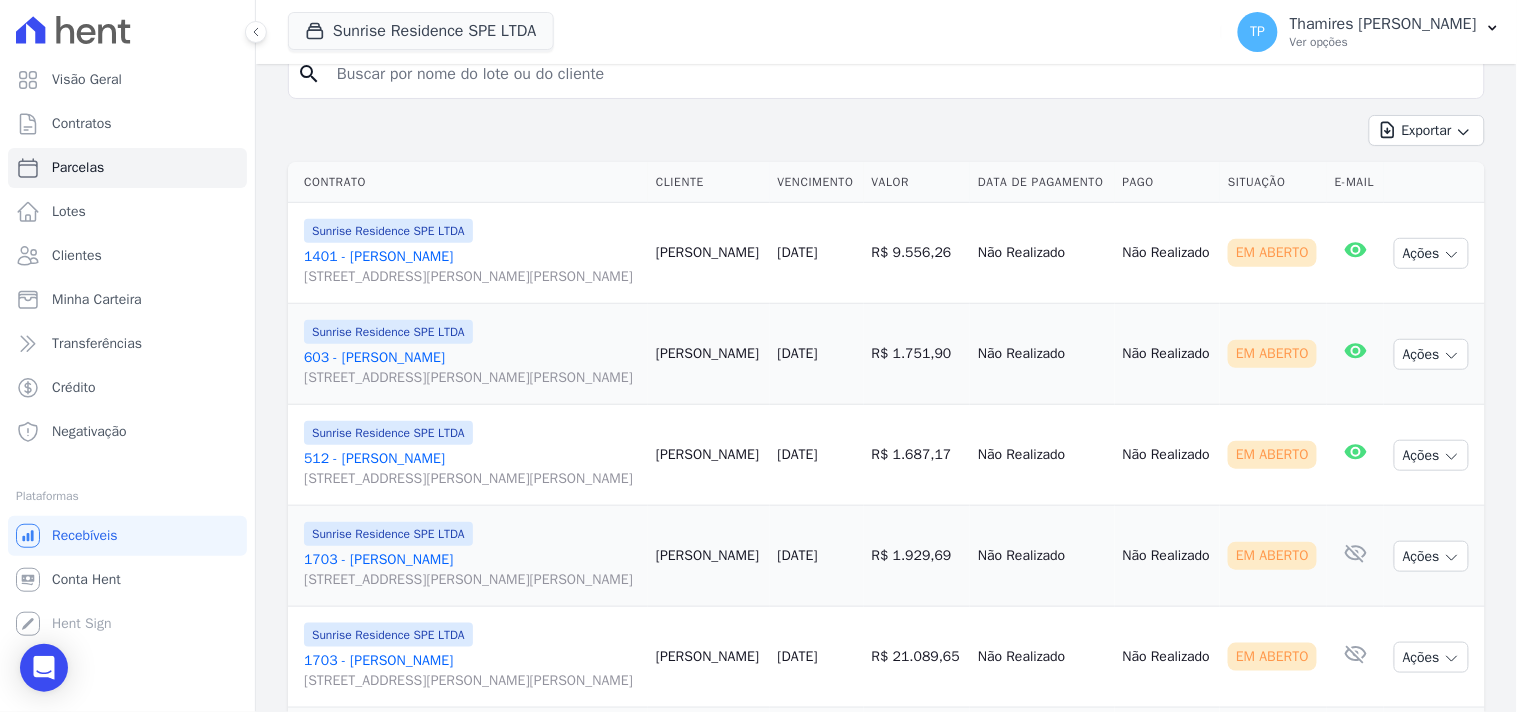drag, startPoint x: 776, startPoint y: 286, endPoint x: 920, endPoint y: 274, distance: 144.49913 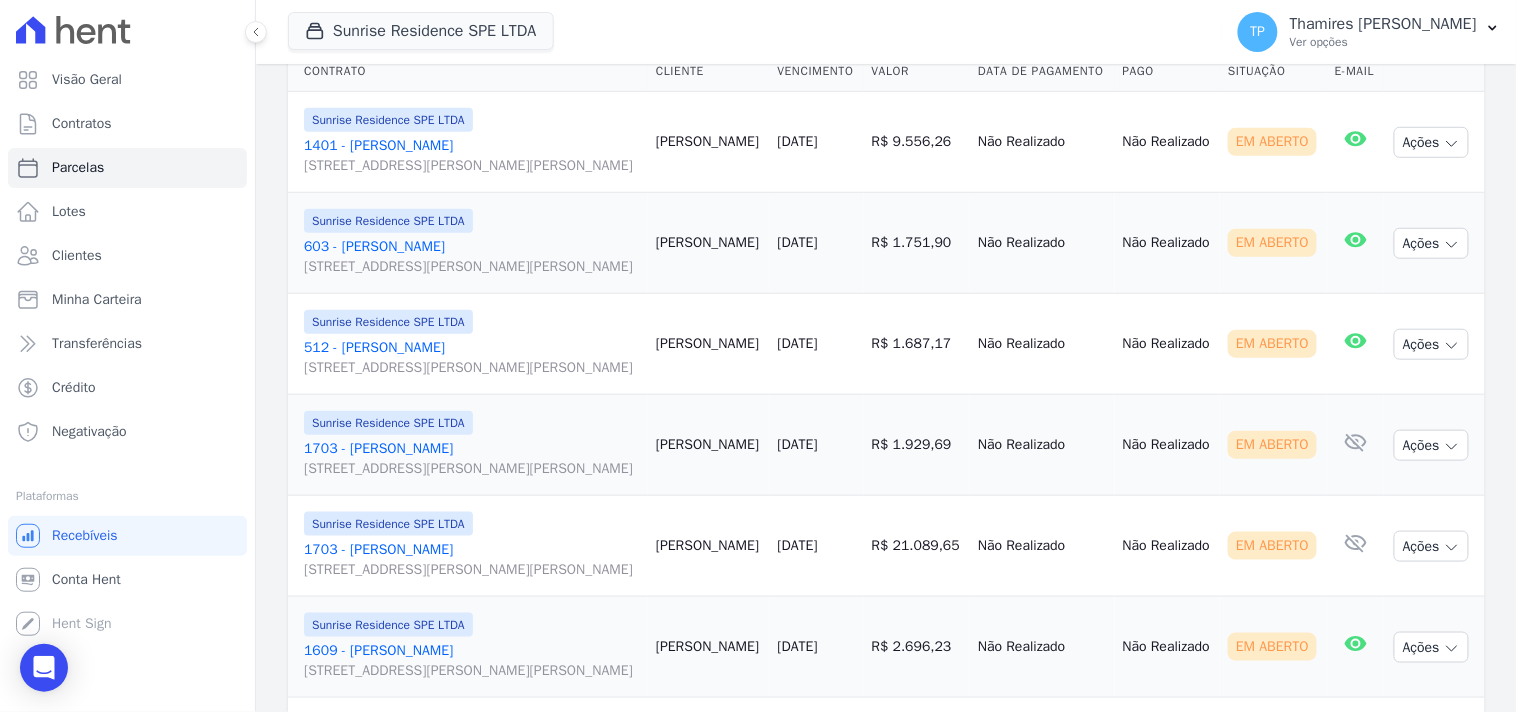 click on "[DATE]" at bounding box center (817, 142) 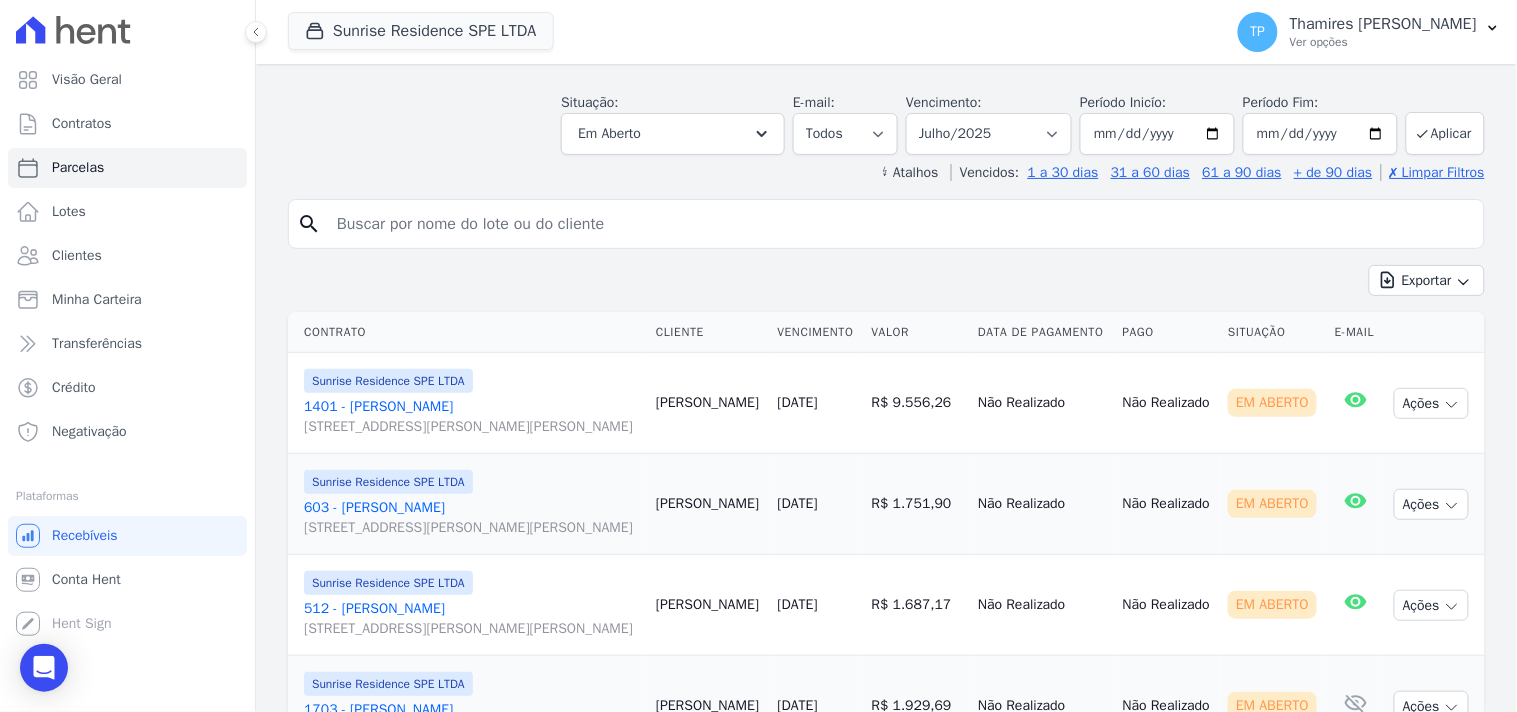 scroll, scrollTop: 111, scrollLeft: 0, axis: vertical 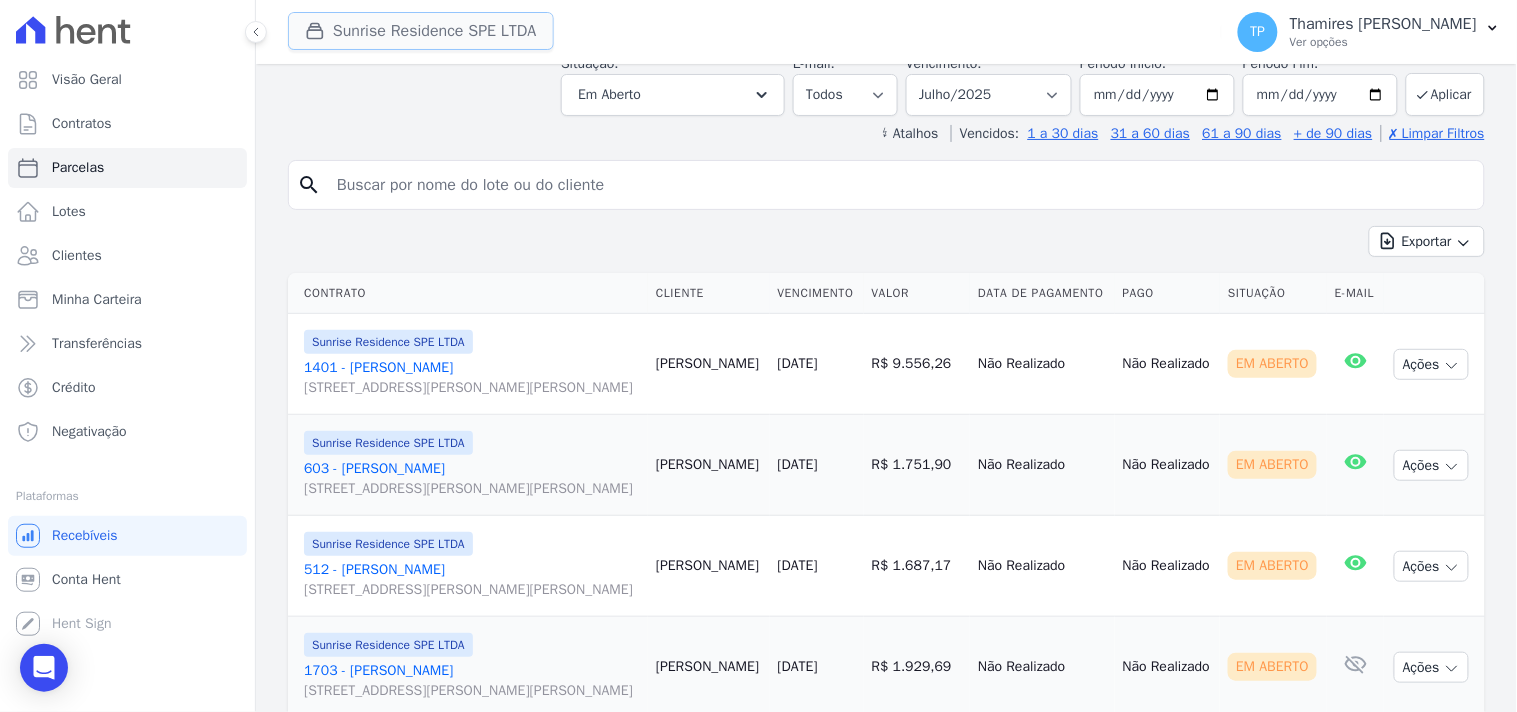 click on "Sunrise Residence SPE LTDA" at bounding box center [421, 31] 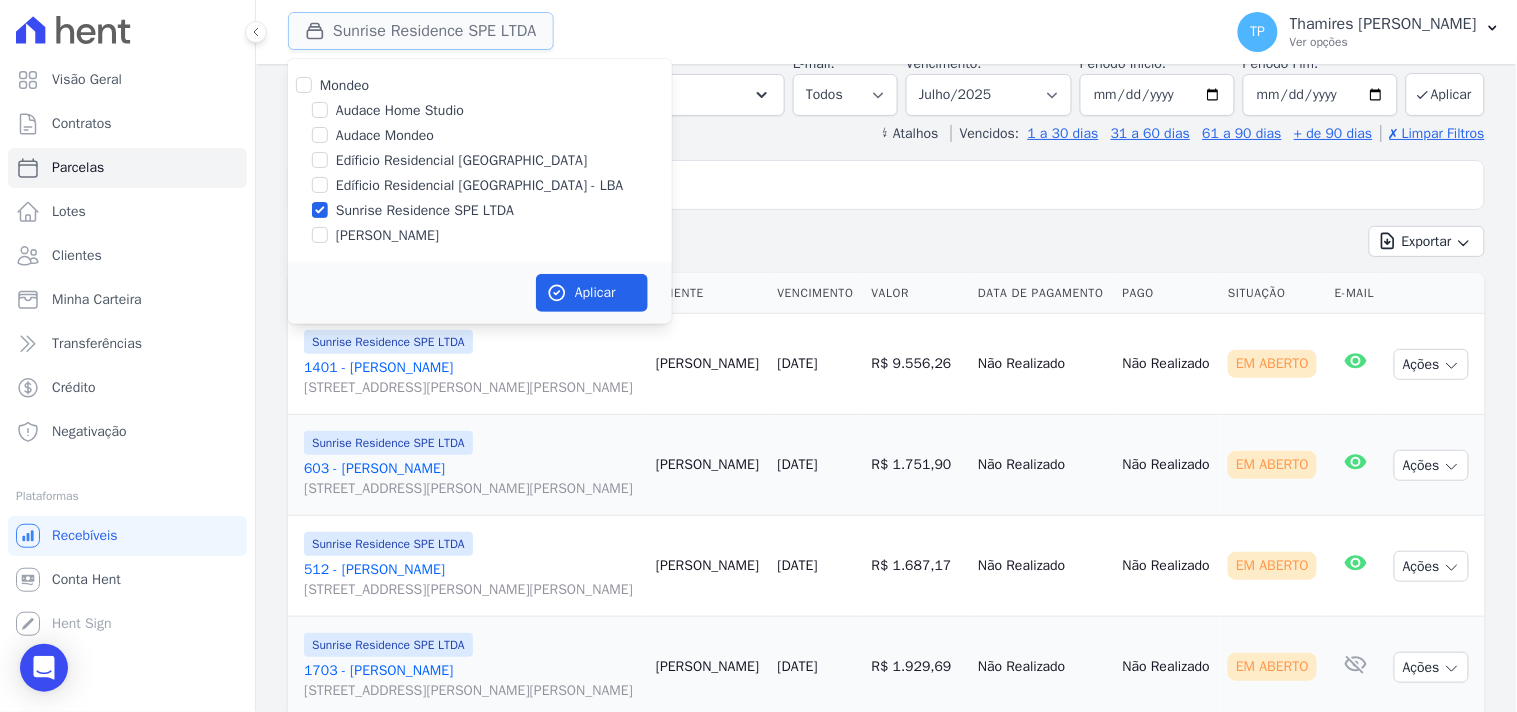 drag, startPoint x: 437, startPoint y: 31, endPoint x: 454, endPoint y: 35, distance: 17.464249 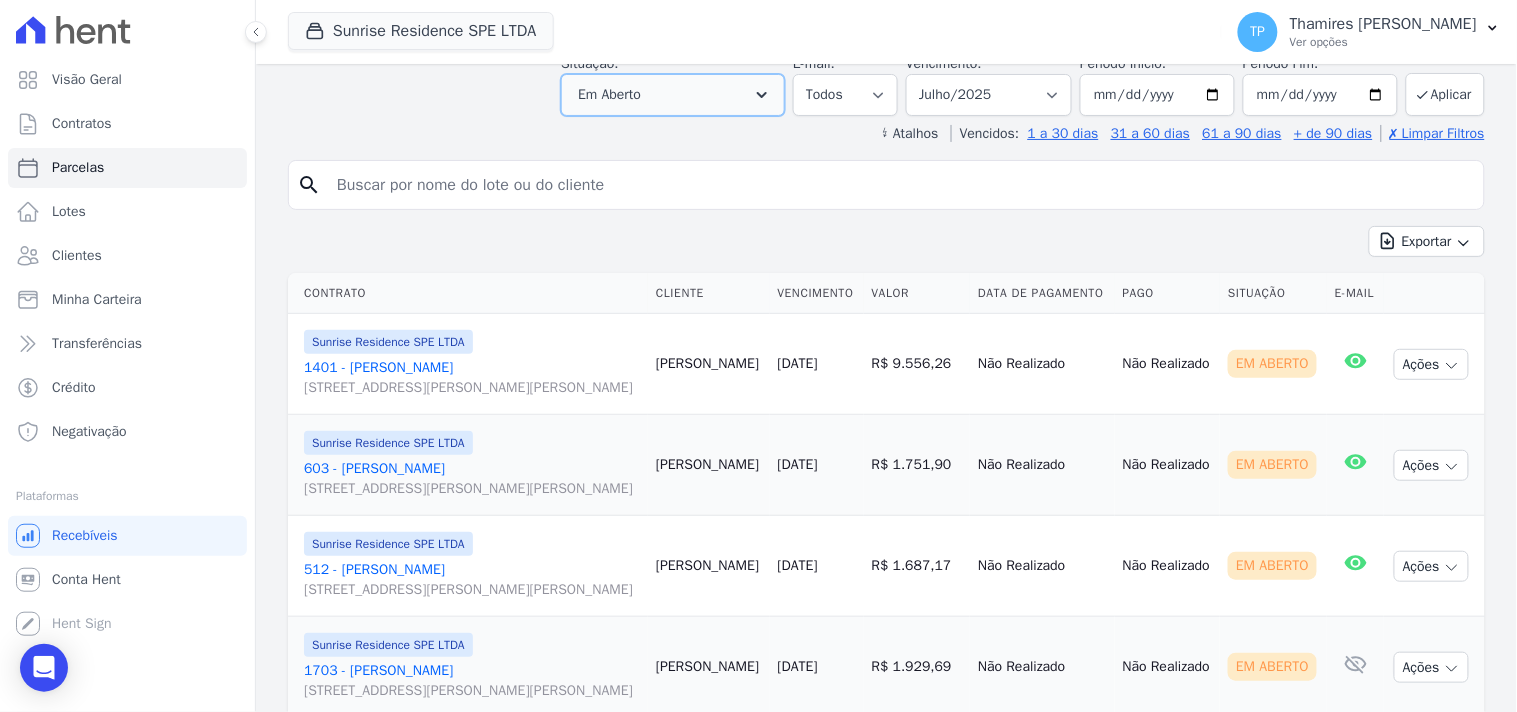 click on "Em Aberto" at bounding box center [673, 95] 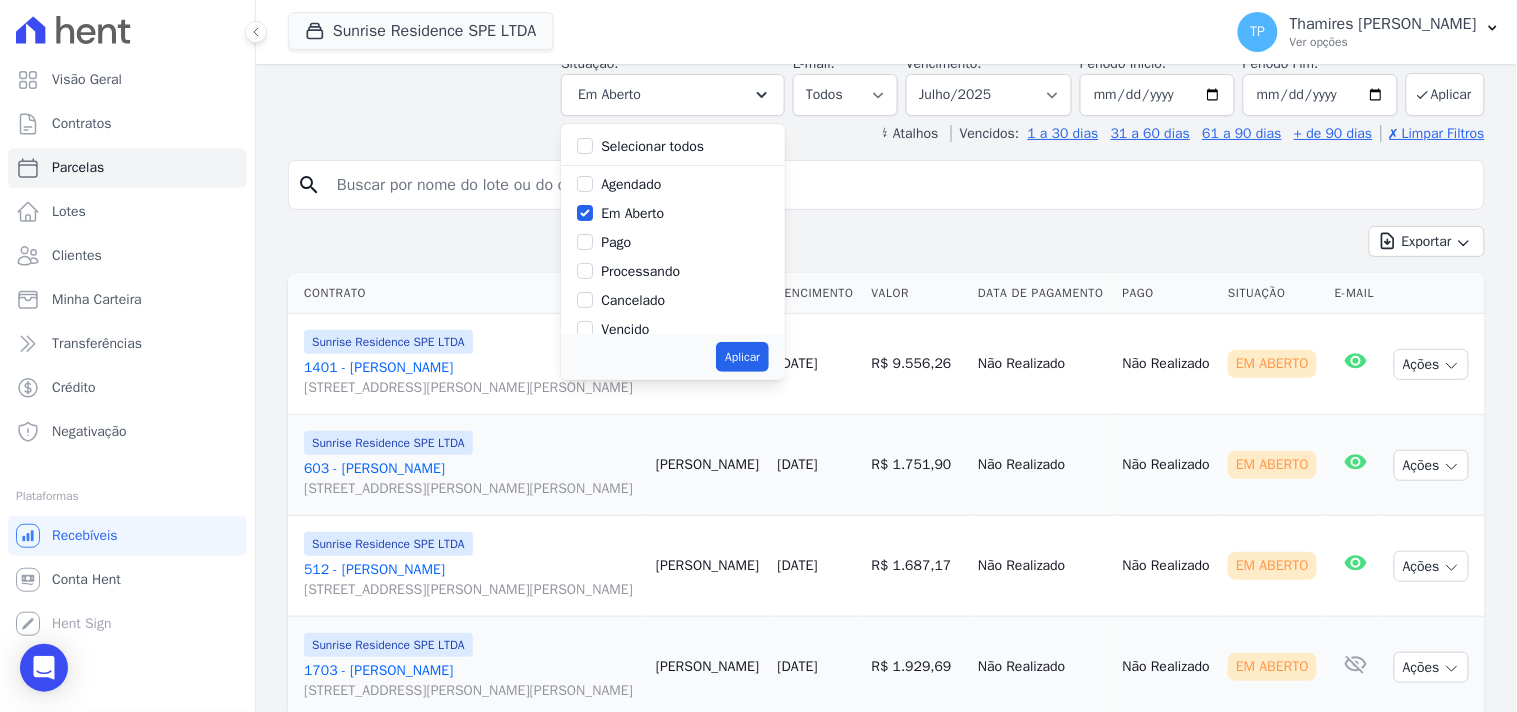 click on "Vencido" at bounding box center (625, 329) 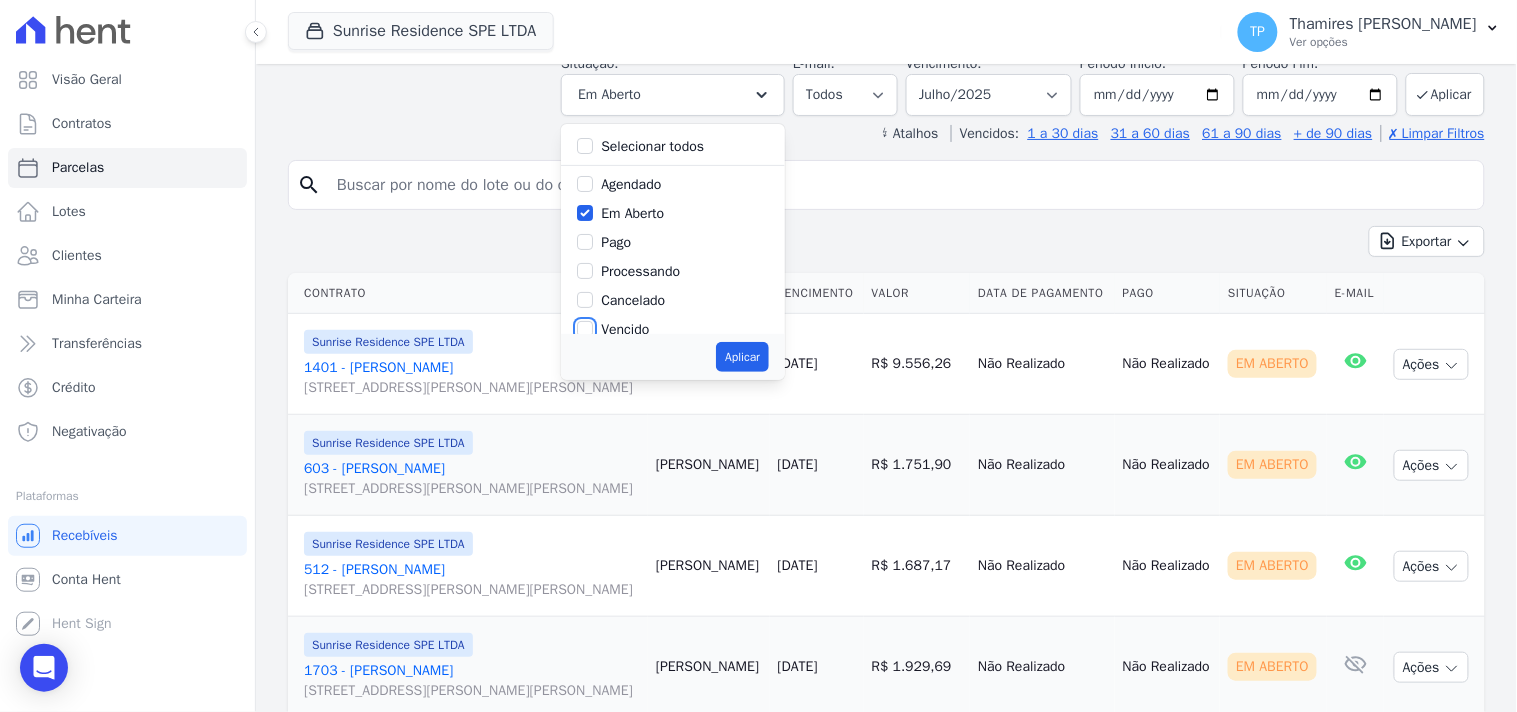 click on "Vencido" at bounding box center (585, 329) 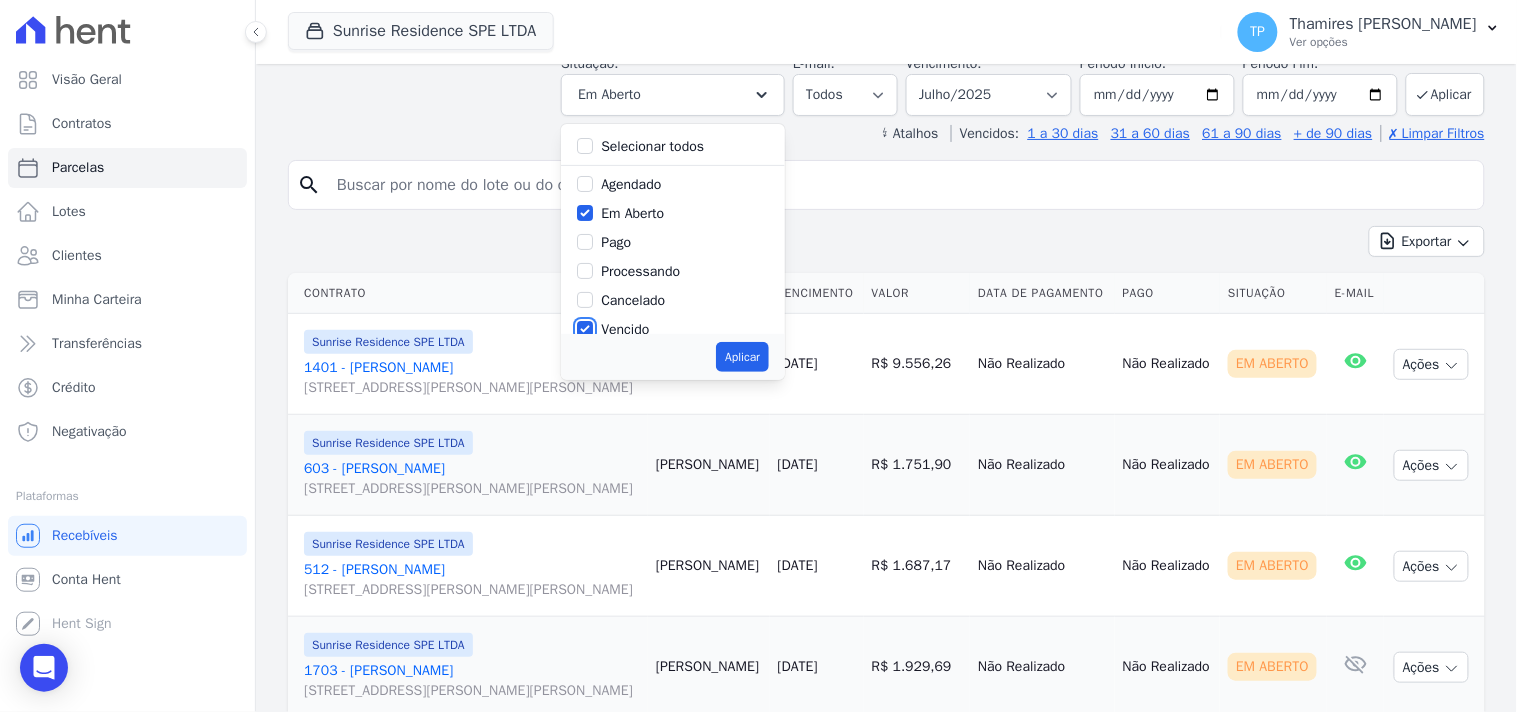 scroll, scrollTop: 3, scrollLeft: 0, axis: vertical 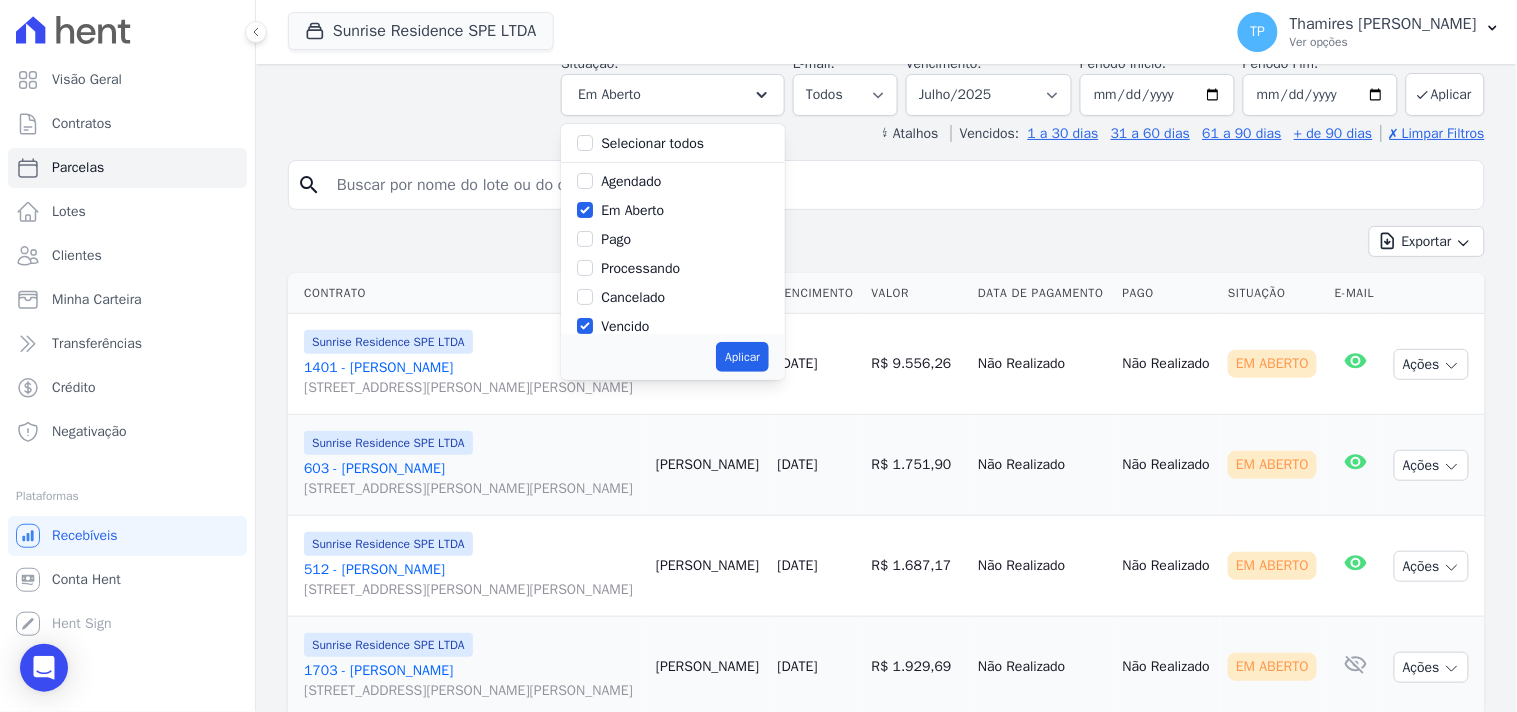 click on "Aplicar" at bounding box center (673, 357) 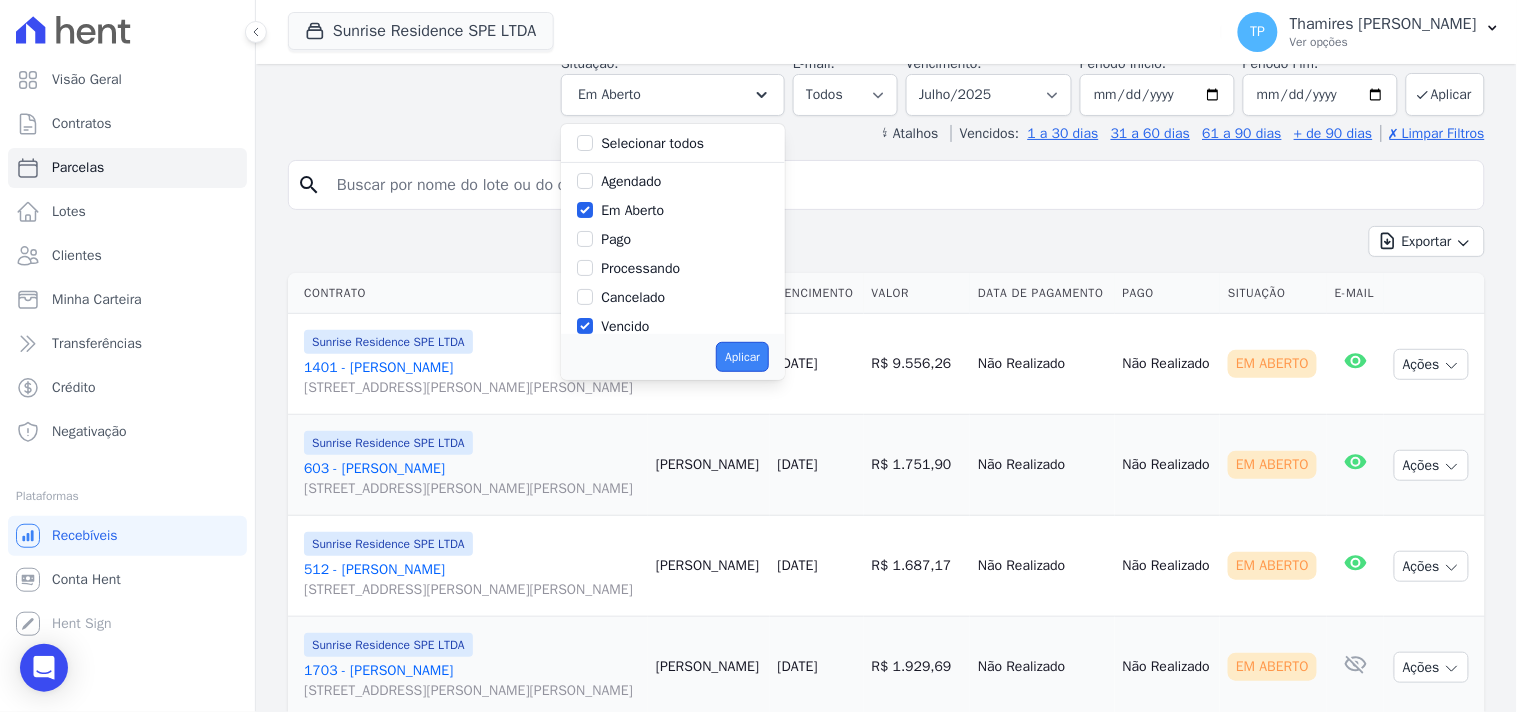 click on "Aplicar" at bounding box center (742, 357) 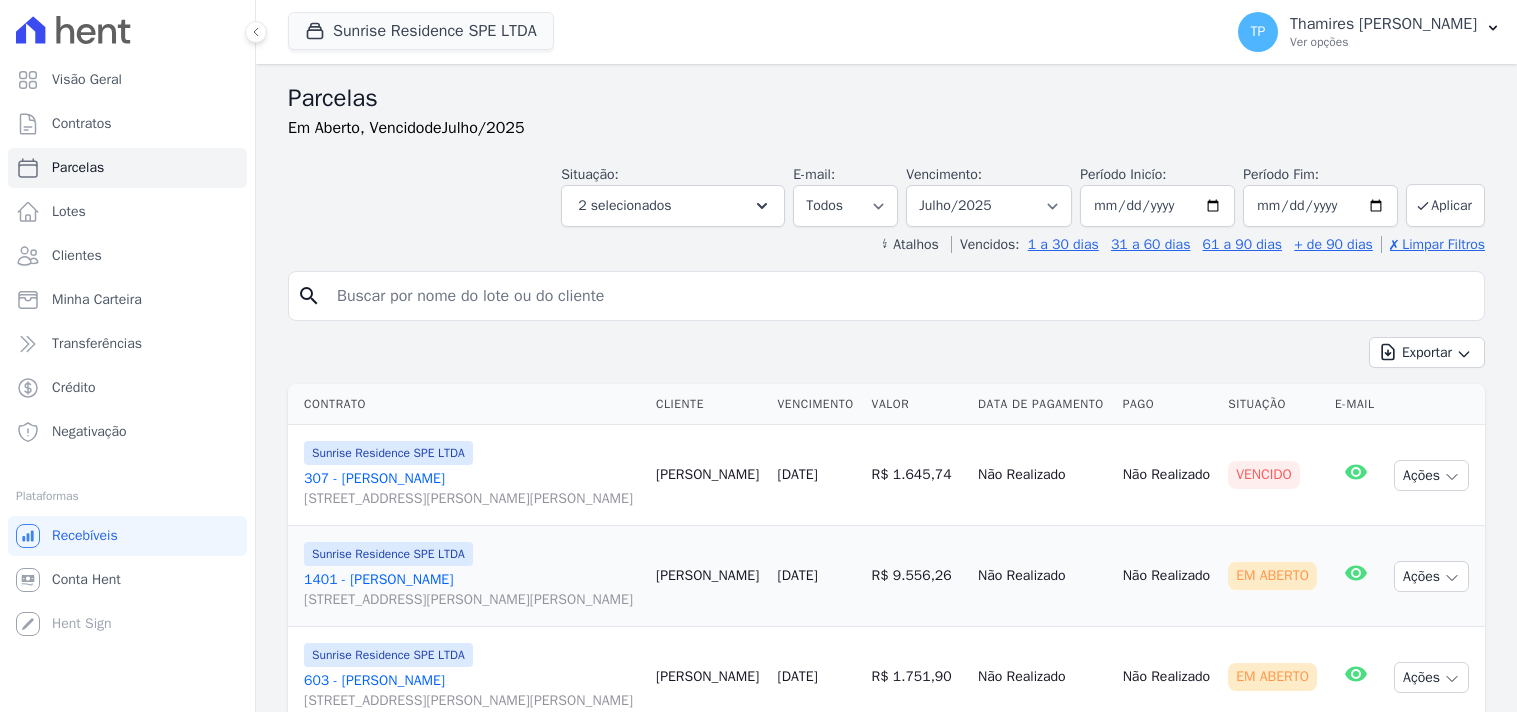 select 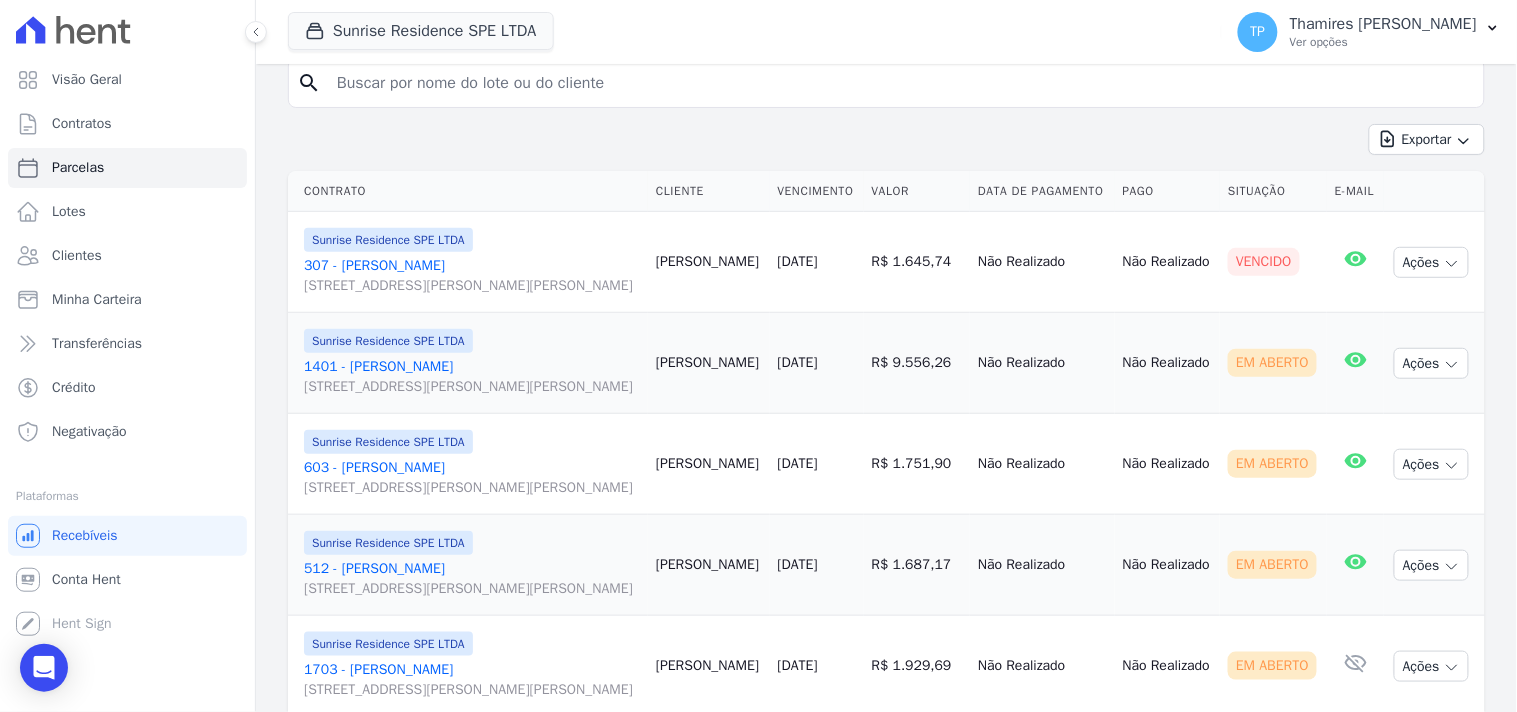 scroll, scrollTop: 222, scrollLeft: 0, axis: vertical 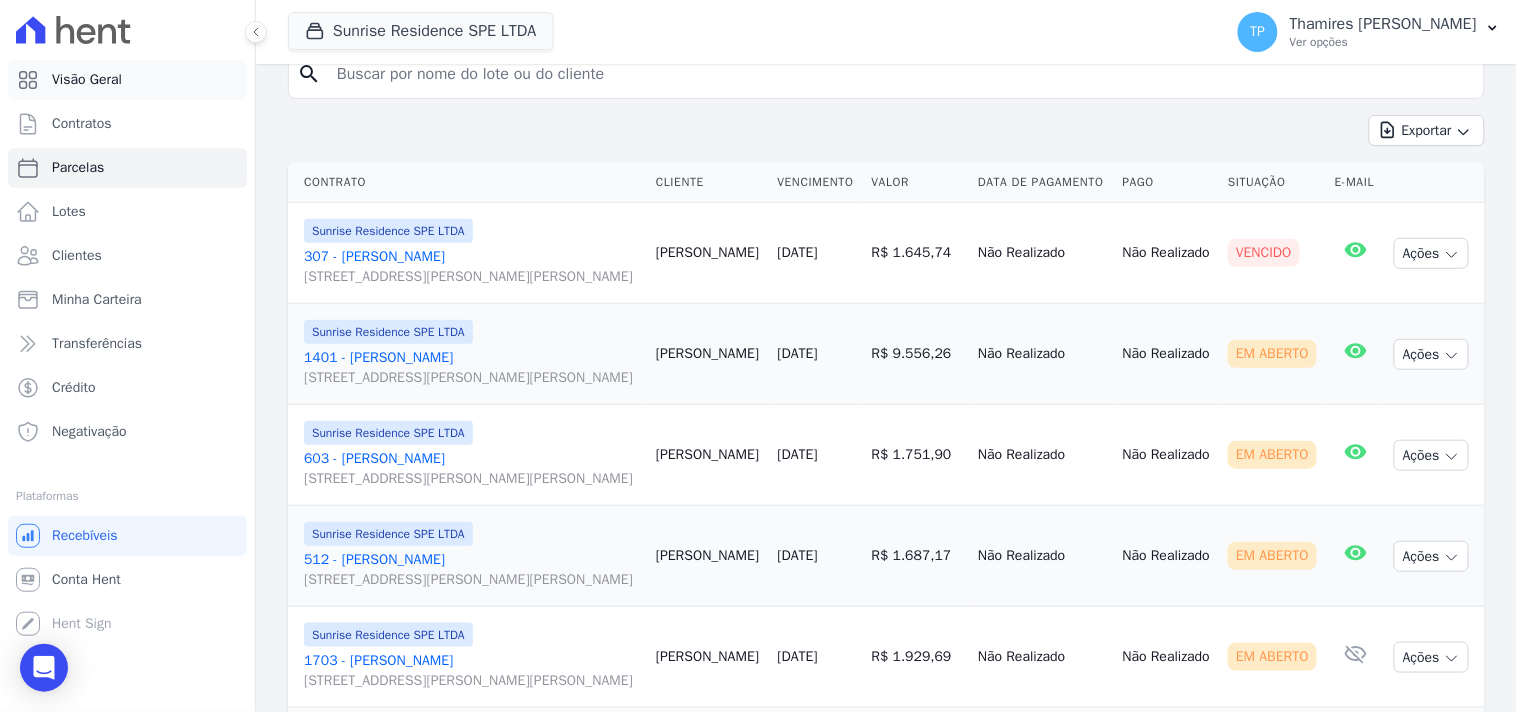click on "Visão Geral" at bounding box center [127, 80] 